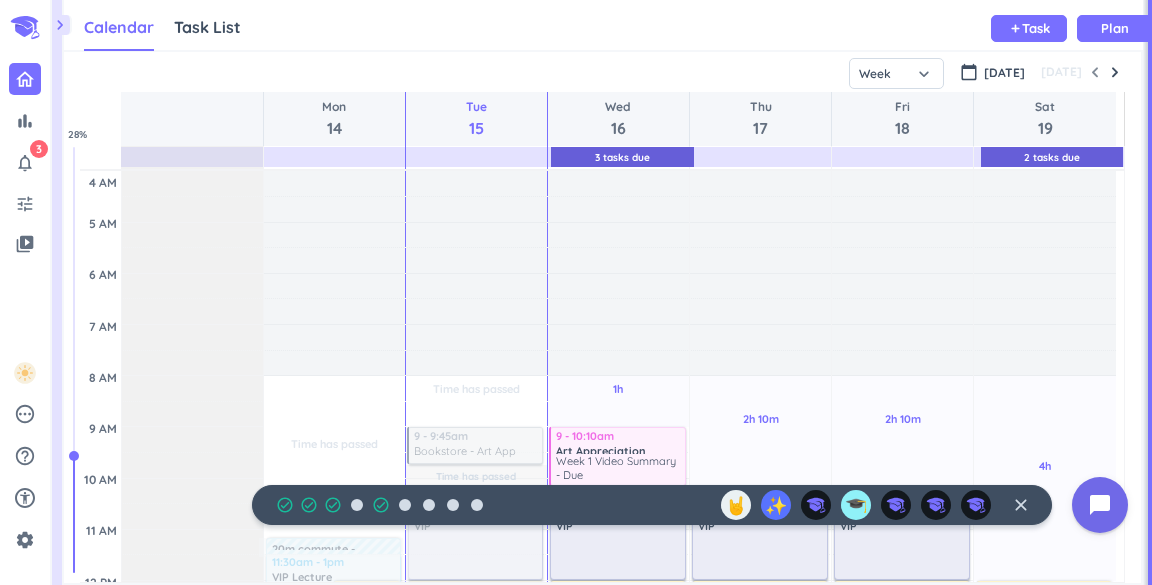 scroll, scrollTop: 0, scrollLeft: 0, axis: both 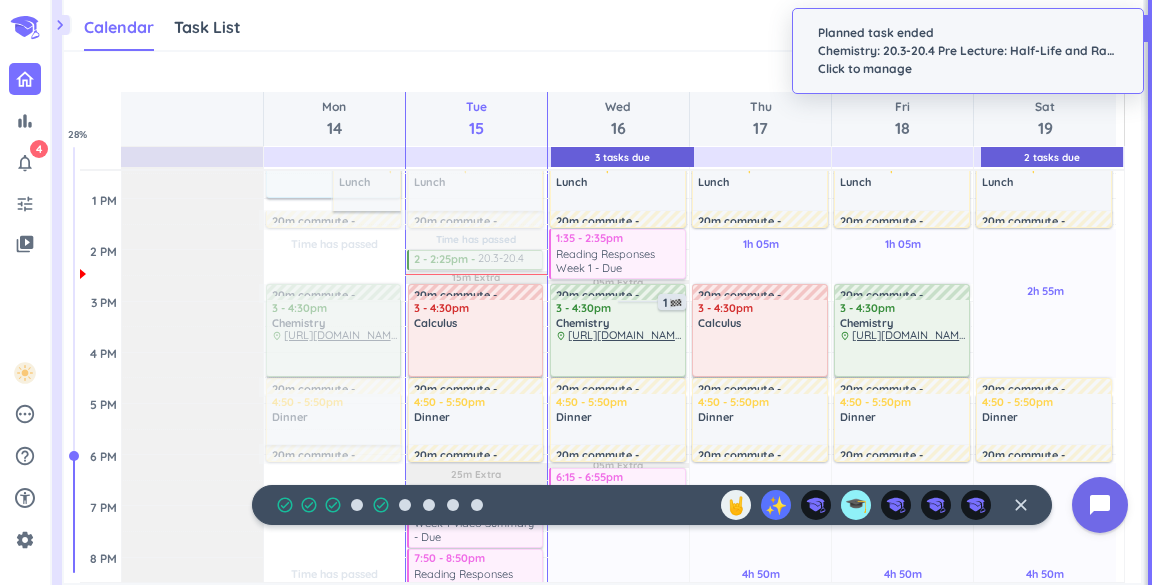 click on "Chemistry: 20.3-20.4 Pre Lecture: Half-Life and Radiometric Dating - Due
Click to manage" at bounding box center (968, 60) 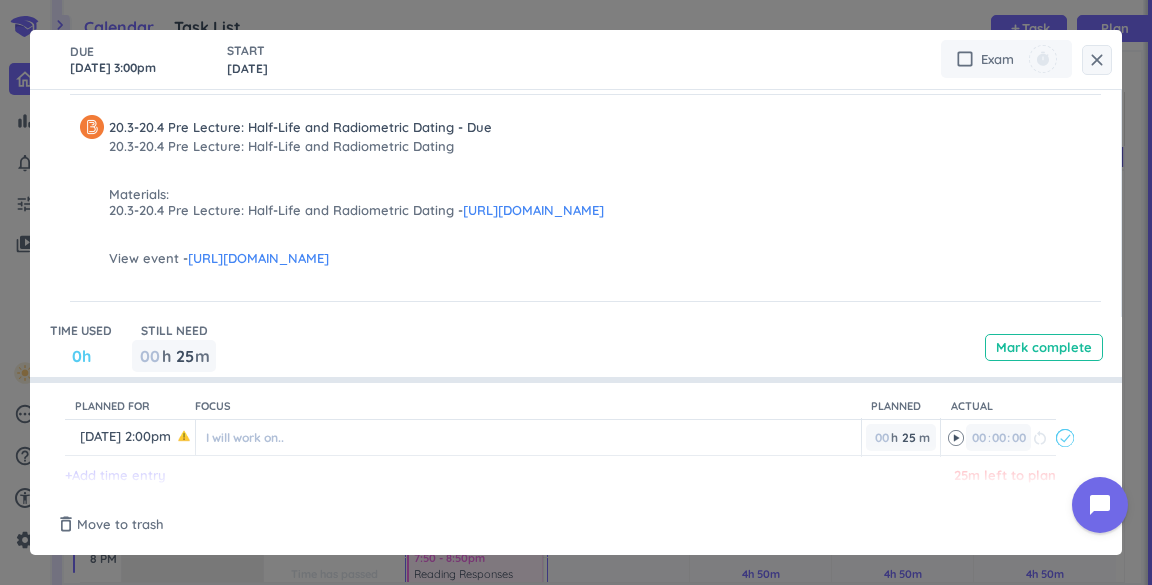scroll, scrollTop: 298, scrollLeft: 0, axis: vertical 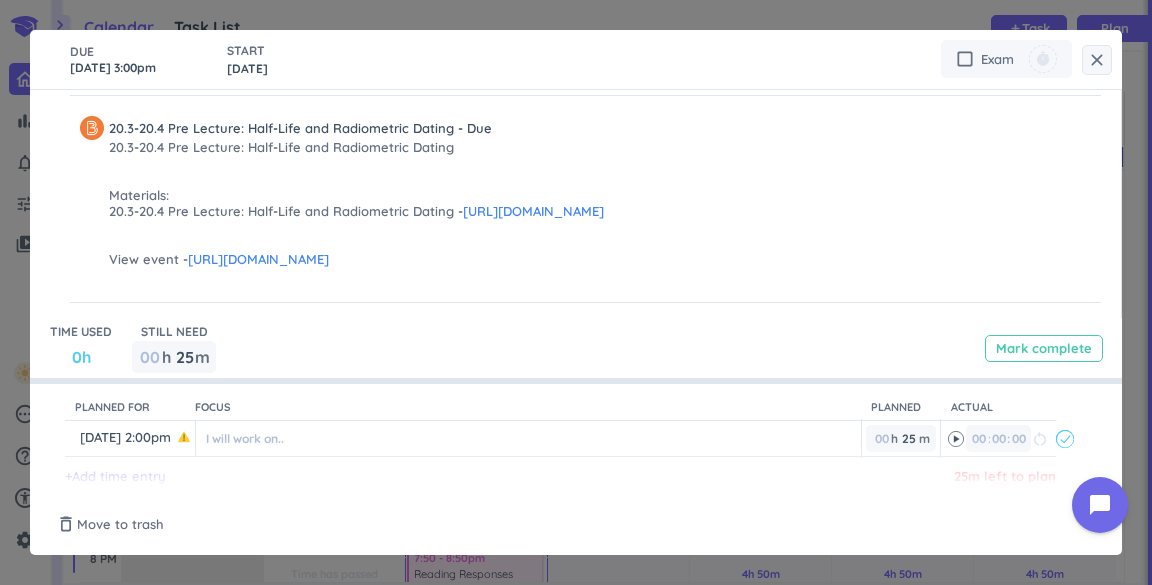click on "Mark complete" at bounding box center (1044, 348) 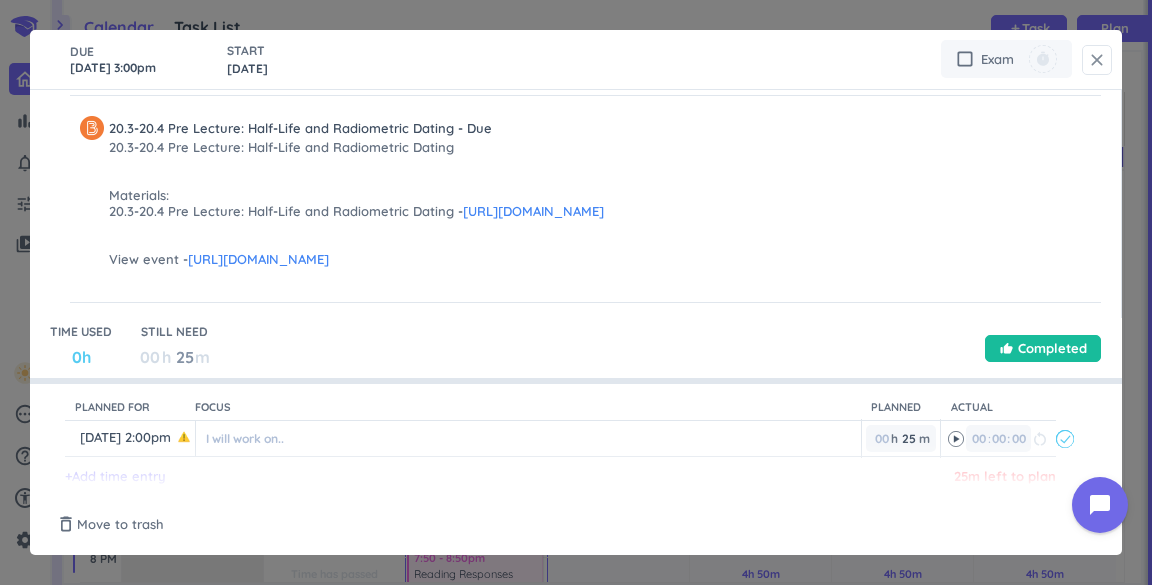 click on "close" at bounding box center (1097, 60) 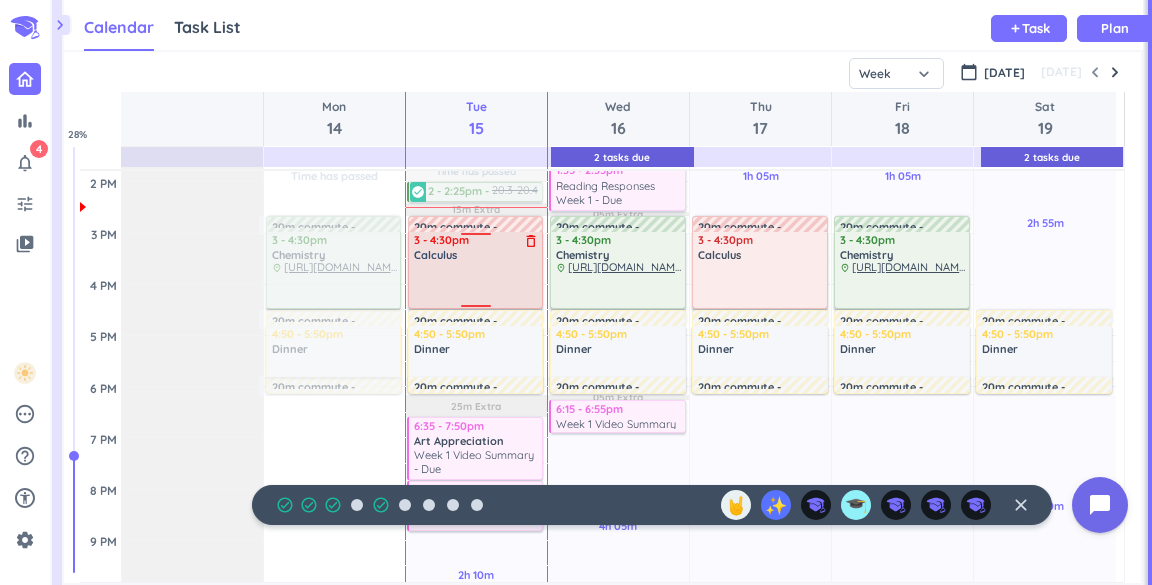 scroll, scrollTop: 500, scrollLeft: 0, axis: vertical 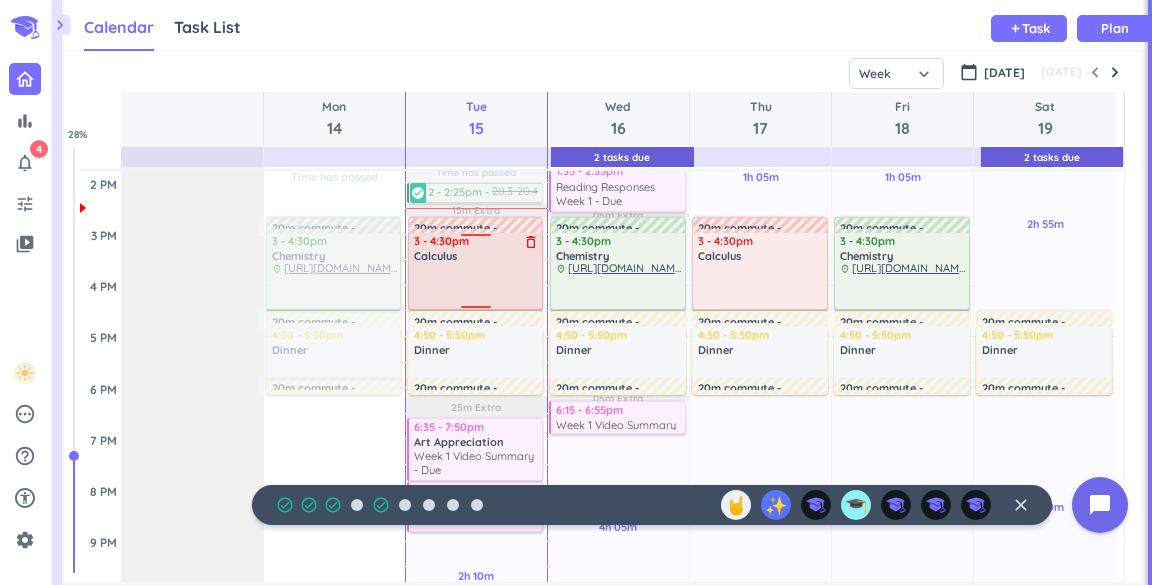 click at bounding box center (477, 285) 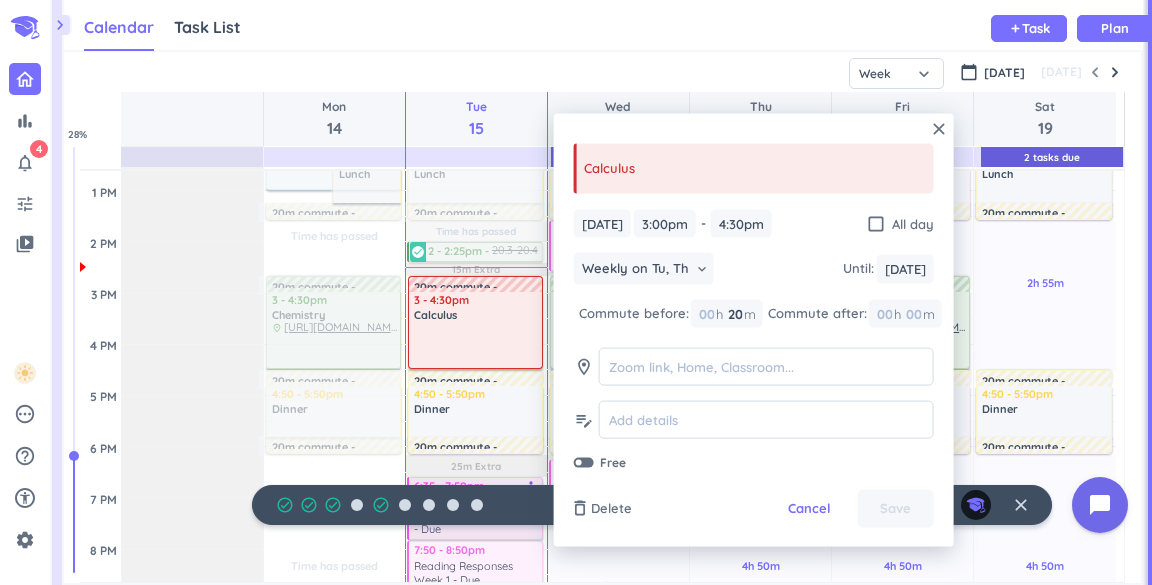 scroll, scrollTop: 446, scrollLeft: 0, axis: vertical 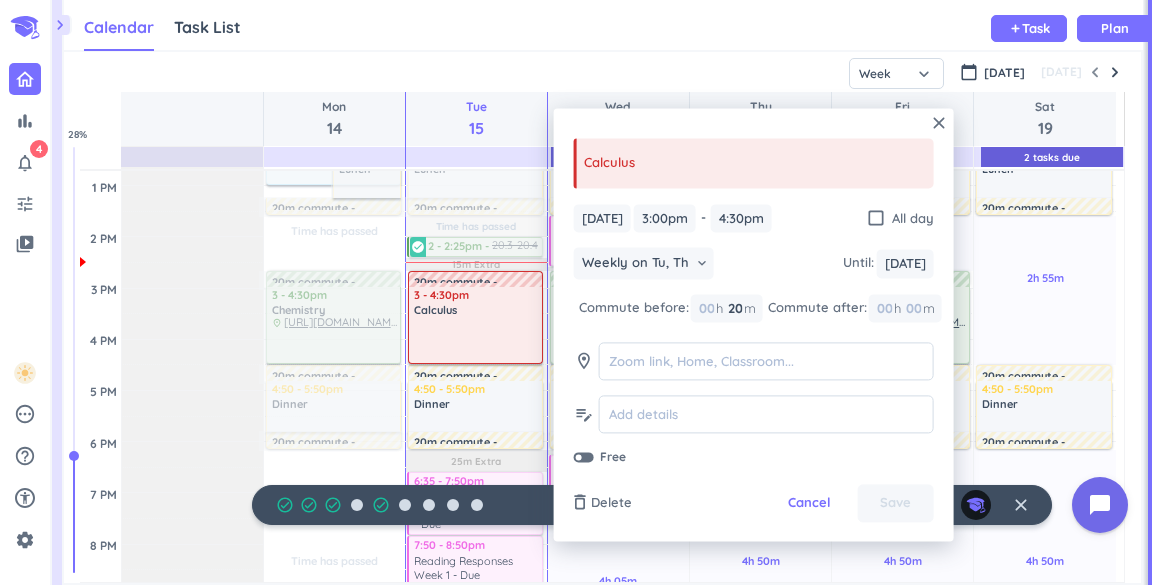 click on "close Calculus Tue, Jul 15 Tue, Jul 15   3:00pm 3:00pm - 4:30pm 4:30pm check_box_outline_blank All day Weekly on Tu, Th keyboard_arrow_down Until :  Sat, Aug 16 Sat, Aug 16 Commute before: 00 h 20 20 00 m Commute after: 00 h 00 m room edit_note Free delete_outline Delete Cancel Save" at bounding box center (754, 324) 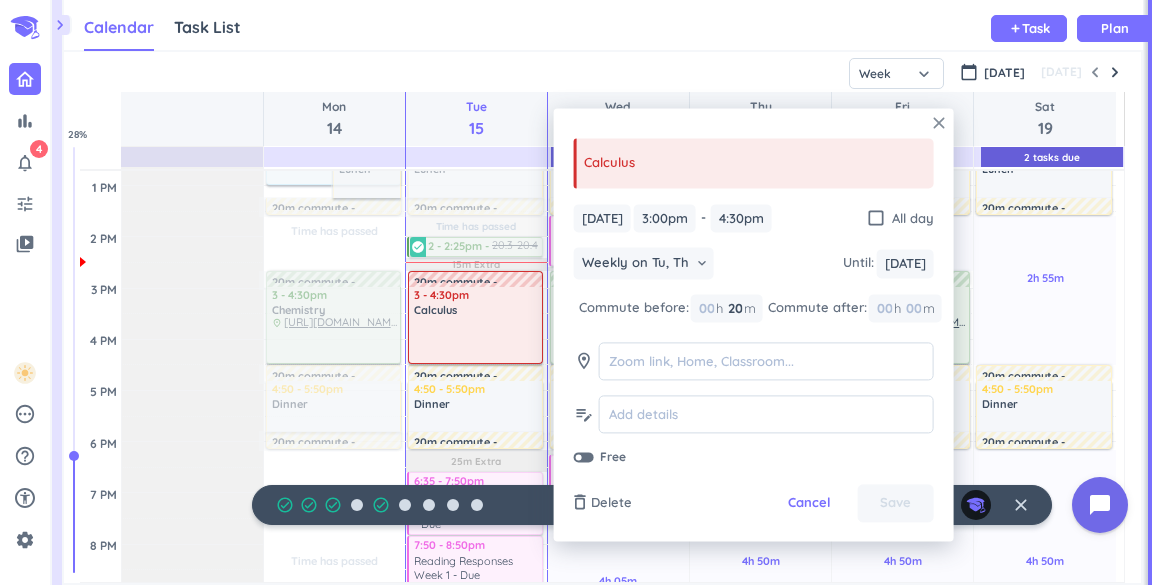 click on "close" at bounding box center [939, 123] 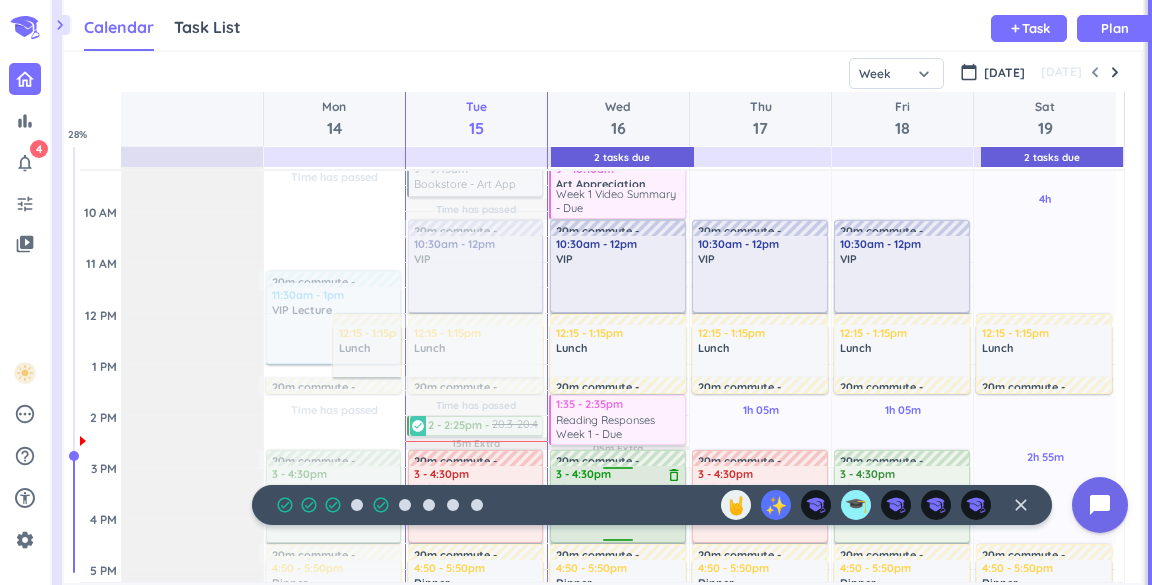 scroll, scrollTop: 264, scrollLeft: 0, axis: vertical 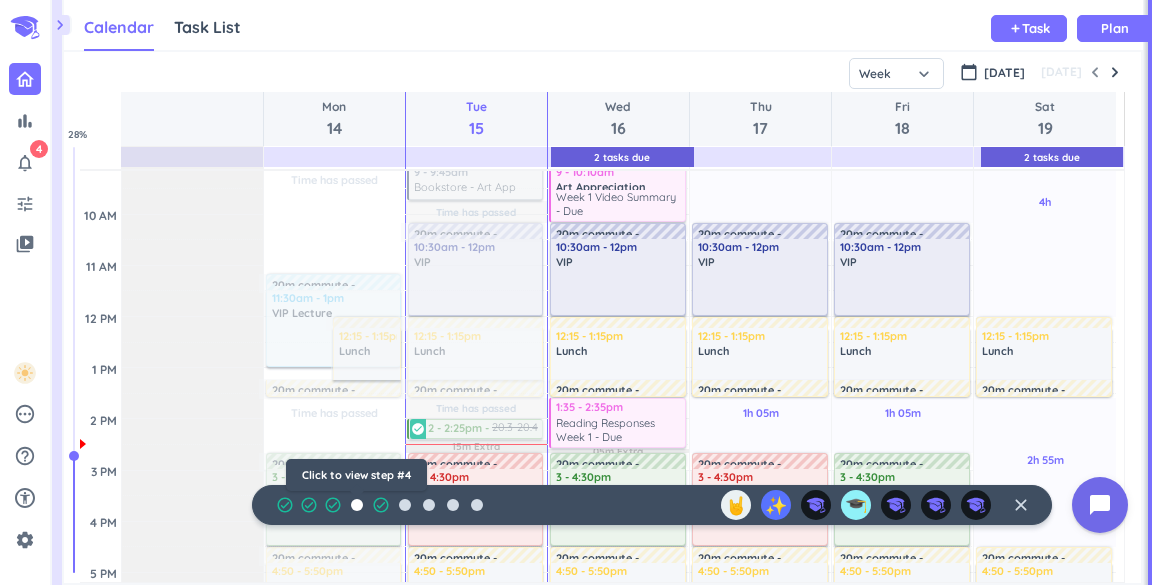 click at bounding box center [357, 505] 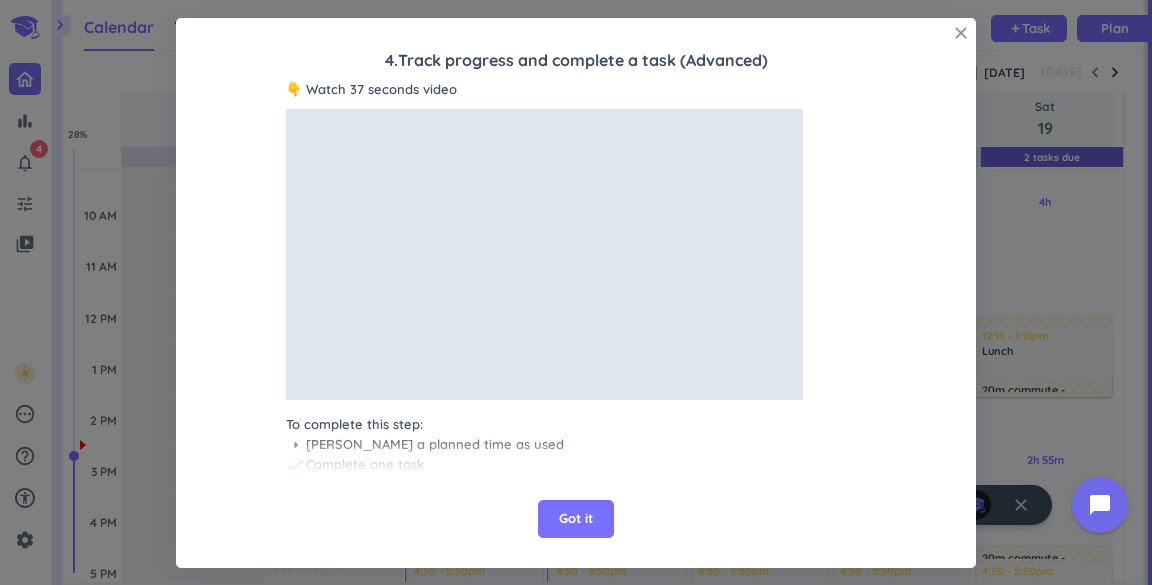 click on "close" at bounding box center (961, 33) 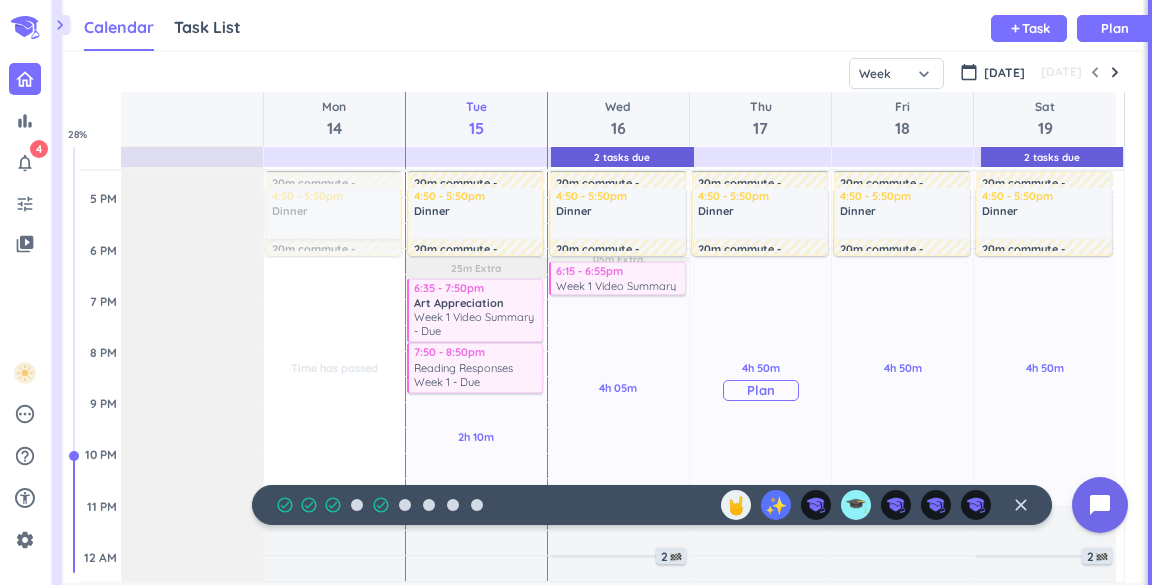 scroll, scrollTop: 641, scrollLeft: 0, axis: vertical 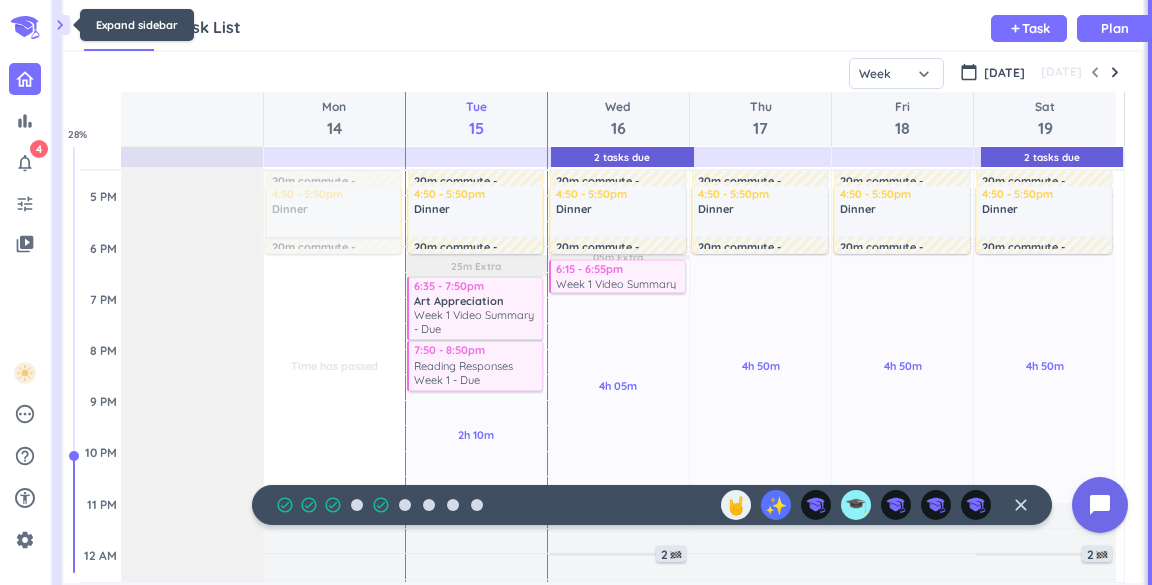click on "chevron_right" at bounding box center (60, 25) 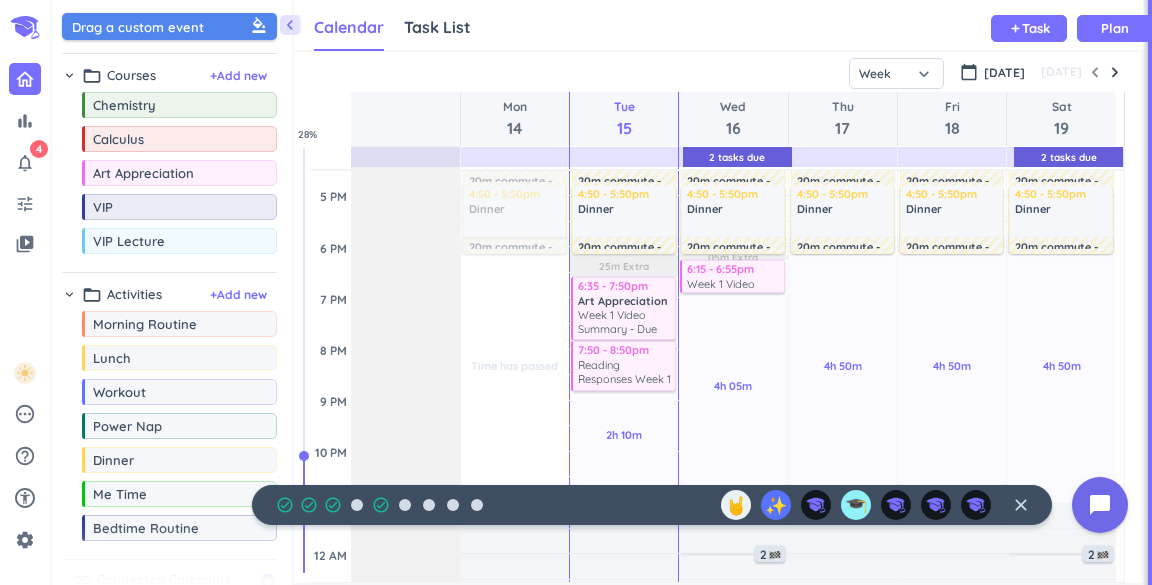 scroll, scrollTop: 42, scrollLeft: 840, axis: both 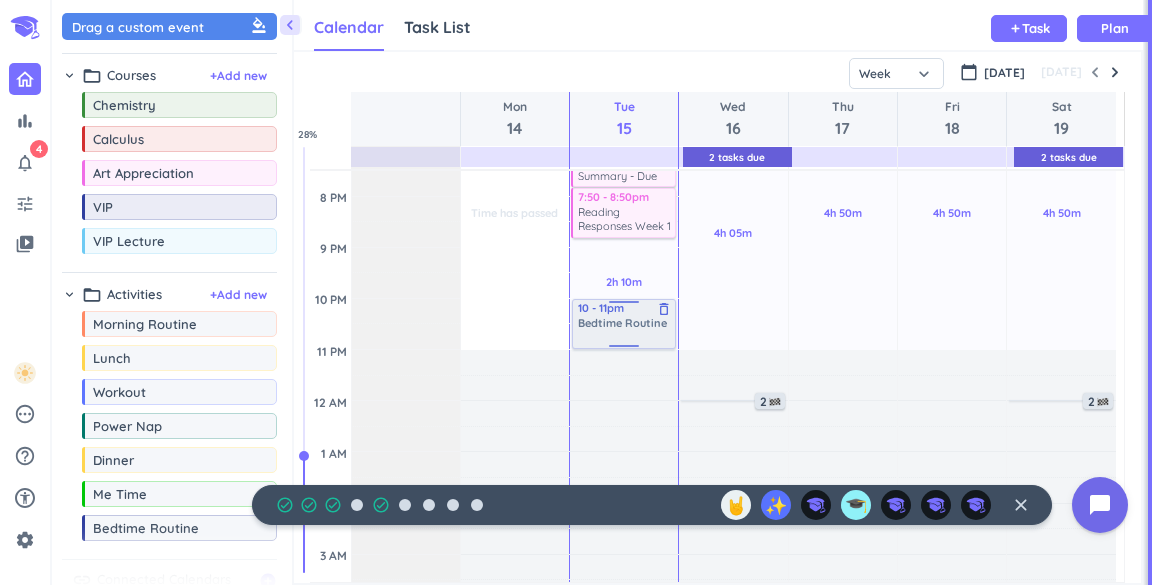 drag, startPoint x: 176, startPoint y: 533, endPoint x: 643, endPoint y: 301, distance: 521.45276 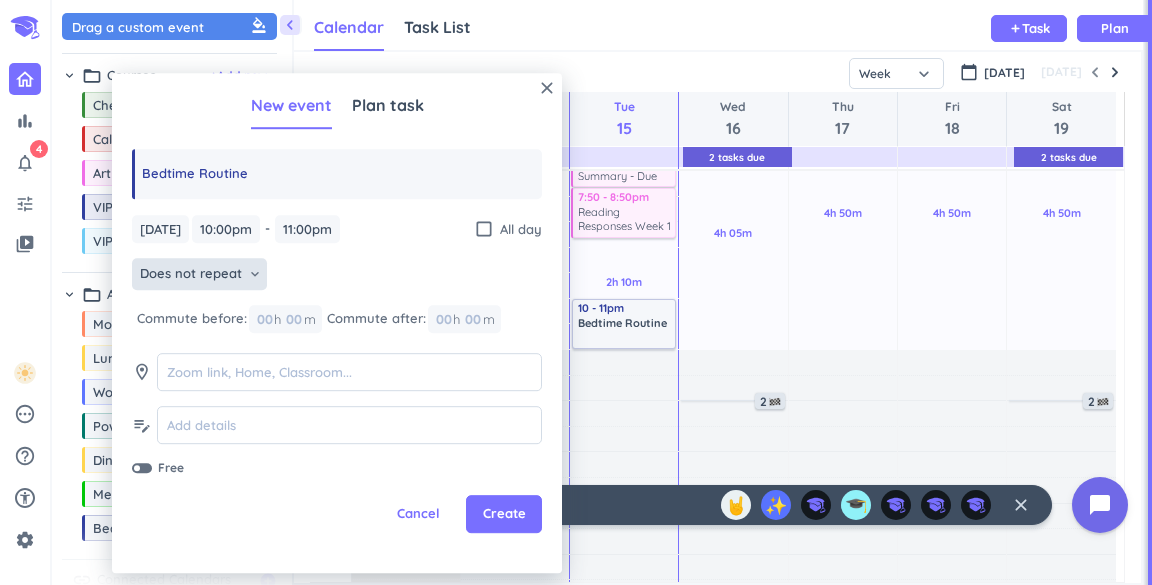 click on "Does not repeat" at bounding box center [191, 275] 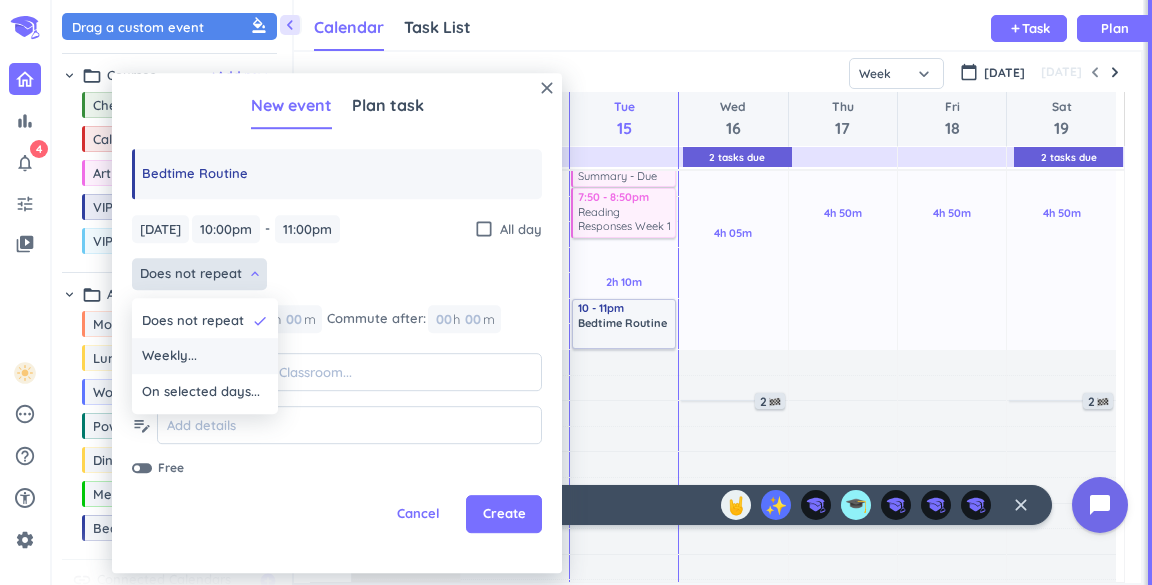 click on "Weekly..." at bounding box center [205, 357] 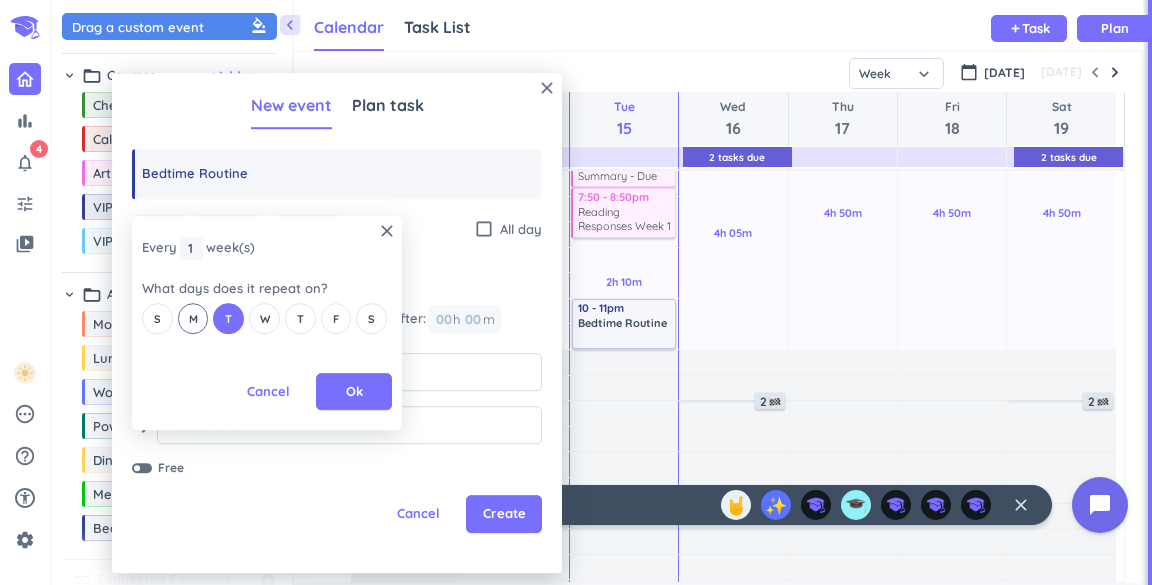 click on "M" at bounding box center [193, 319] 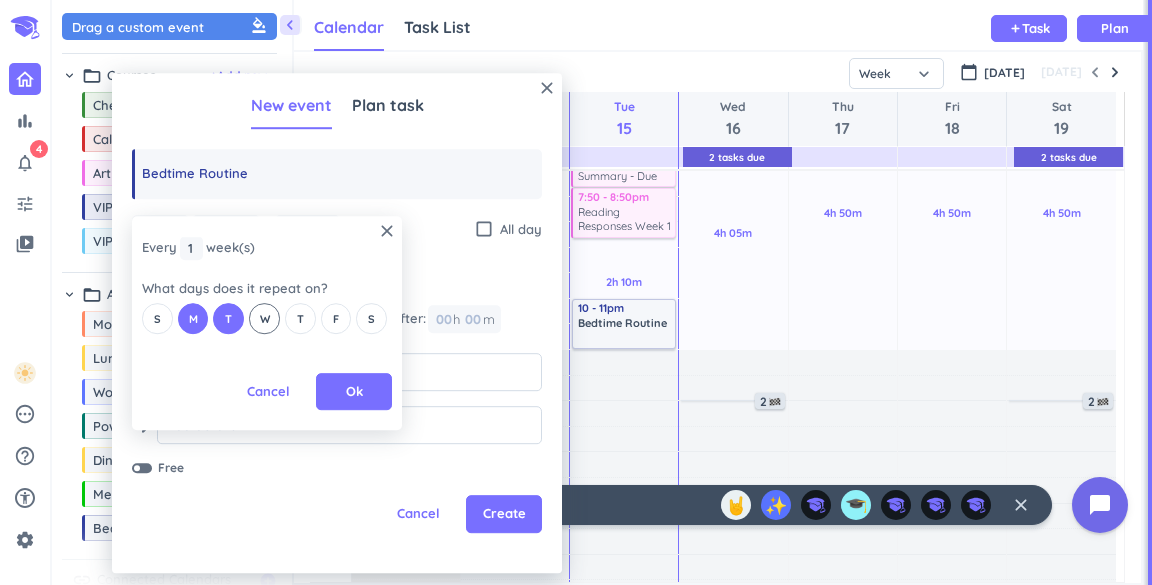 click on "W" at bounding box center [265, 319] 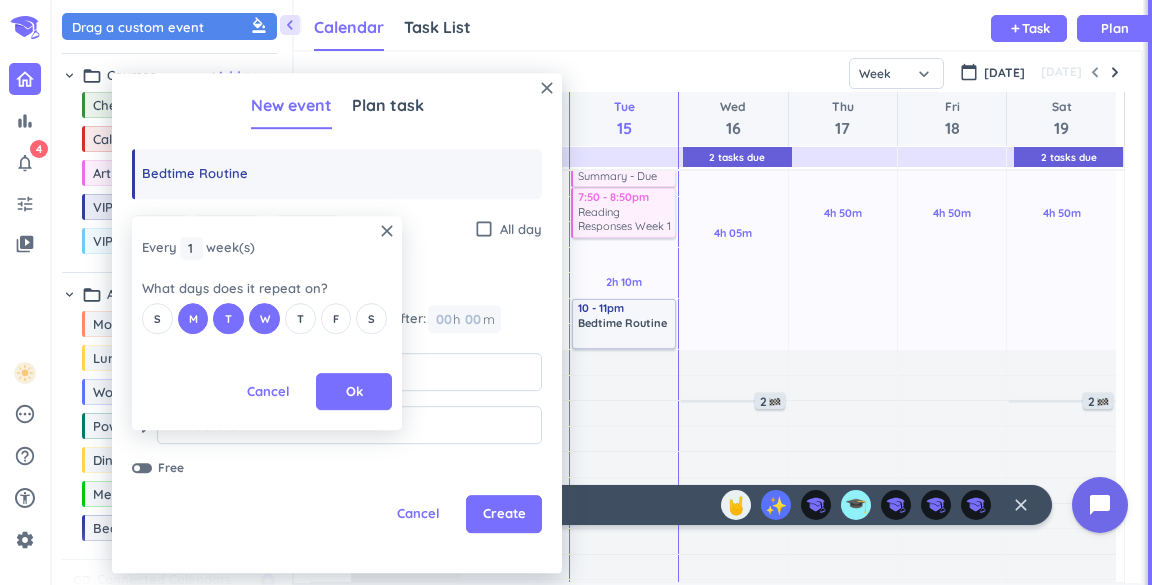 click on "S M T W T F S" at bounding box center (267, 318) 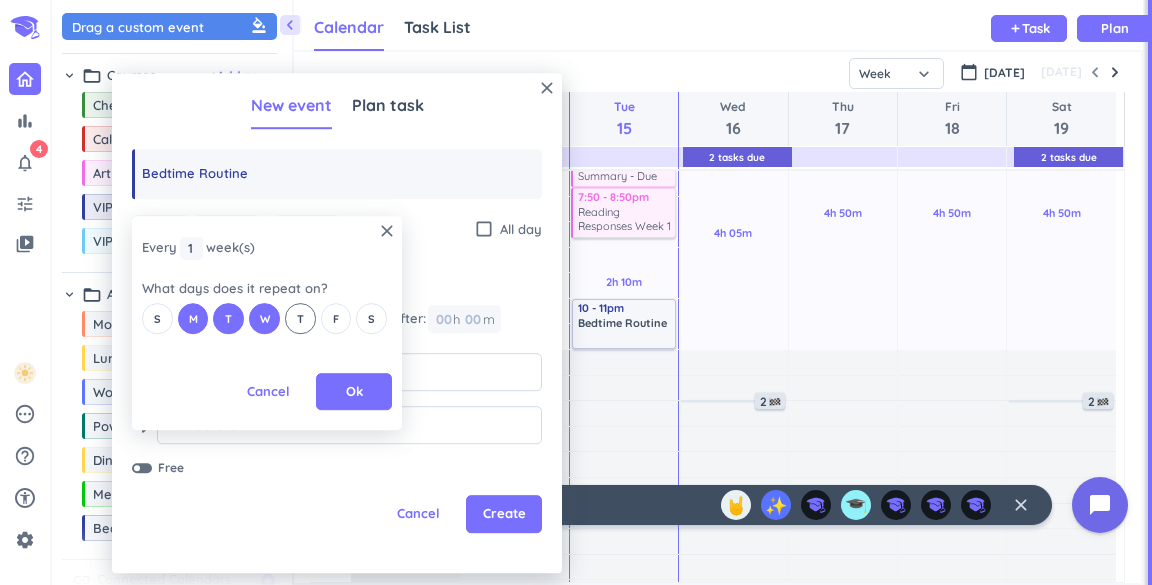 click on "T" at bounding box center (300, 318) 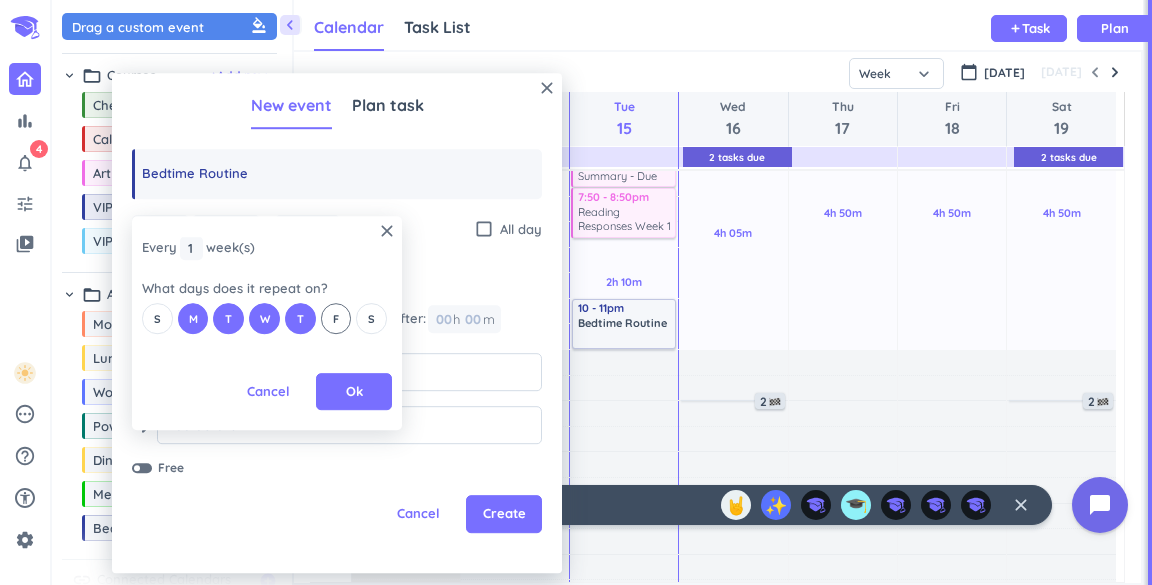 click on "F" at bounding box center [336, 319] 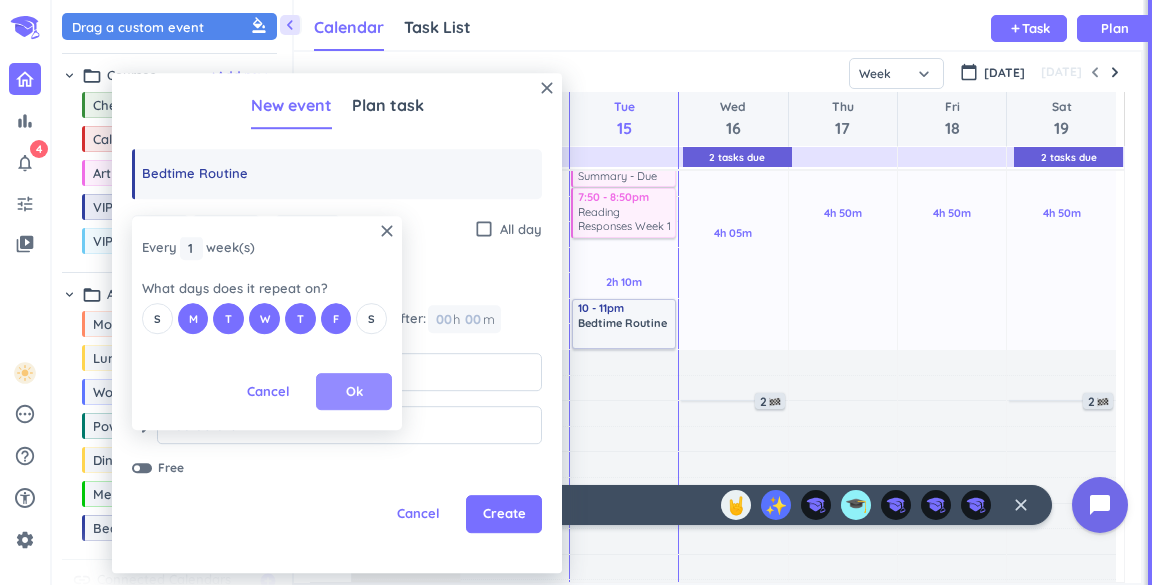click on "Ok" at bounding box center [354, 392] 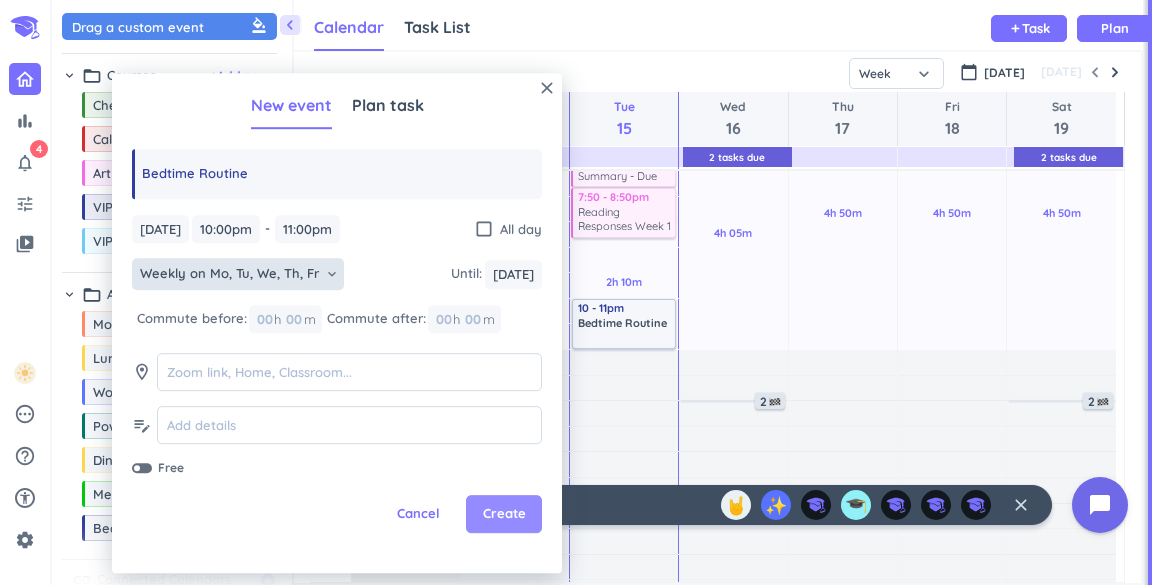 click on "Create" at bounding box center [504, 515] 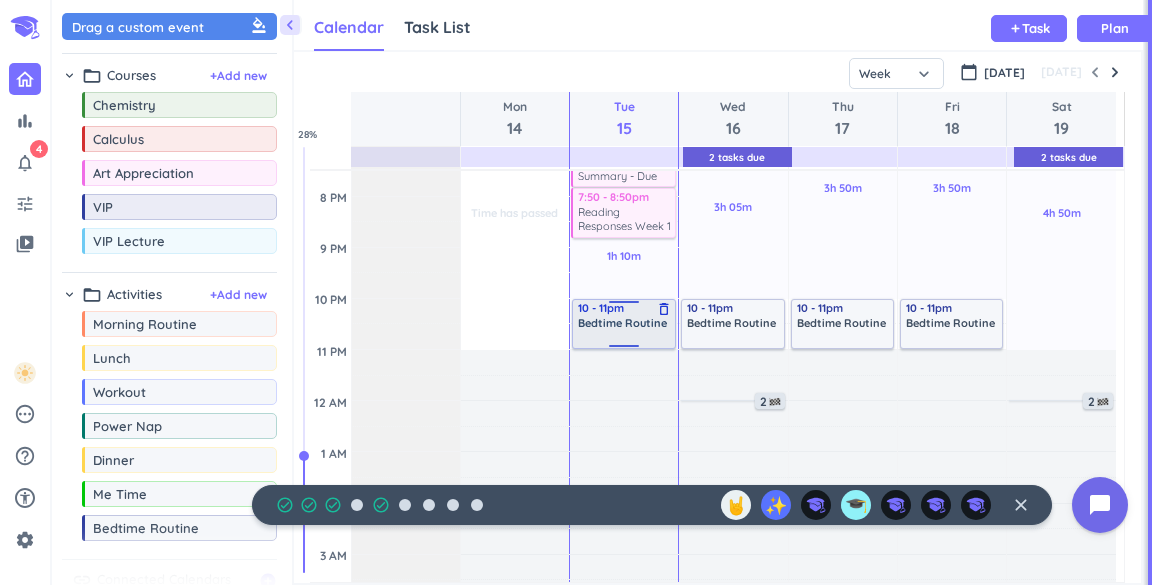 click on "Bedtime Routine" at bounding box center (622, 323) 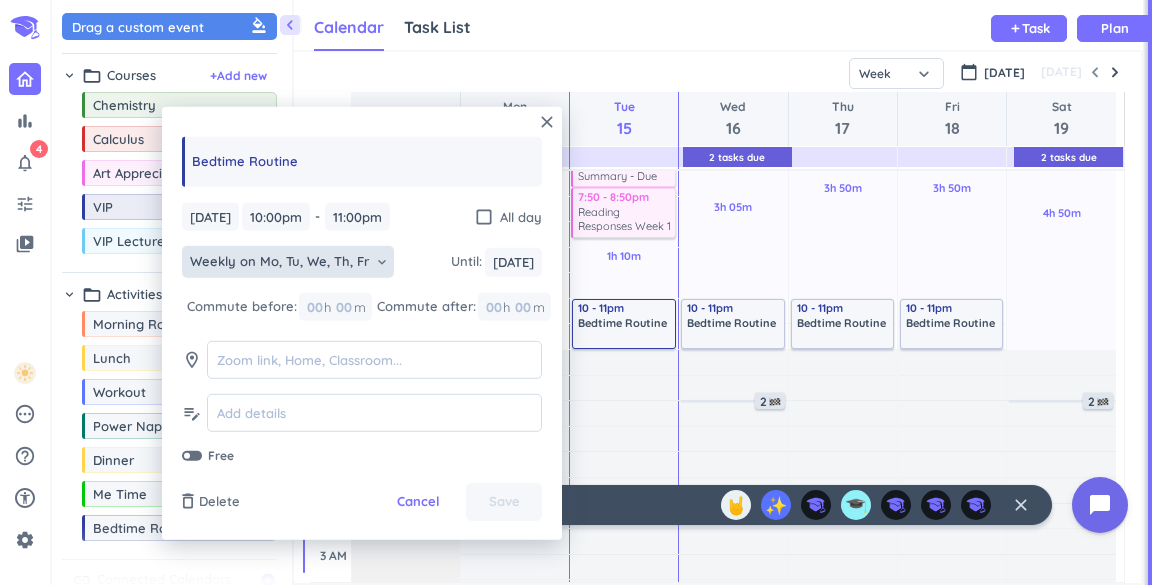 click on "Weekly on Mo, Tu, We, Th, Fr" at bounding box center (279, 261) 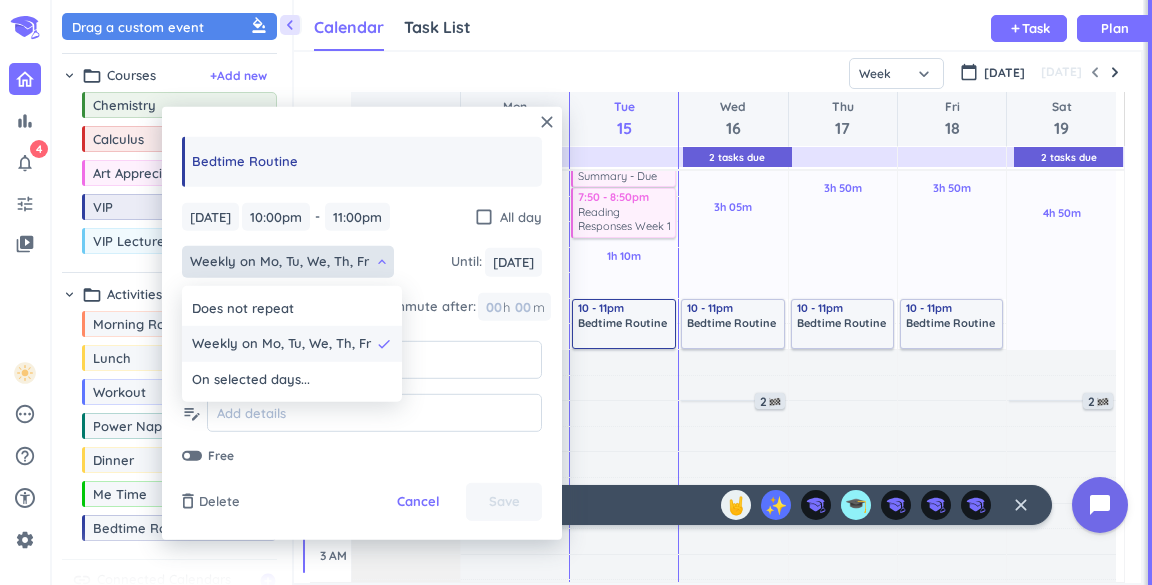 click on "Weekly on Mo, Tu, We, Th, Fr" at bounding box center [281, 344] 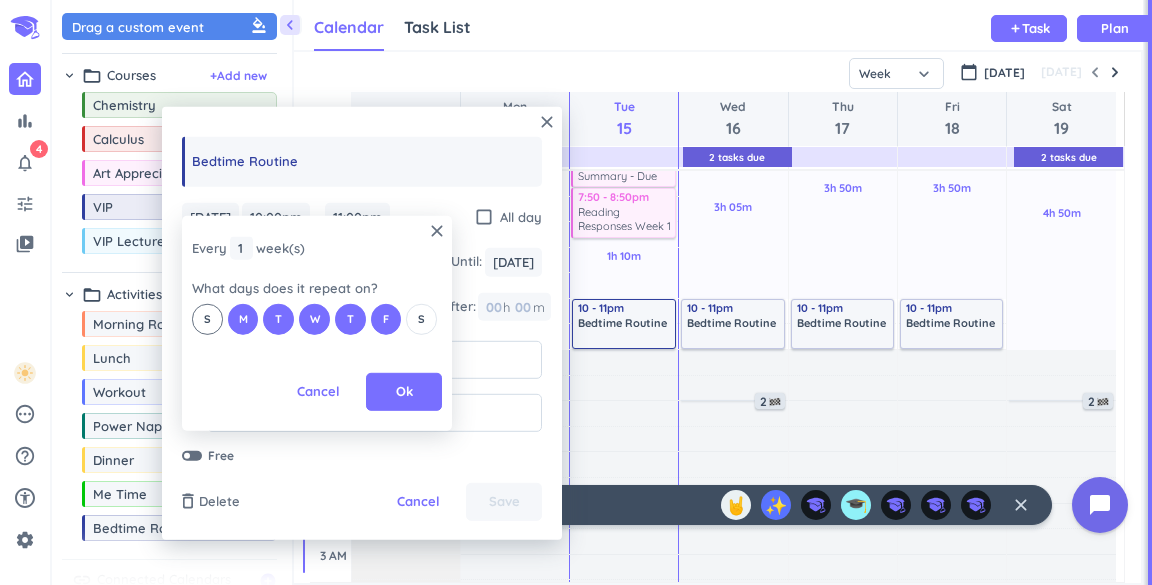 click on "S" at bounding box center (207, 319) 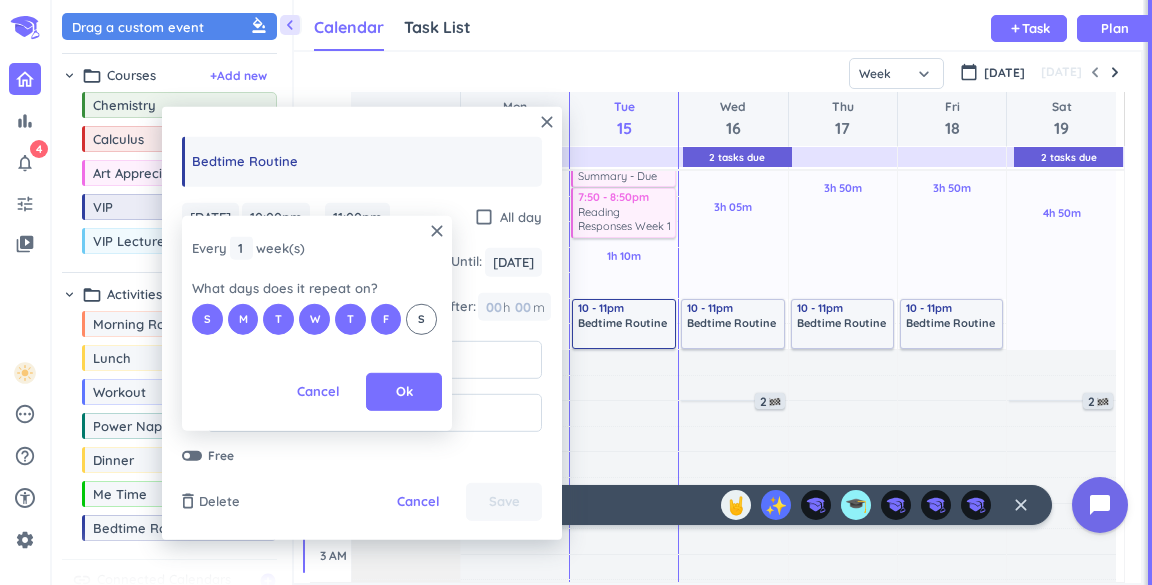 click on "S" at bounding box center (421, 318) 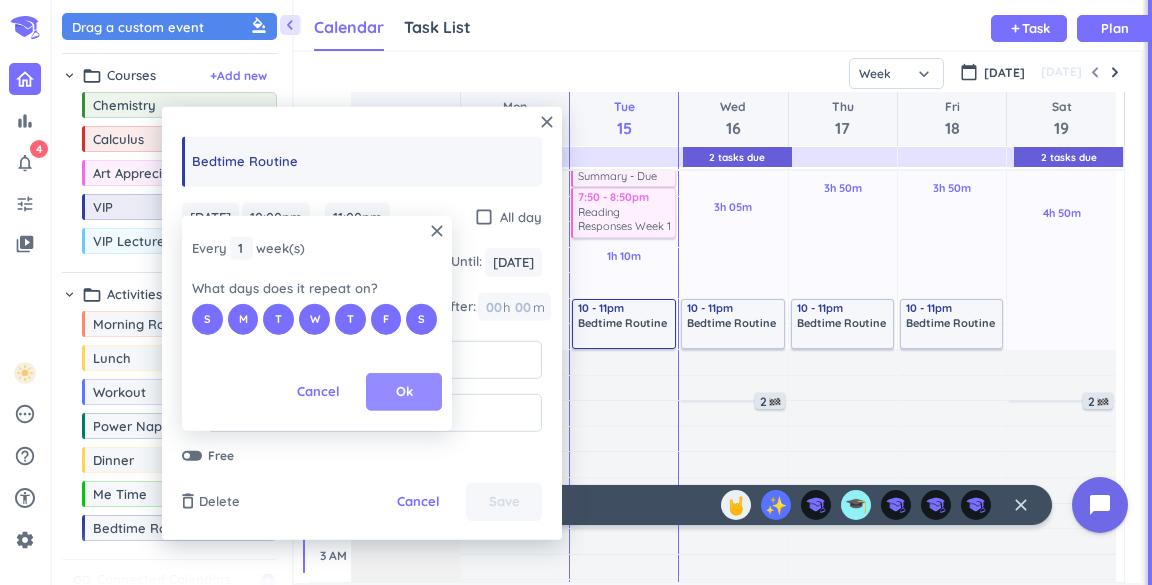 click on "Ok" at bounding box center (404, 392) 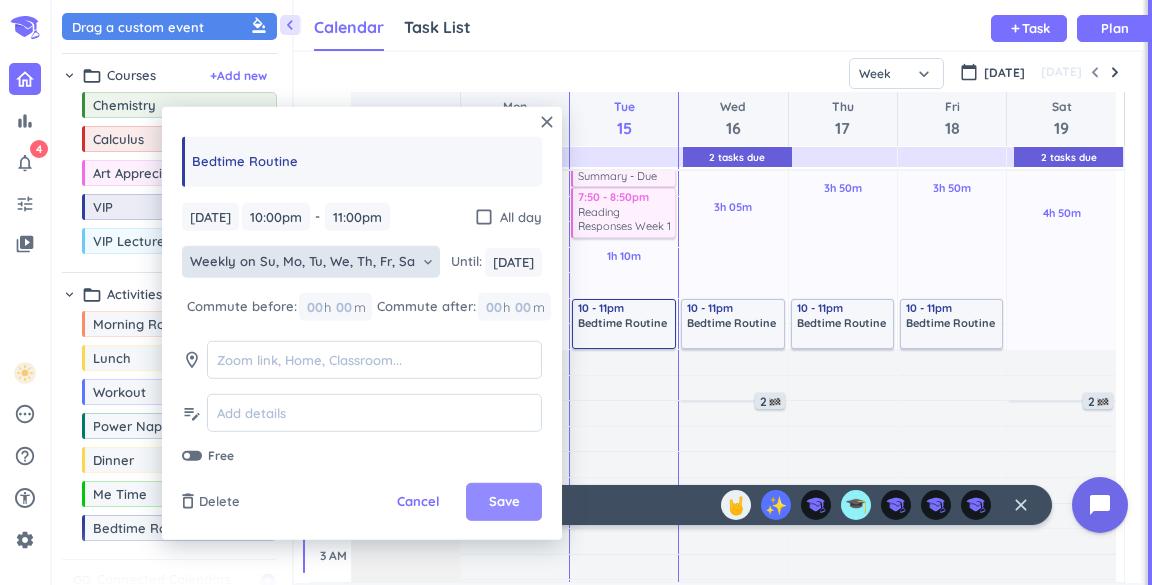 click on "Save" at bounding box center [504, 502] 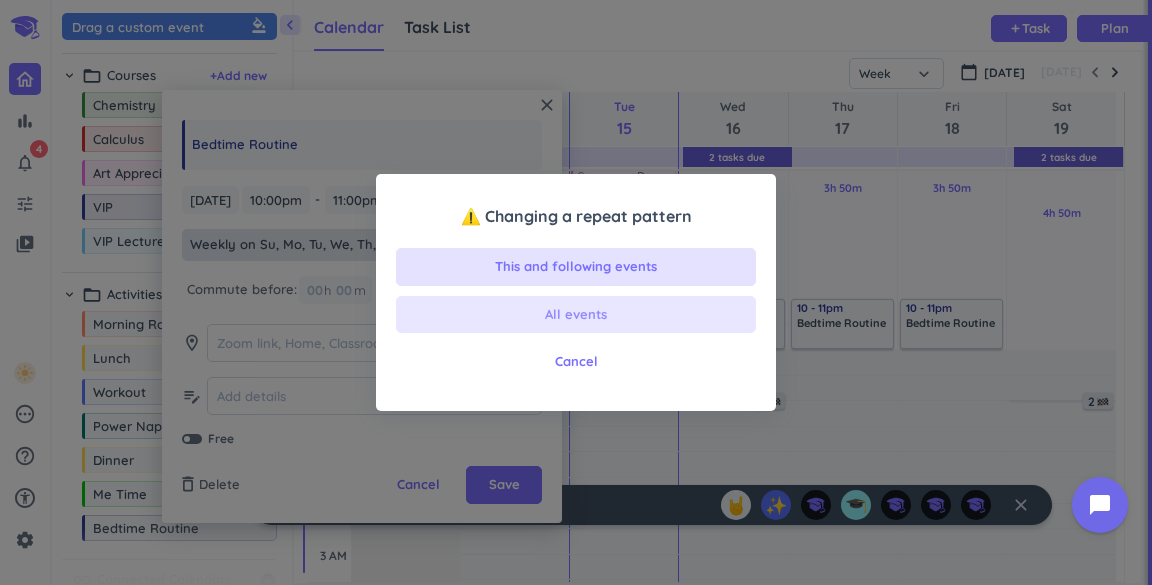 click on "All events" at bounding box center (576, 315) 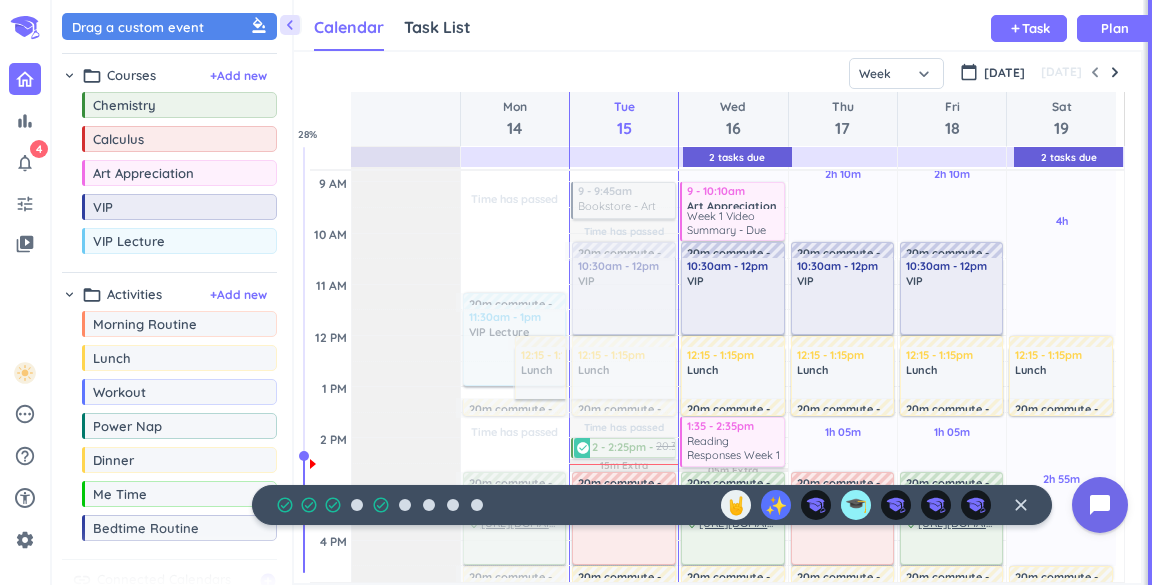 scroll, scrollTop: 244, scrollLeft: 0, axis: vertical 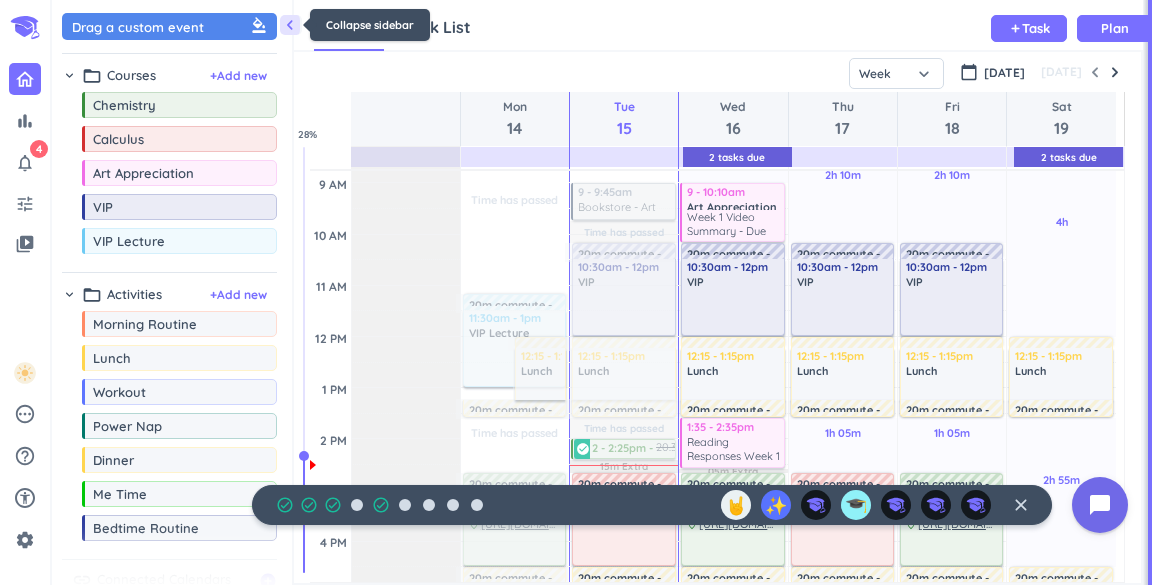 click on "chevron_left" at bounding box center (290, 25) 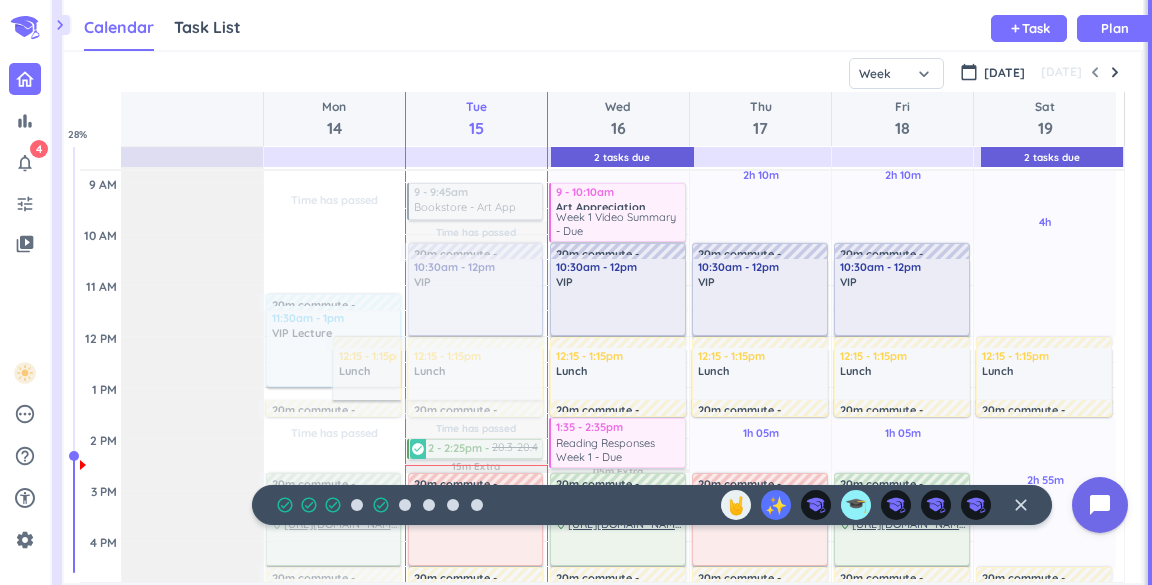 scroll, scrollTop: 9, scrollLeft: 8, axis: both 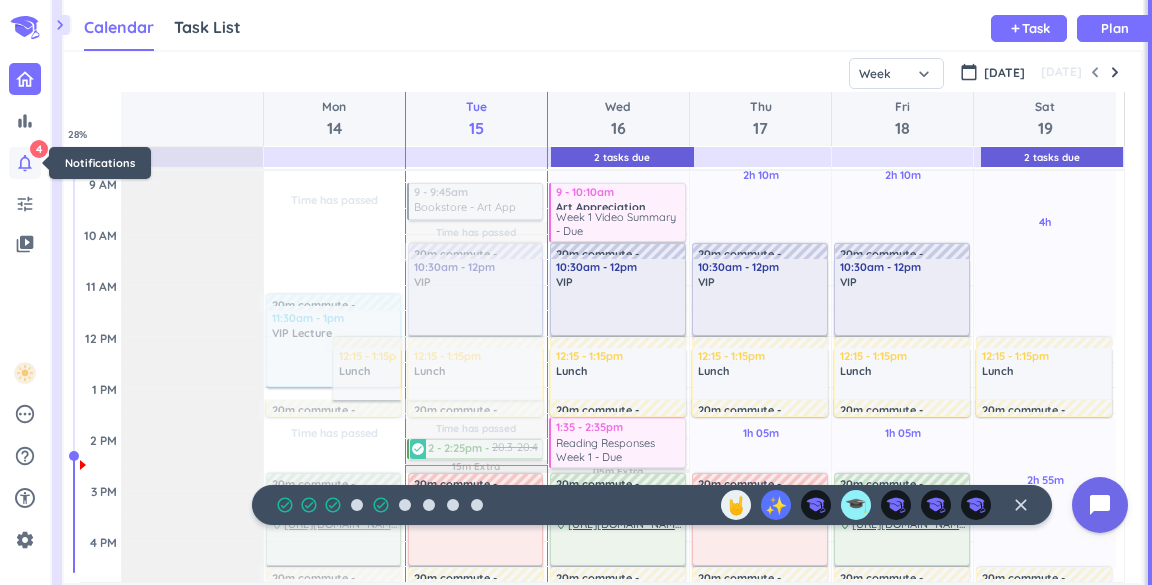 click on "notifications_none 4" at bounding box center (25, 163) 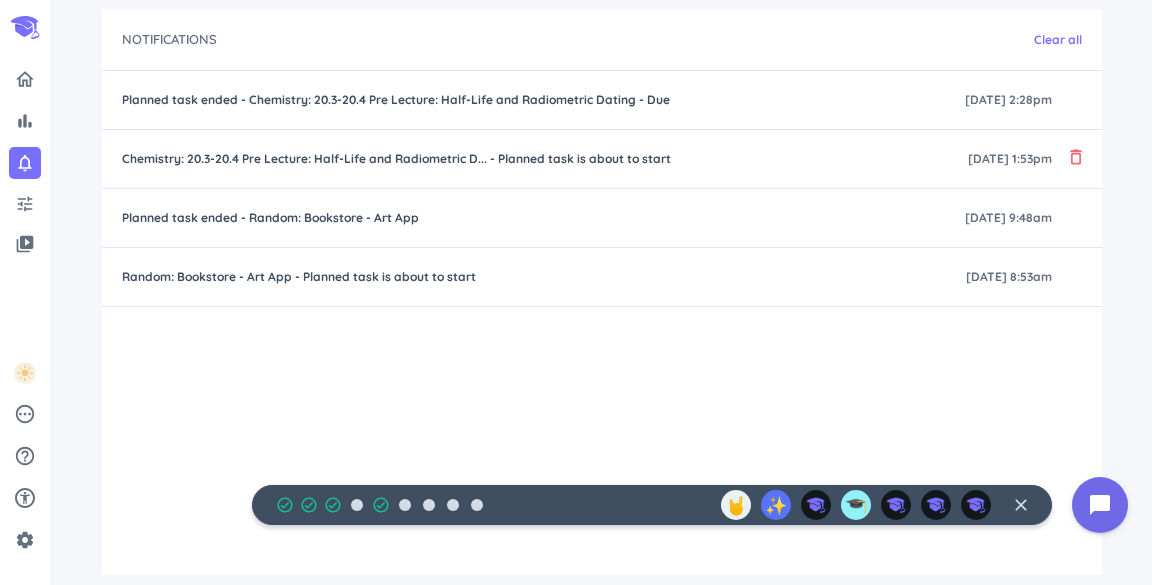 click on "delete_outline" at bounding box center [1076, 157] 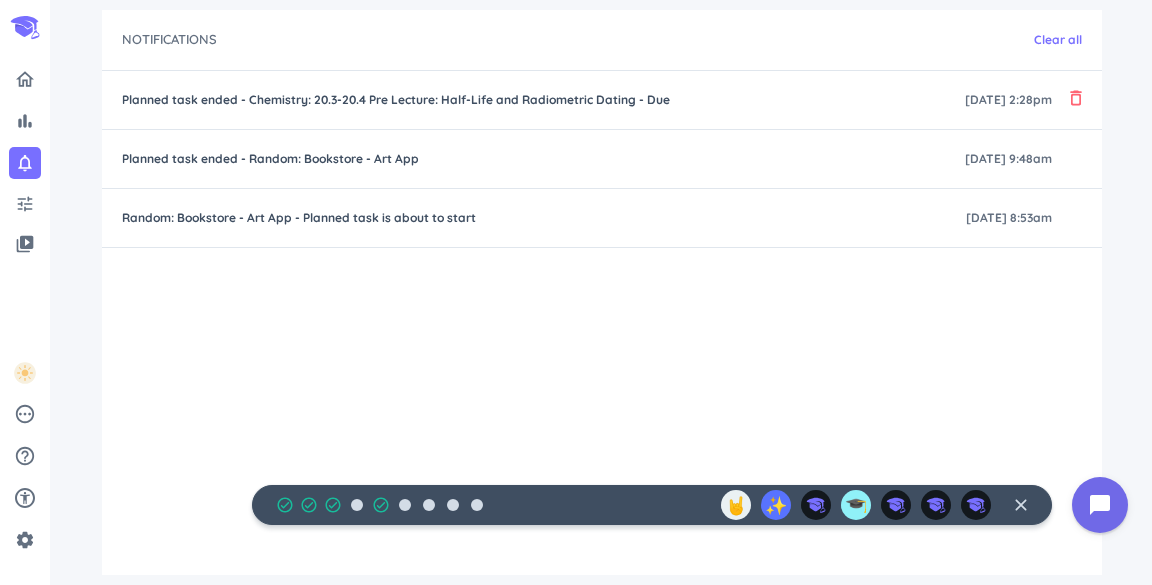 click on "delete_outline" at bounding box center [1076, 98] 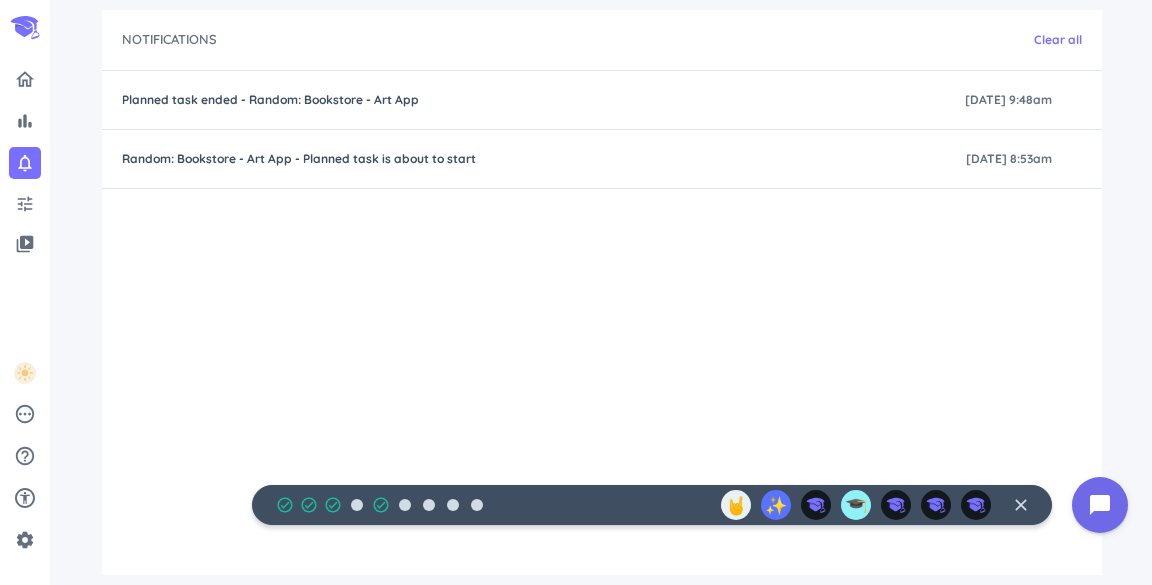 click on "delete_outline" at bounding box center (0, 0) 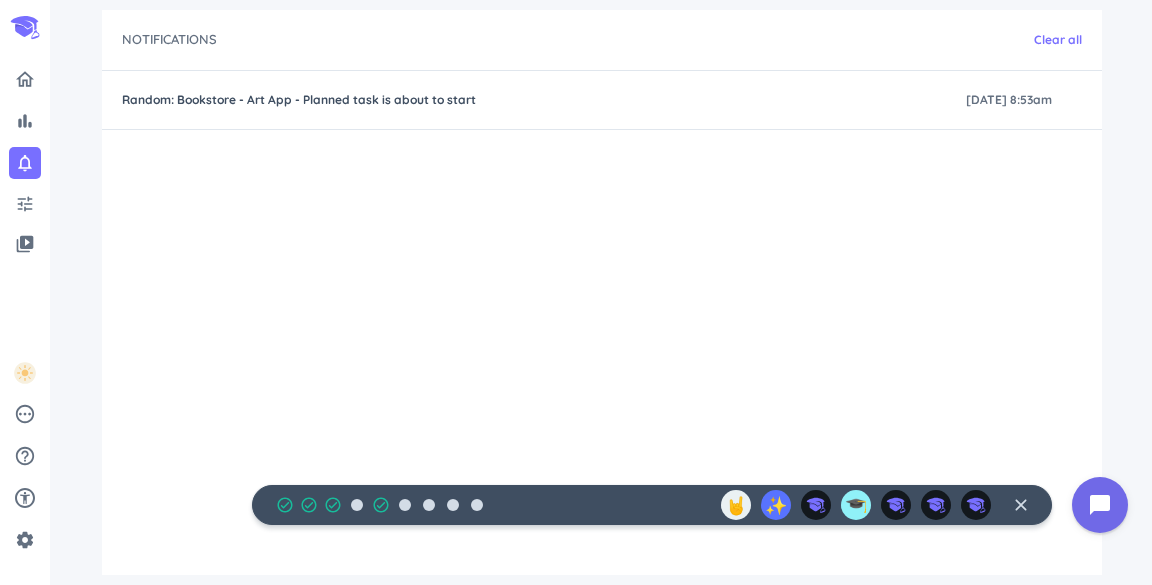 click on "delete_outline" at bounding box center (0, 0) 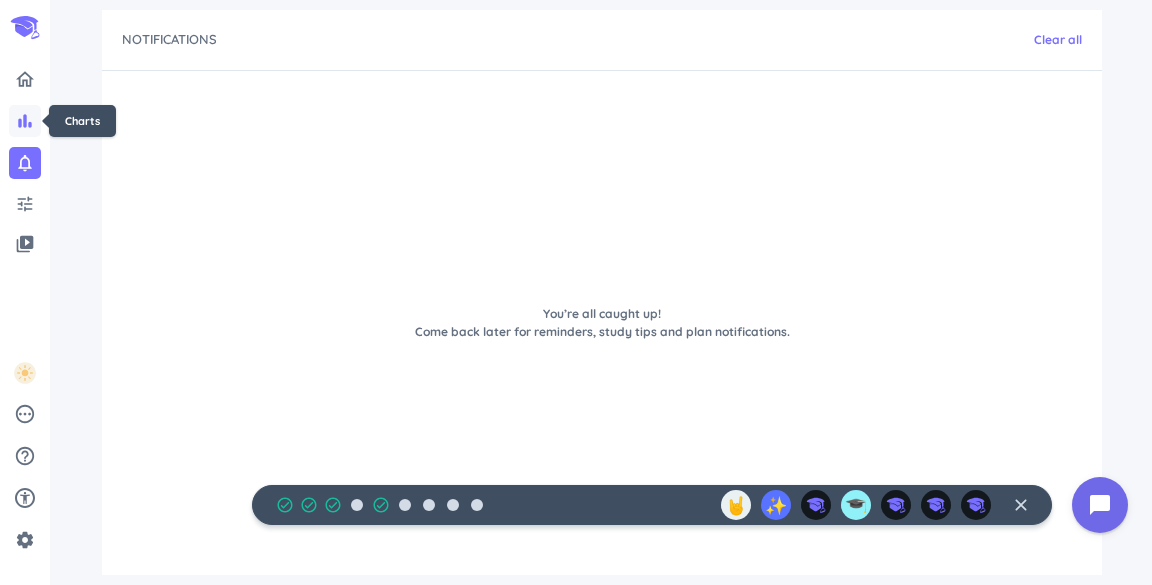 click on "bar_chart" at bounding box center (25, 121) 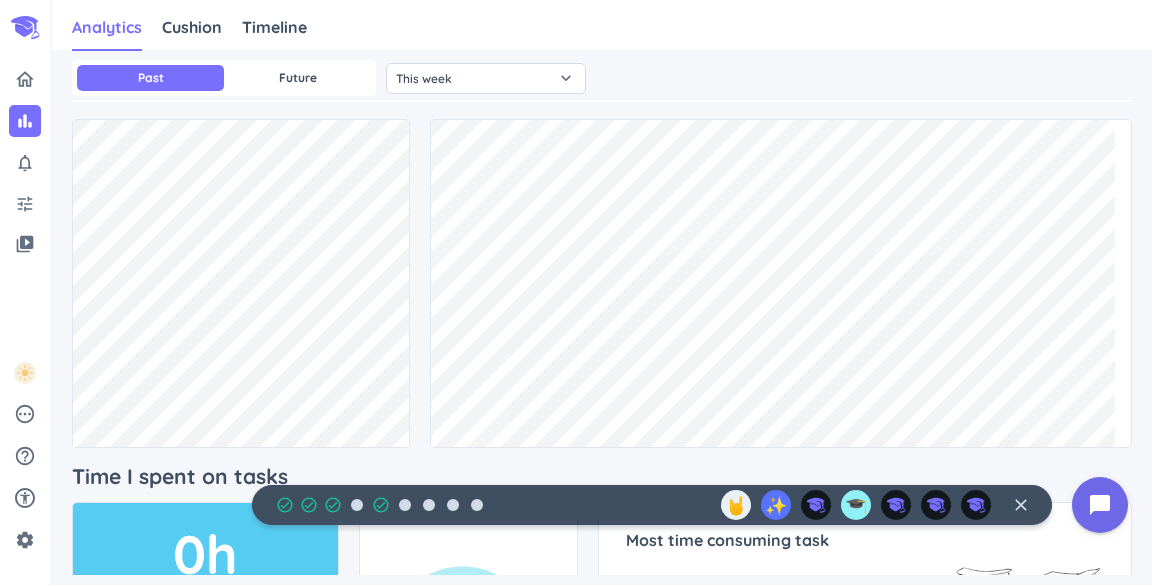 scroll, scrollTop: 25, scrollLeft: 0, axis: vertical 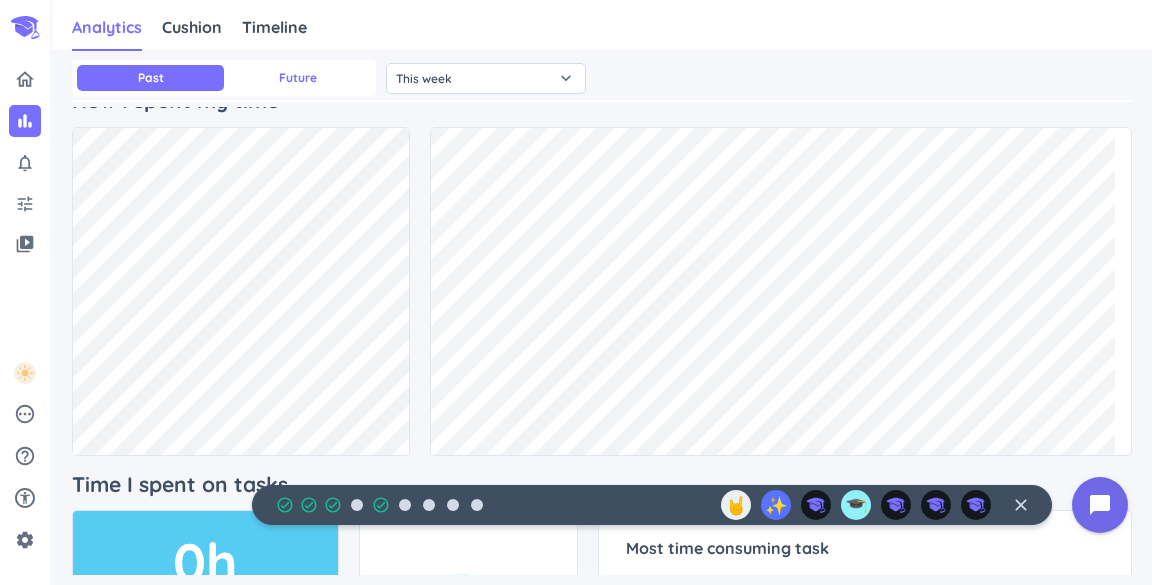 click on "Future" at bounding box center (297, 78) 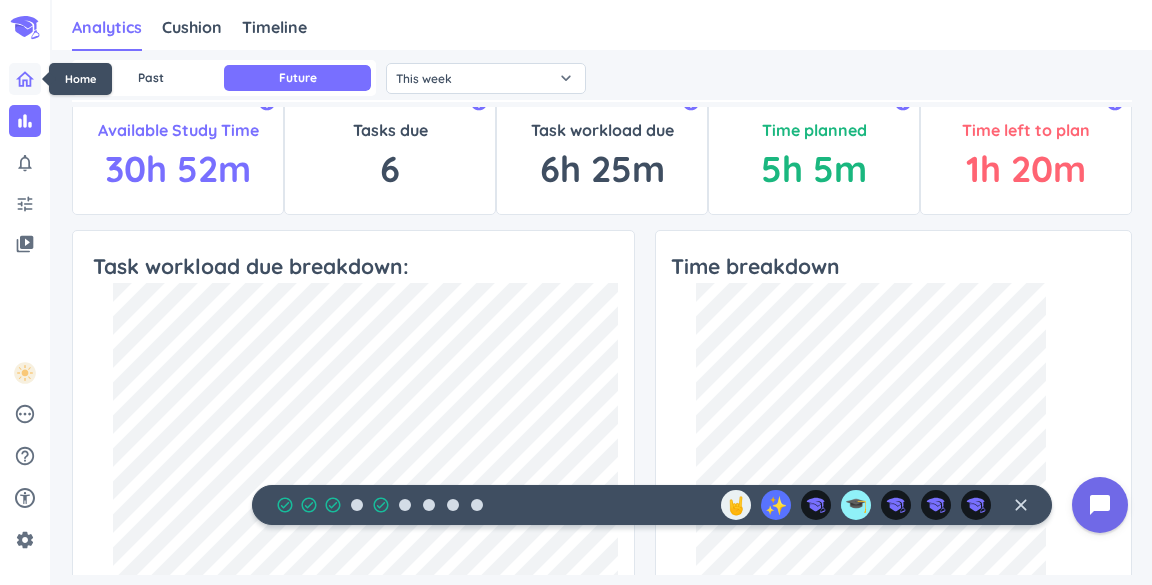 click at bounding box center [25, 79] 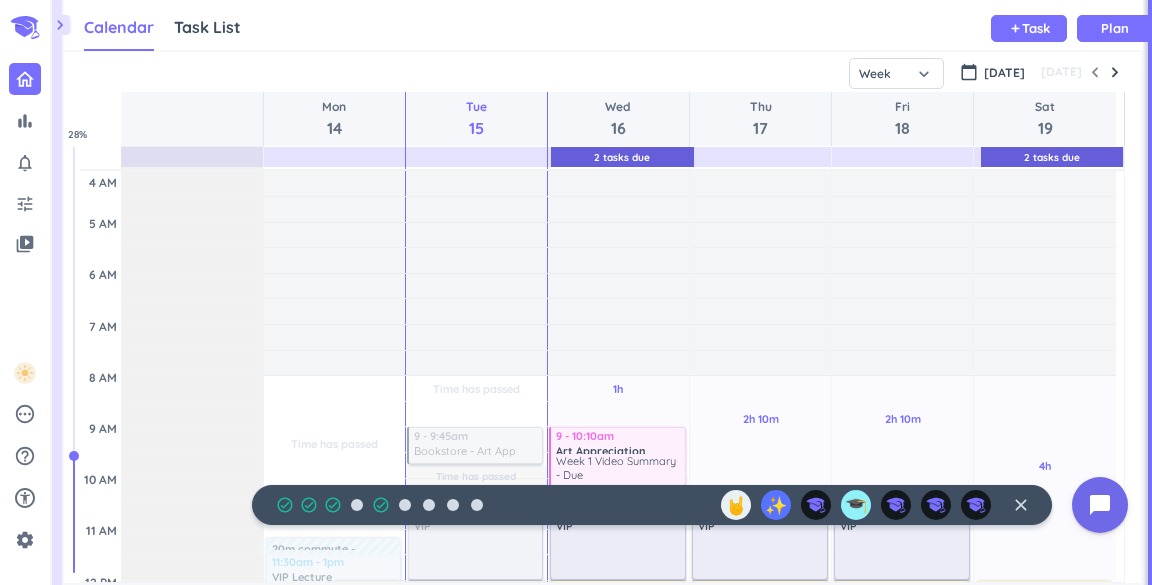 scroll, scrollTop: 9, scrollLeft: 8, axis: both 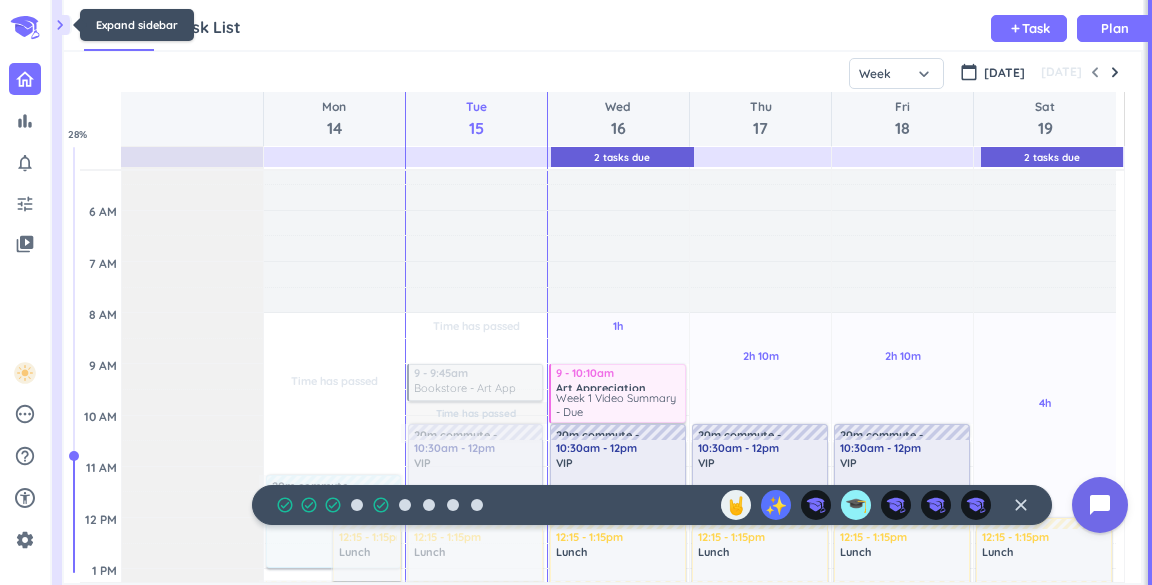 click on "chevron_right" at bounding box center [60, 25] 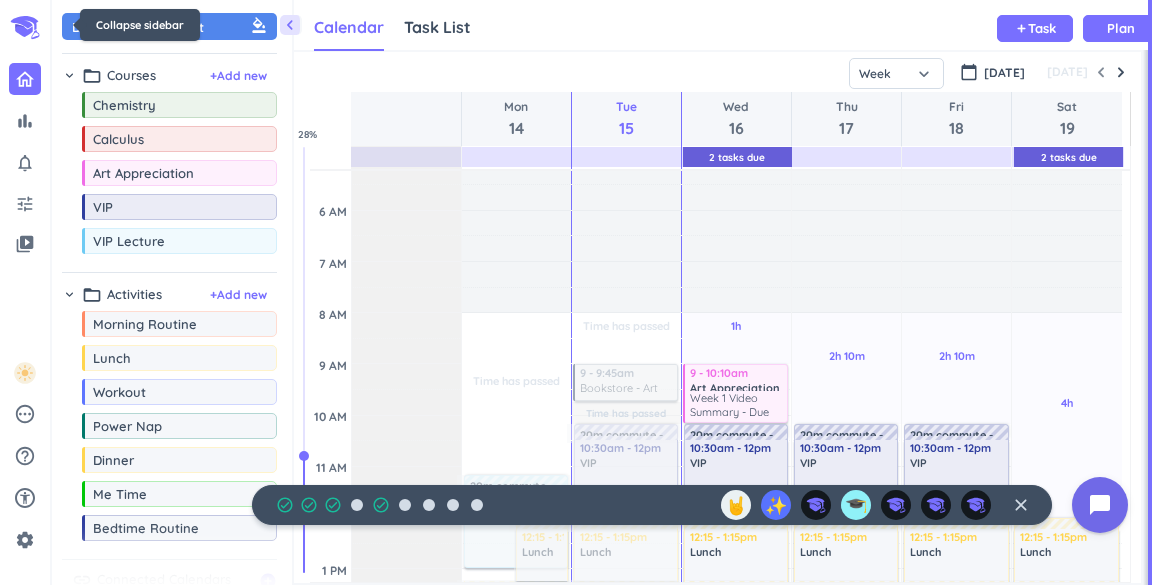 scroll, scrollTop: 42, scrollLeft: 840, axis: both 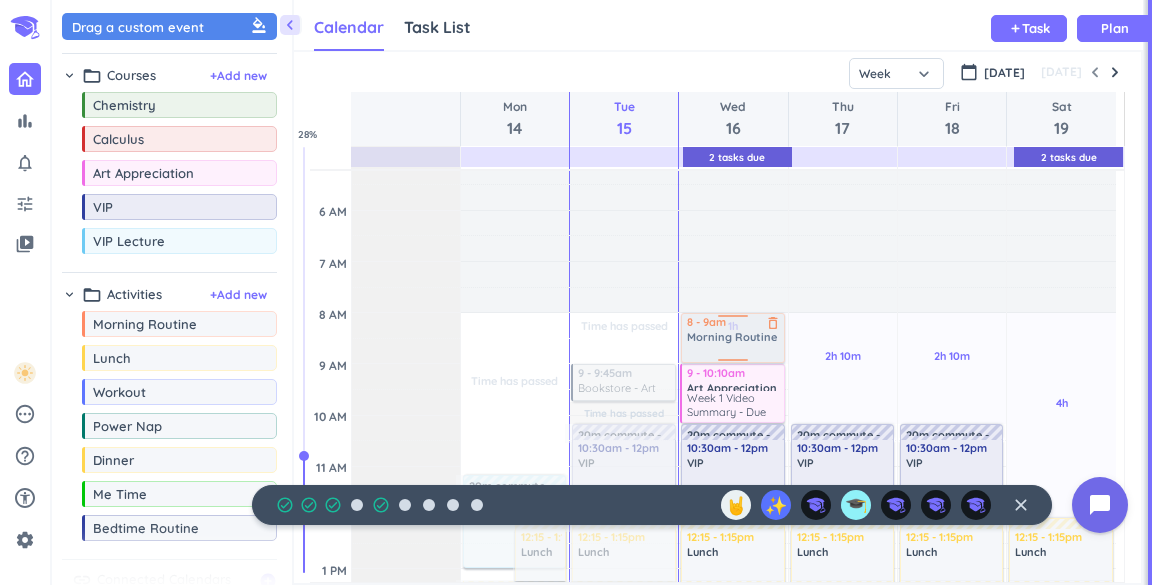 drag, startPoint x: 181, startPoint y: 326, endPoint x: 767, endPoint y: 316, distance: 586.0853 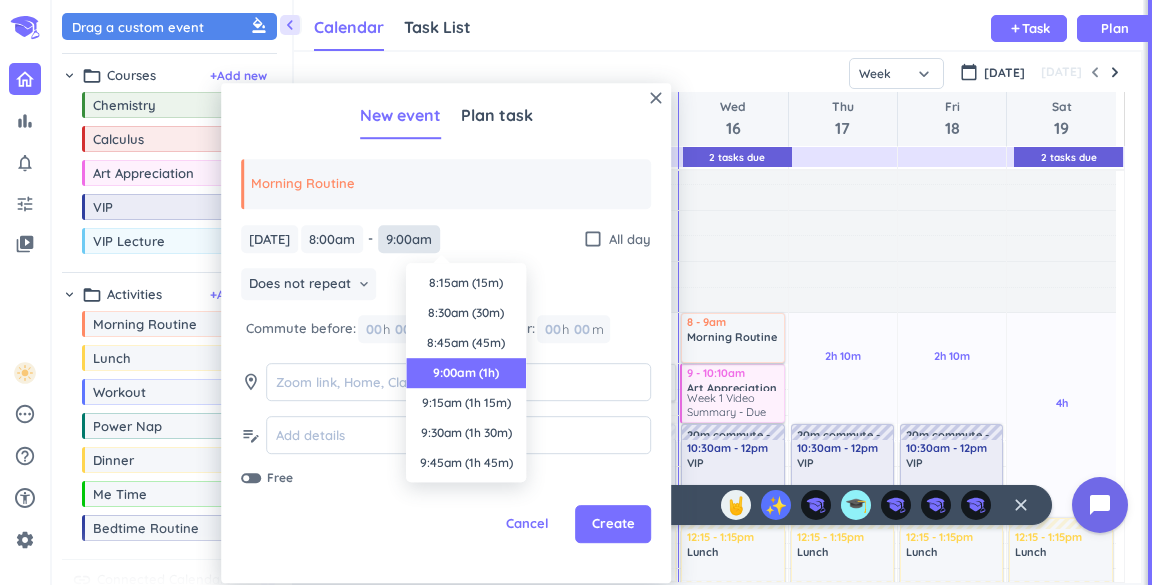 click on "9:00am" at bounding box center (409, 239) 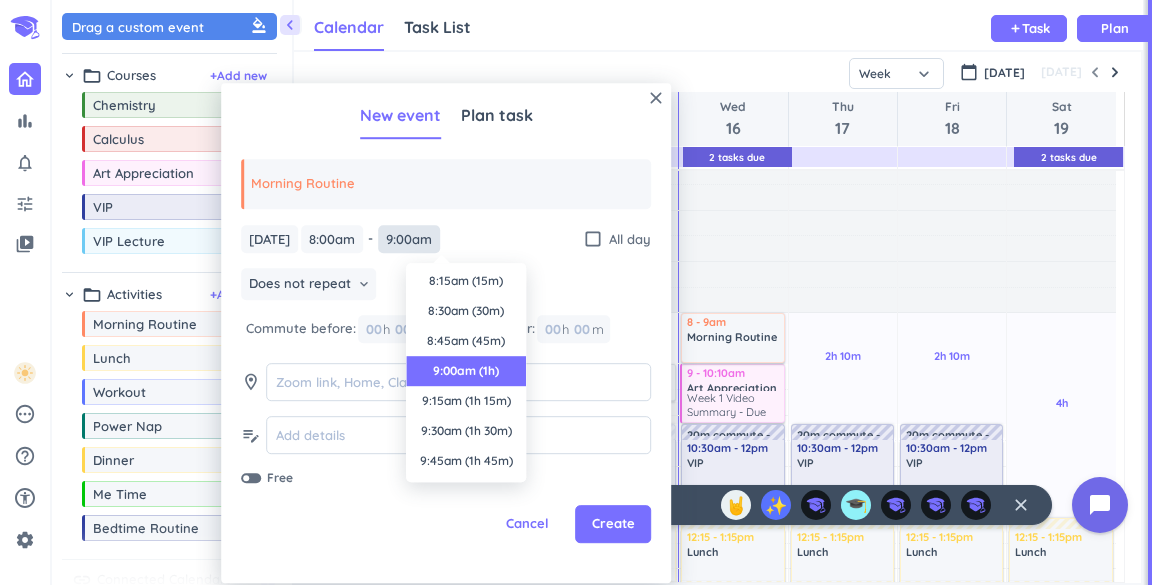 scroll, scrollTop: 0, scrollLeft: 0, axis: both 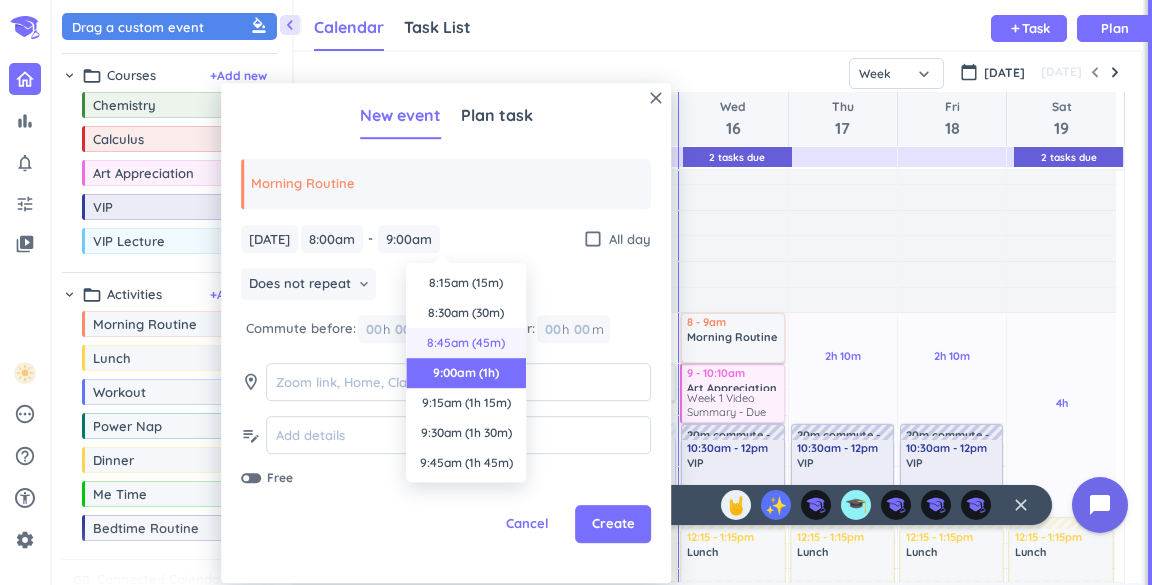 click on "8:45am (45m)" at bounding box center [466, 343] 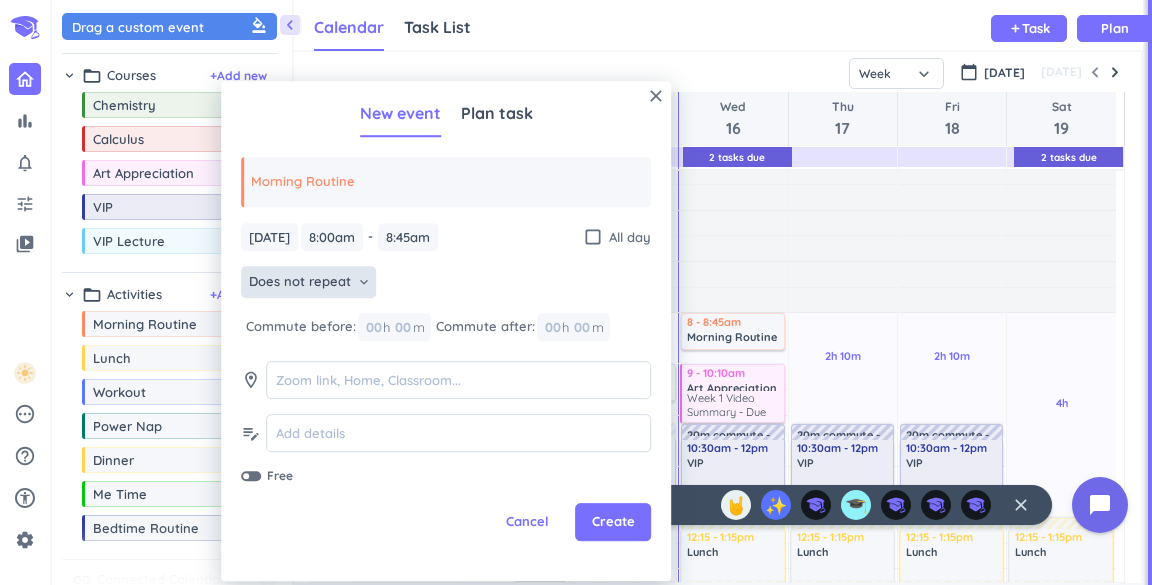 click on "Does not repeat" at bounding box center (300, 283) 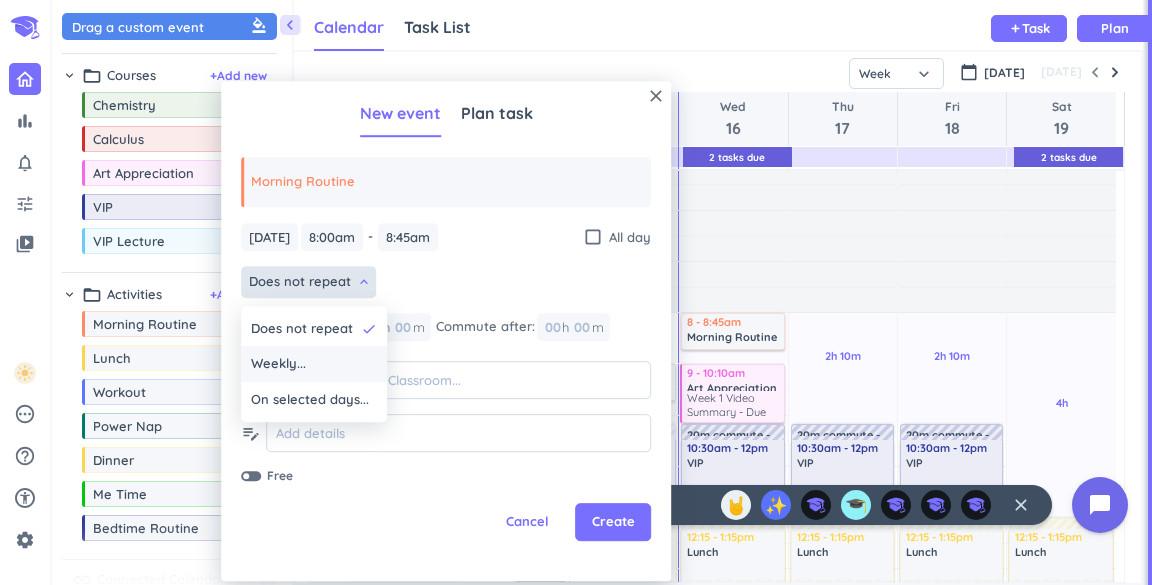 click on "Weekly..." at bounding box center (278, 365) 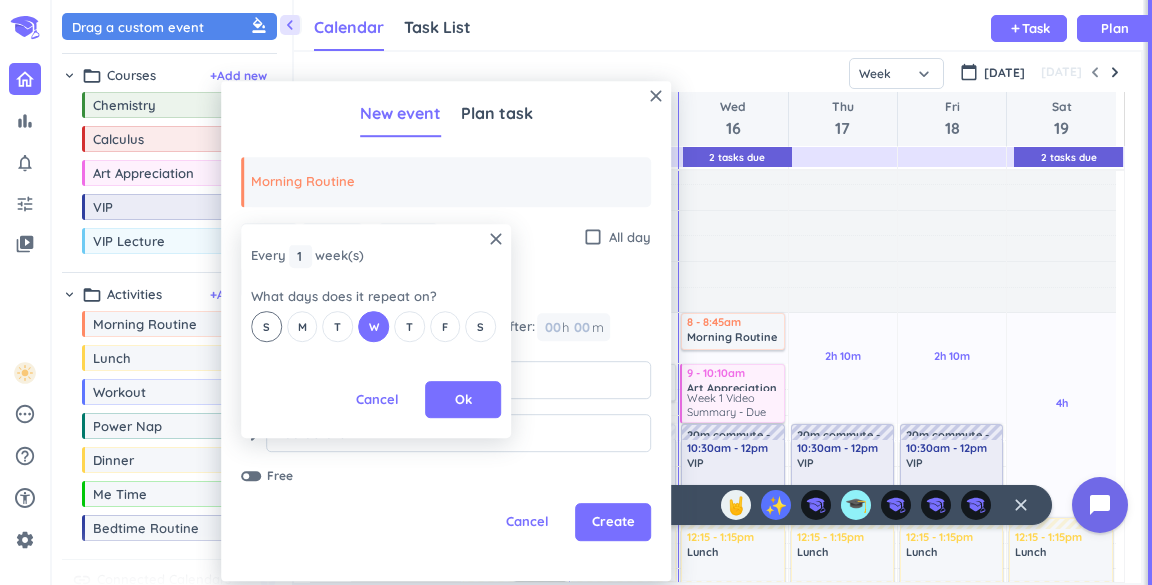 click on "S" at bounding box center [266, 326] 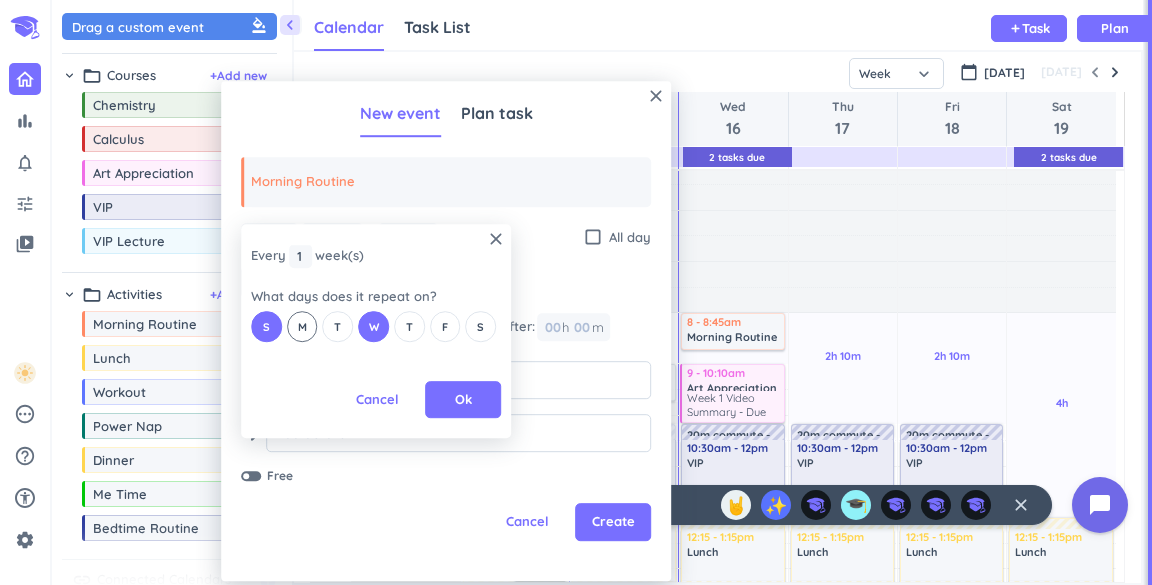 click on "M" at bounding box center (302, 327) 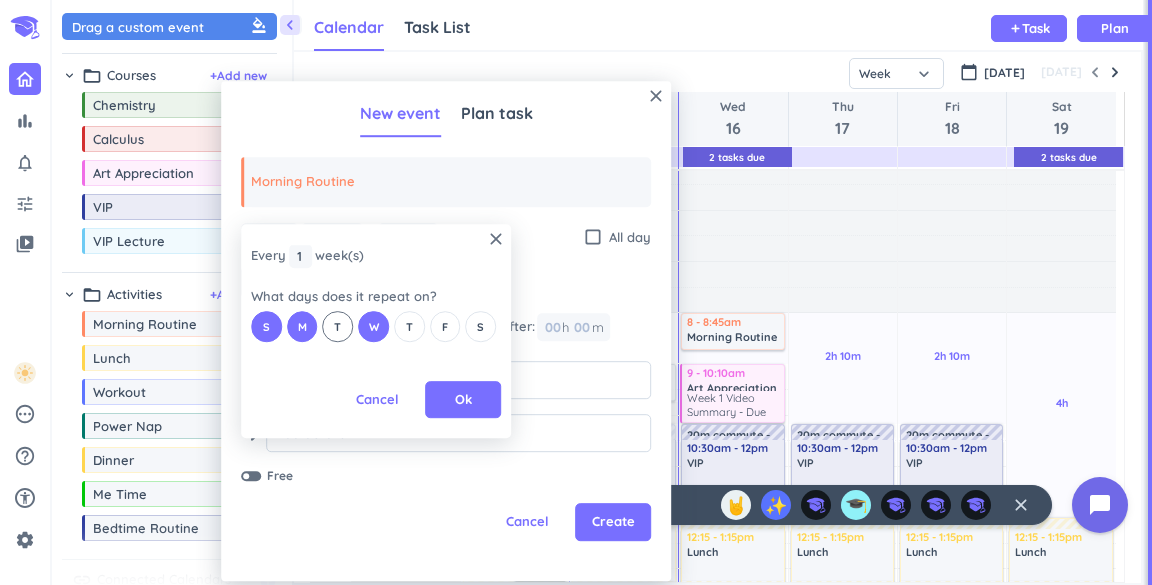 click on "T" at bounding box center [338, 326] 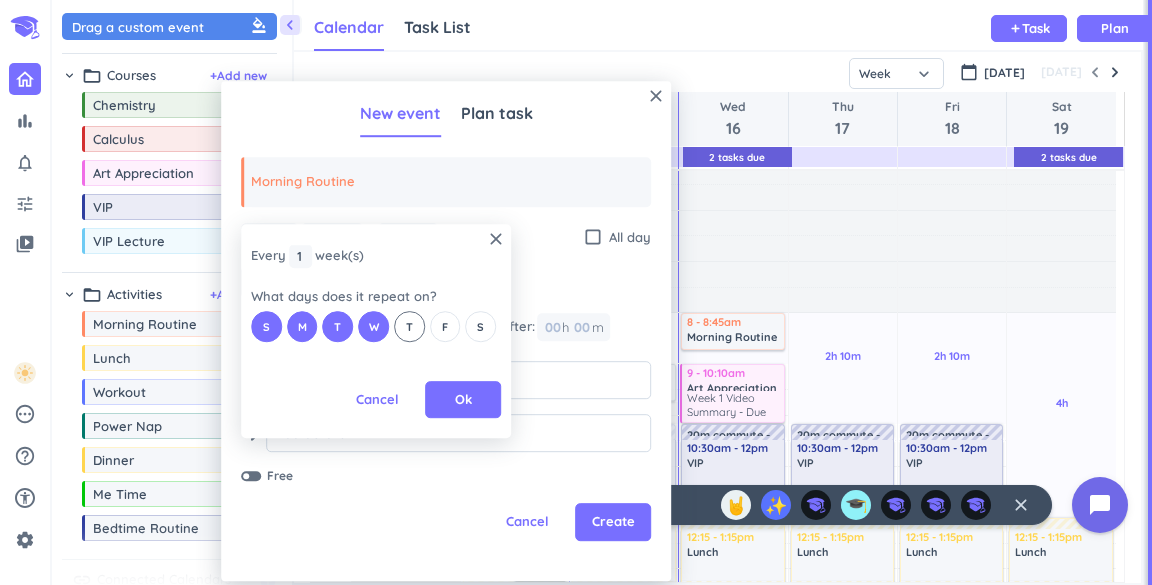 click on "T" at bounding box center (409, 326) 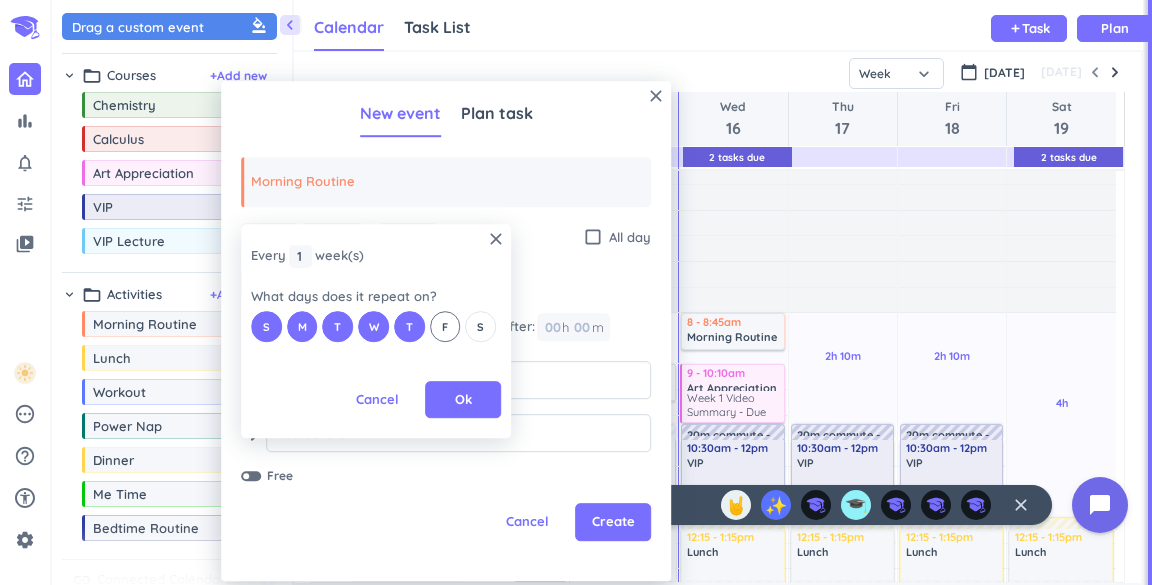 click on "F" at bounding box center (445, 327) 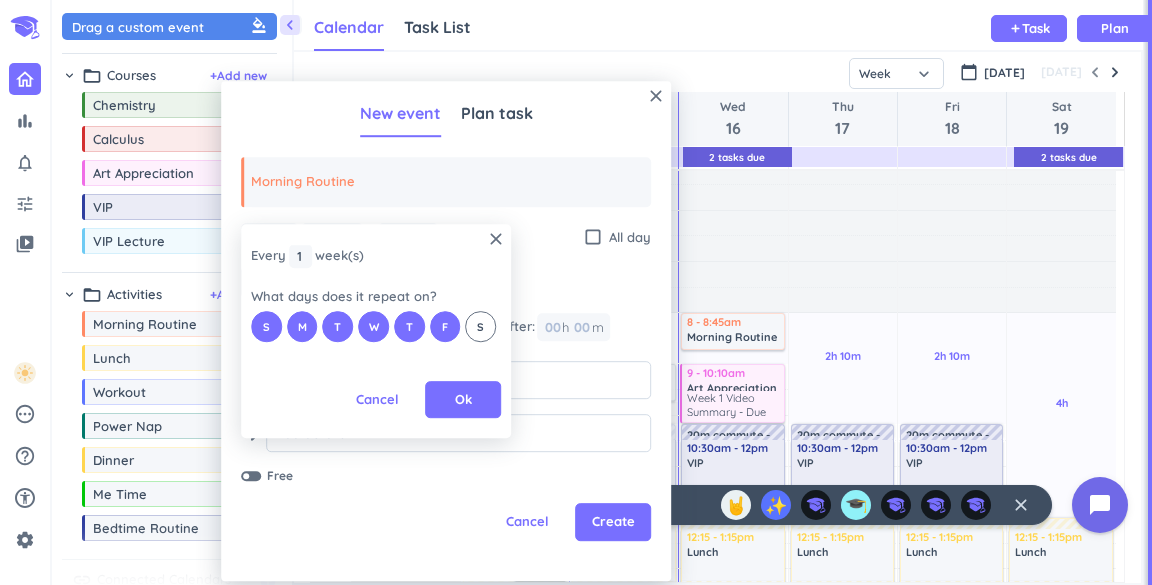 click on "S" at bounding box center (480, 327) 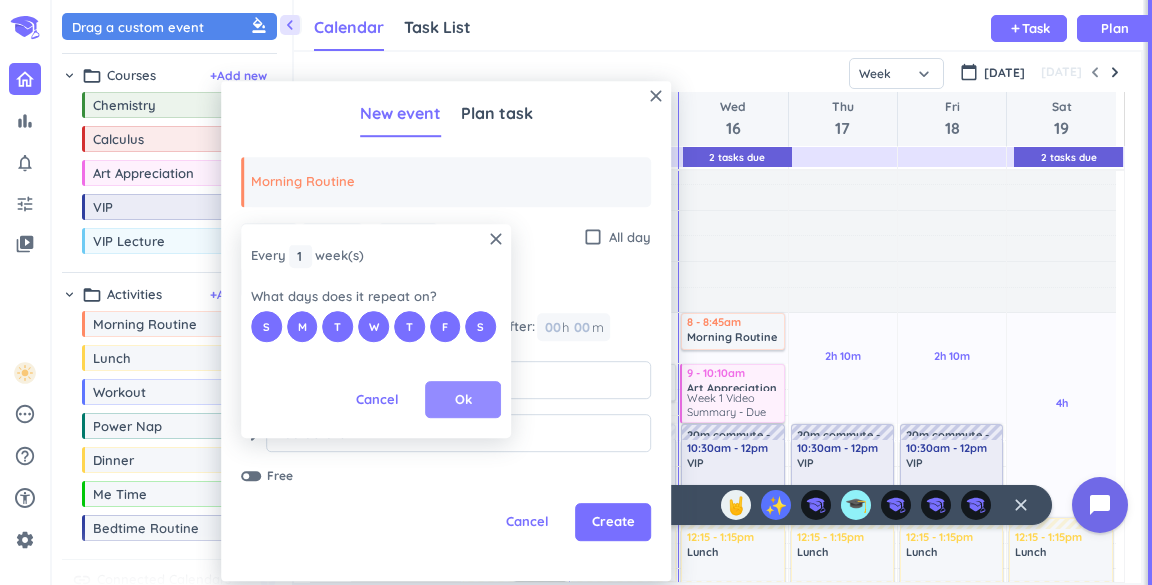 click on "Ok" at bounding box center (463, 400) 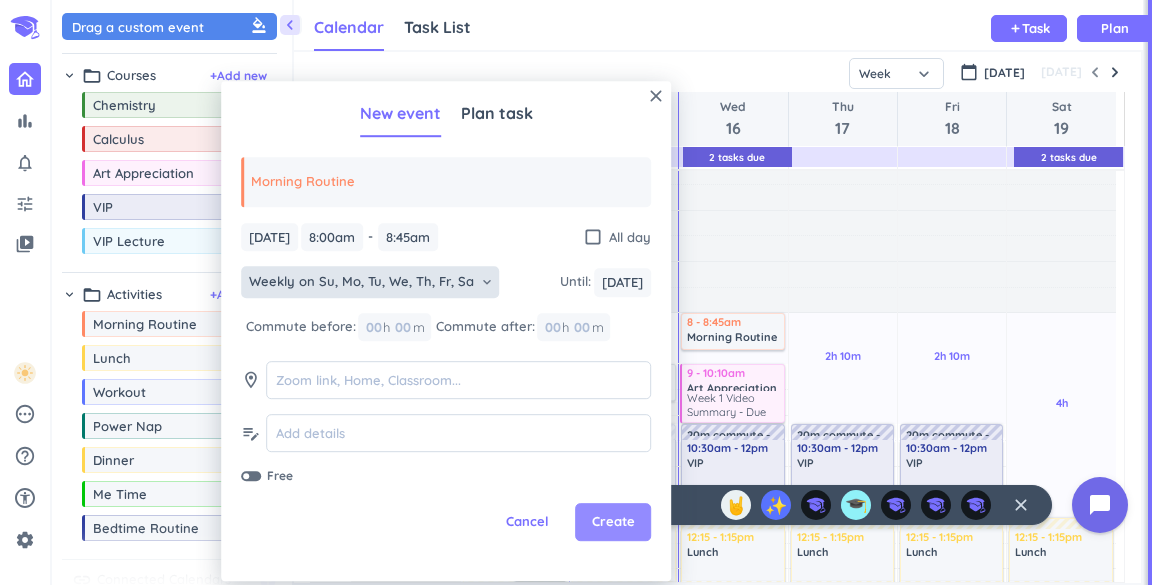 click on "Create" at bounding box center (613, 523) 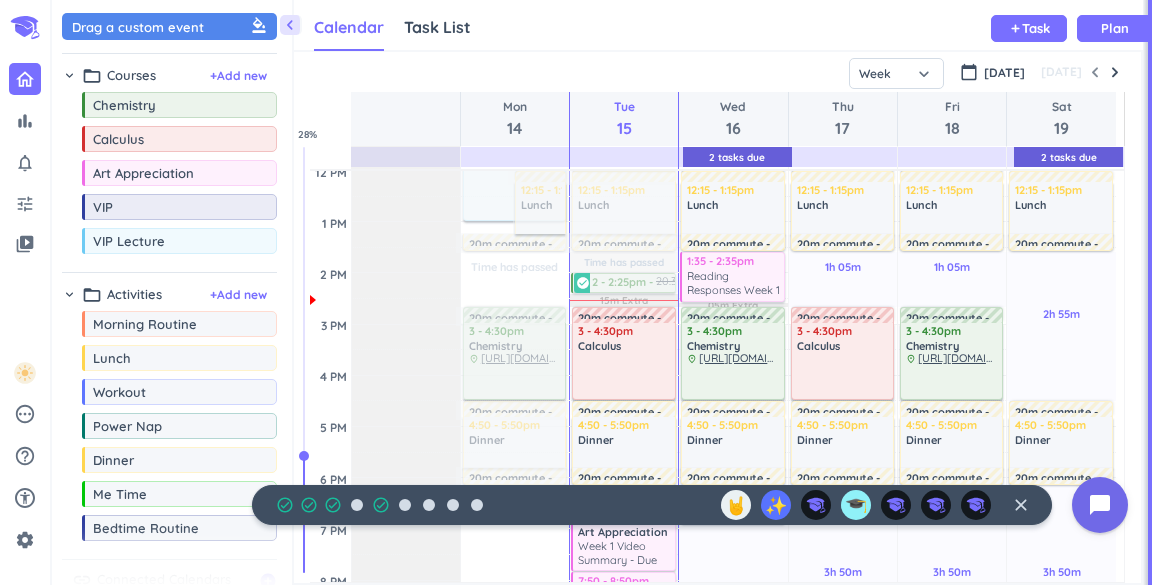 scroll, scrollTop: 409, scrollLeft: 0, axis: vertical 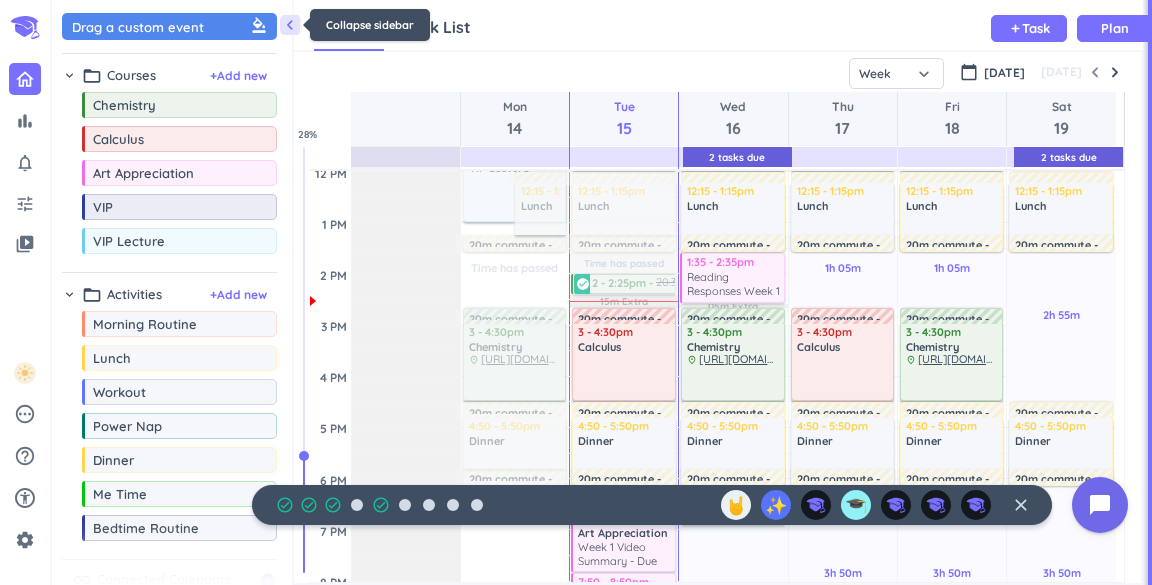 click on "chevron_left" at bounding box center (290, 25) 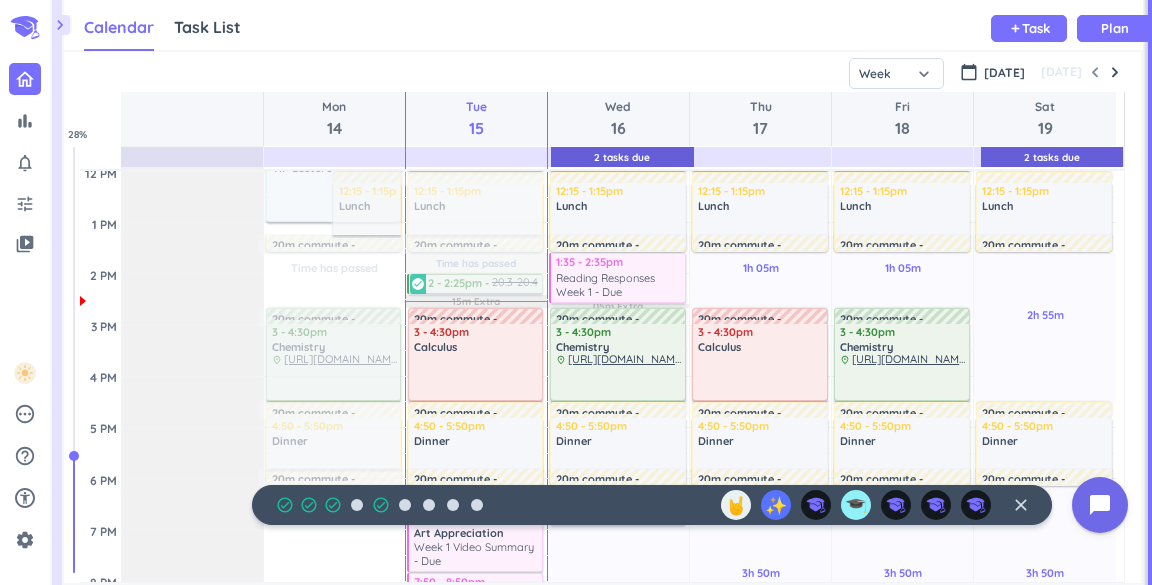 scroll, scrollTop: 9, scrollLeft: 8, axis: both 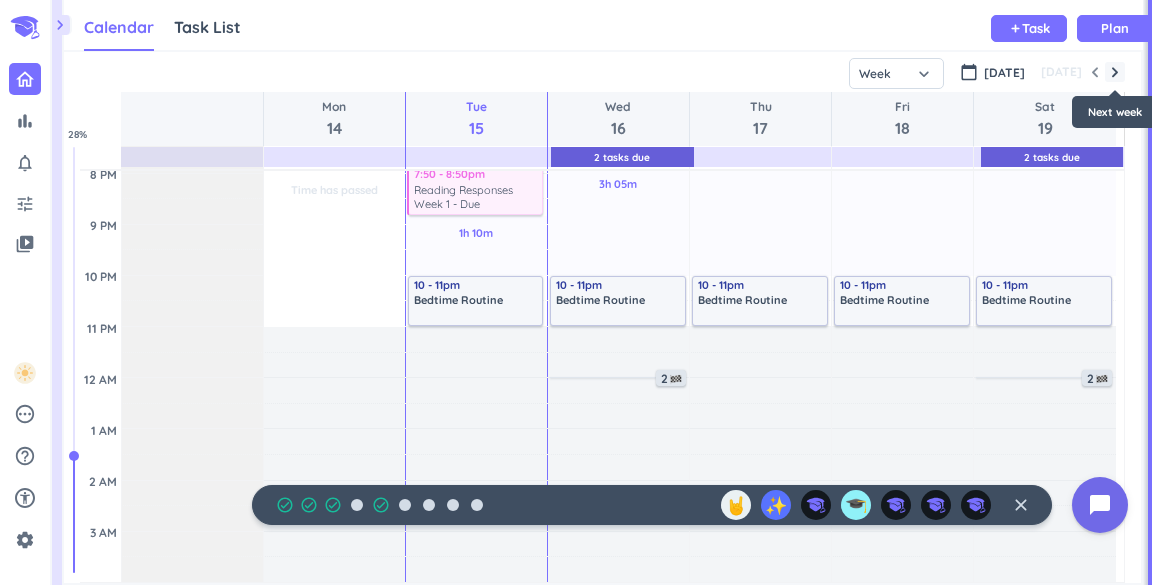 click at bounding box center (1115, 72) 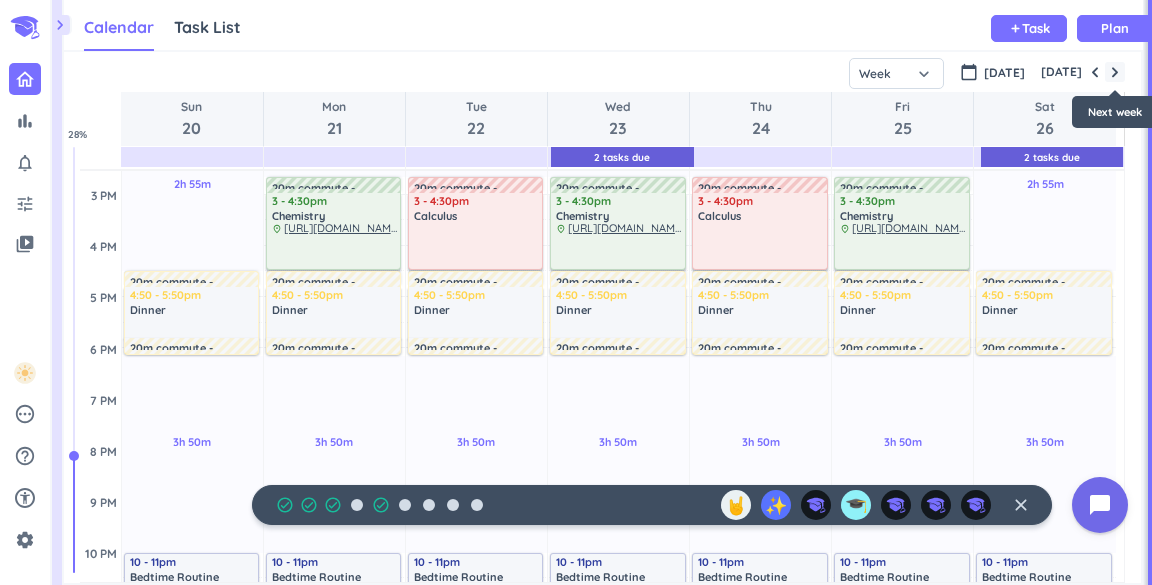 scroll, scrollTop: 534, scrollLeft: 0, axis: vertical 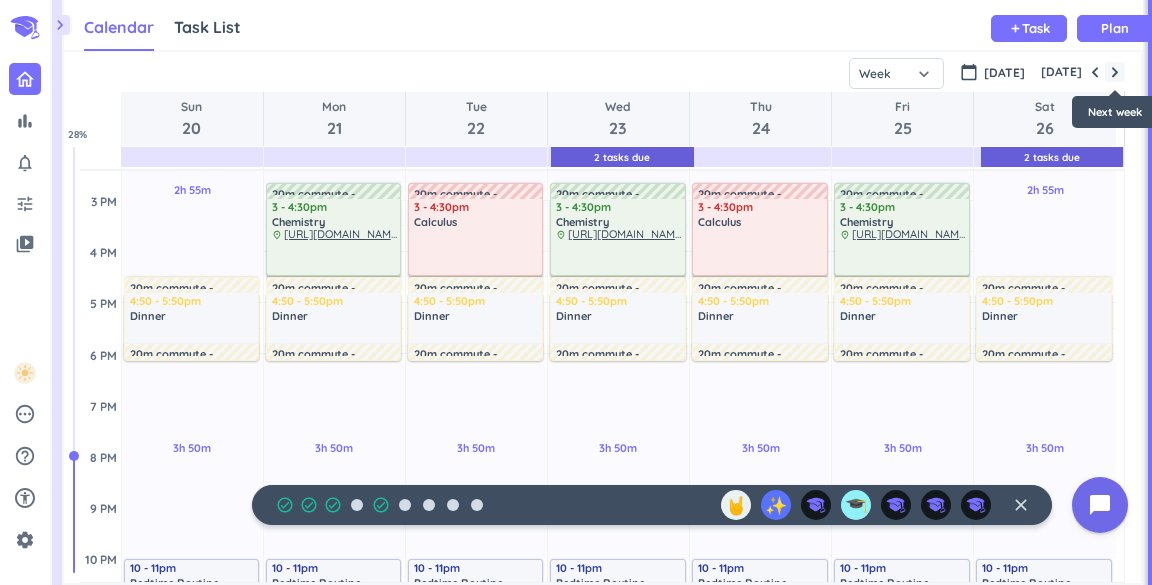 click at bounding box center [1115, 72] 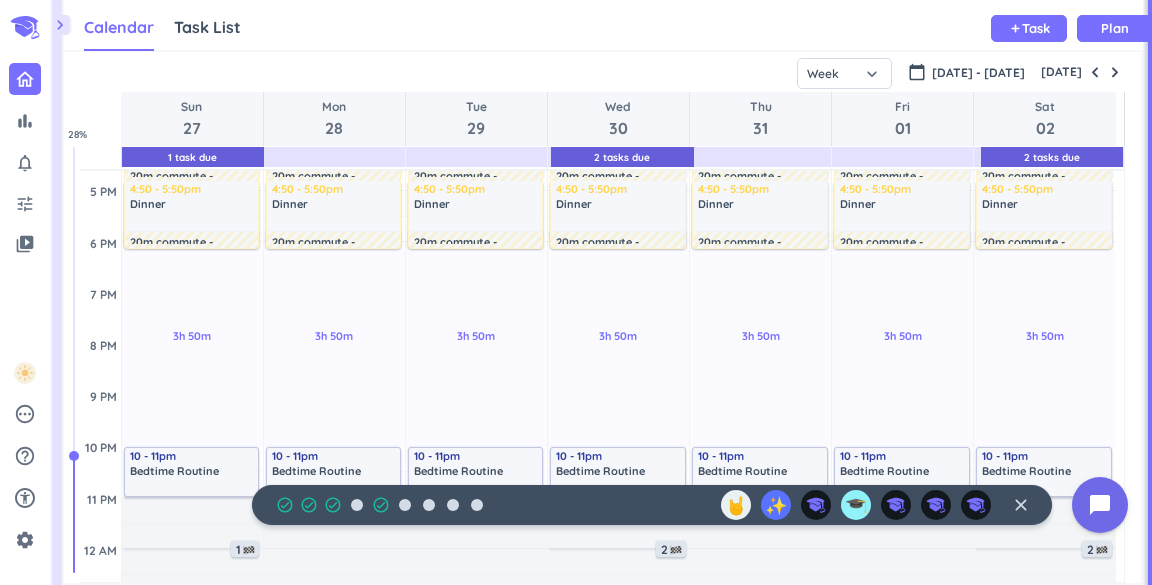 scroll, scrollTop: 682, scrollLeft: 0, axis: vertical 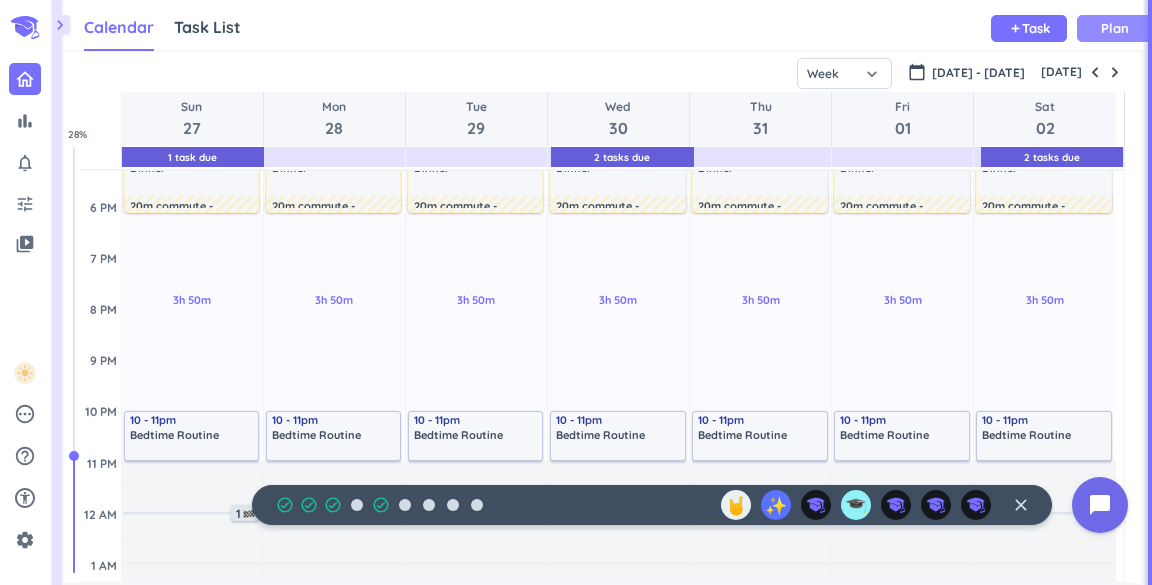 click on "Plan" at bounding box center (1115, 28) 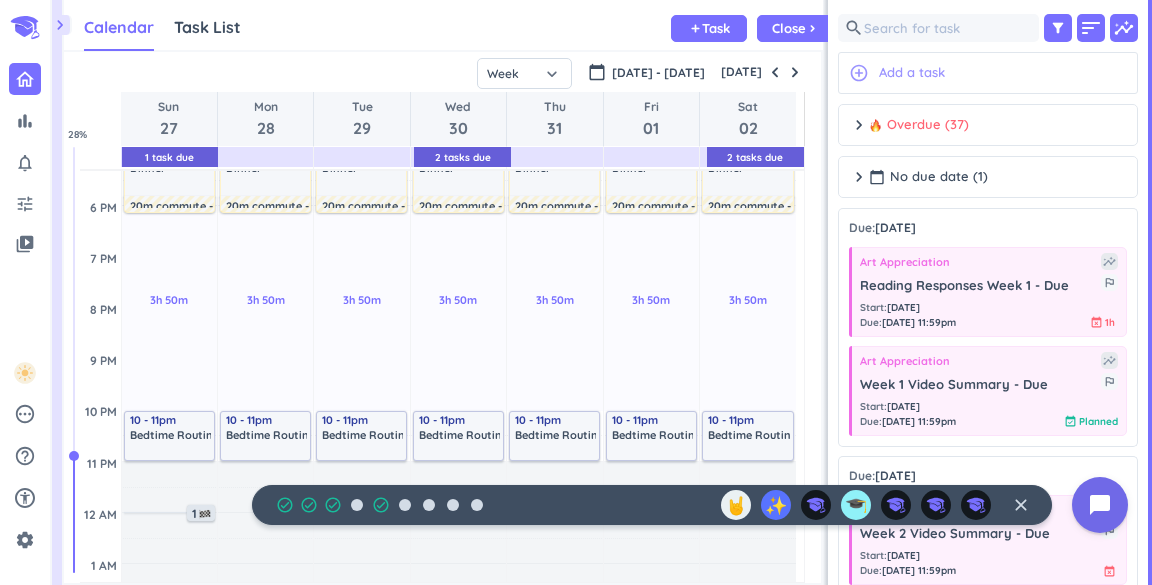 scroll, scrollTop: 42, scrollLeft: 750, axis: both 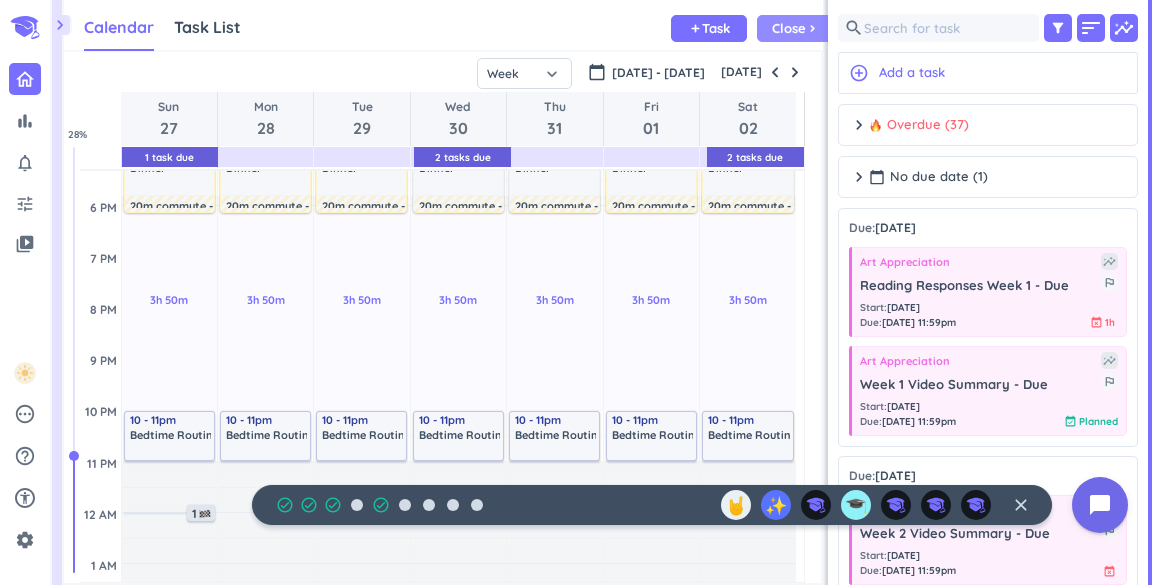 click on "chevron_right" at bounding box center (812, 28) 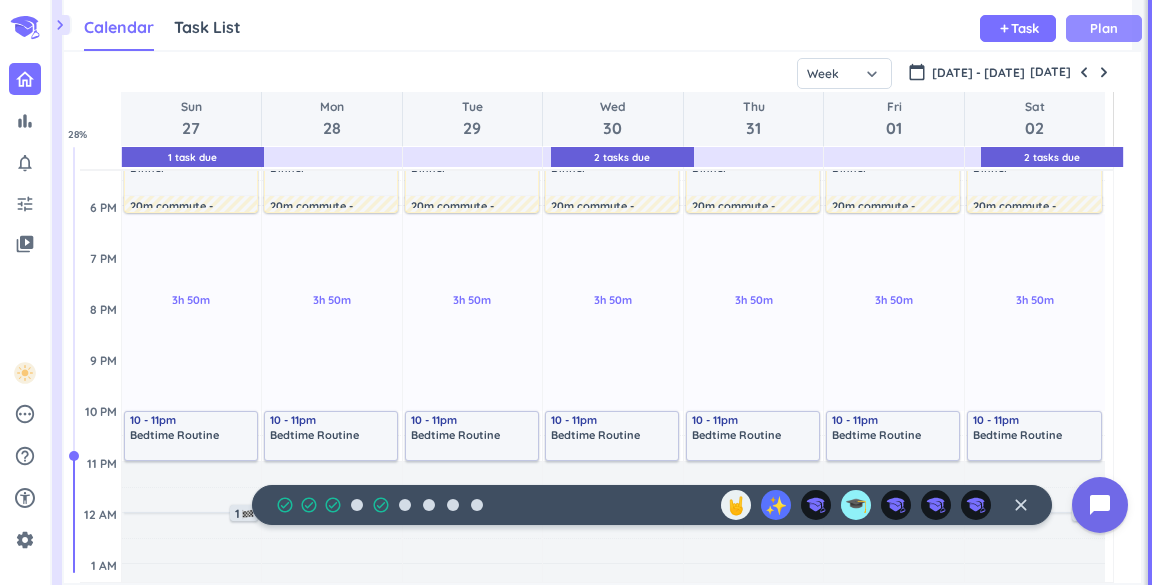 scroll, scrollTop: 9, scrollLeft: 8, axis: both 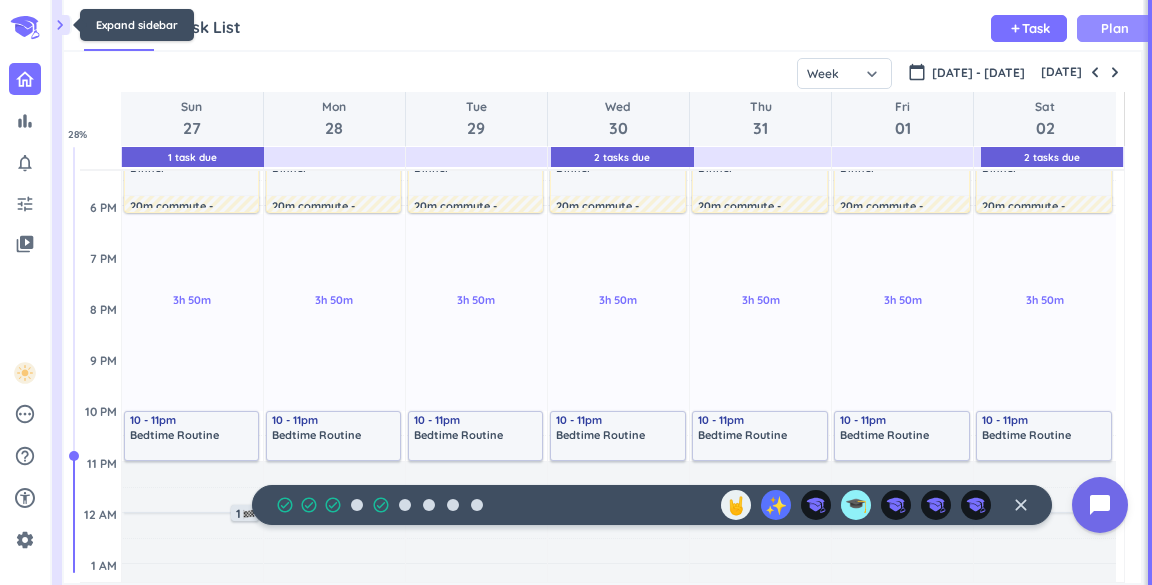 click on "chevron_right" at bounding box center [60, 25] 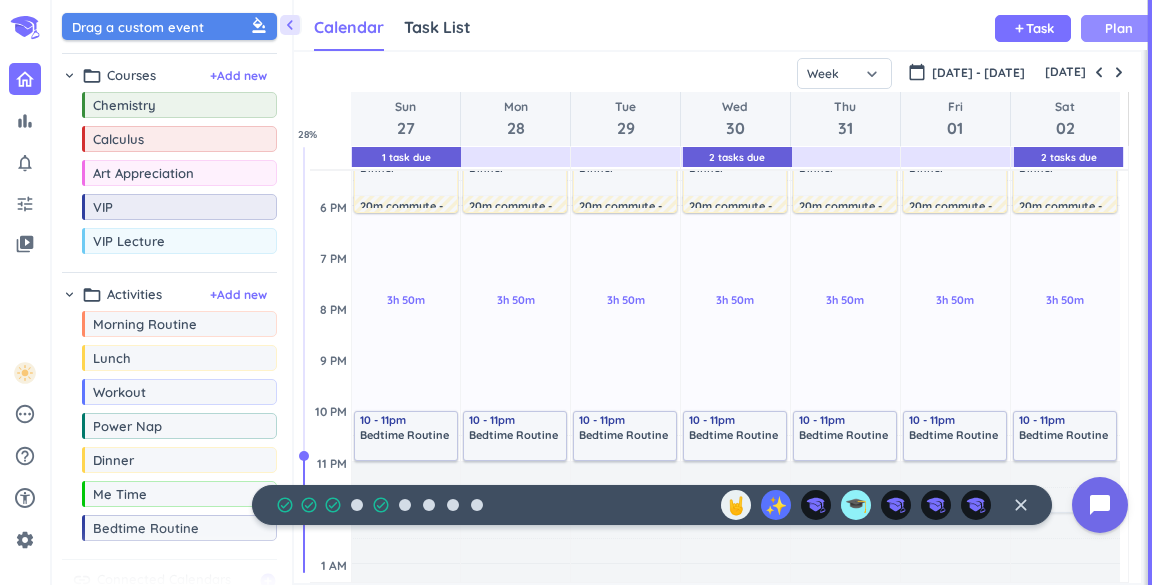 scroll, scrollTop: 42, scrollLeft: 840, axis: both 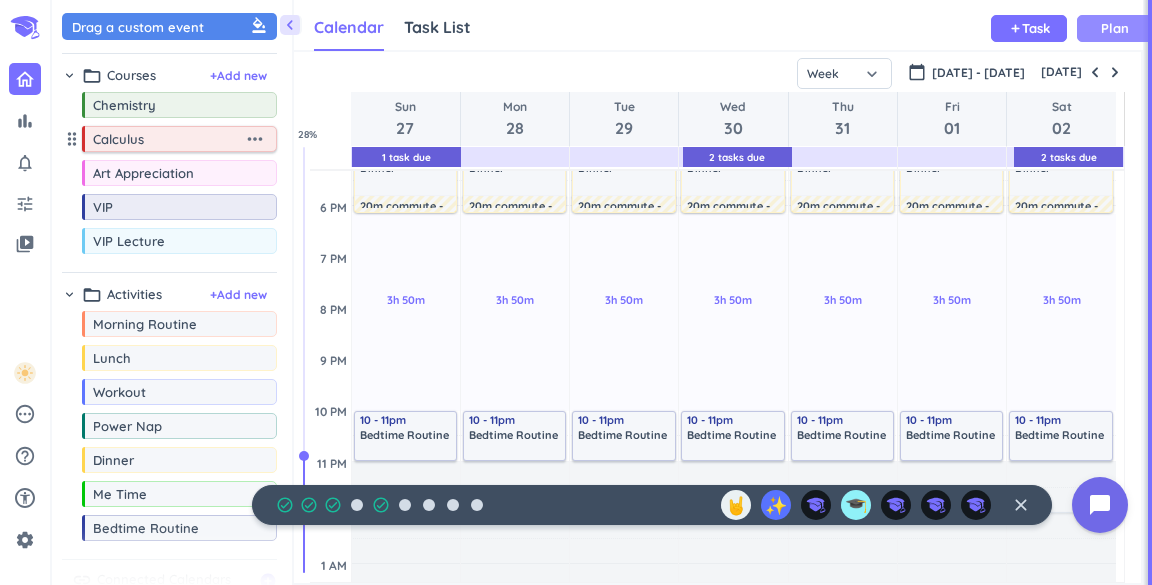 click on "Calculus" at bounding box center (168, 139) 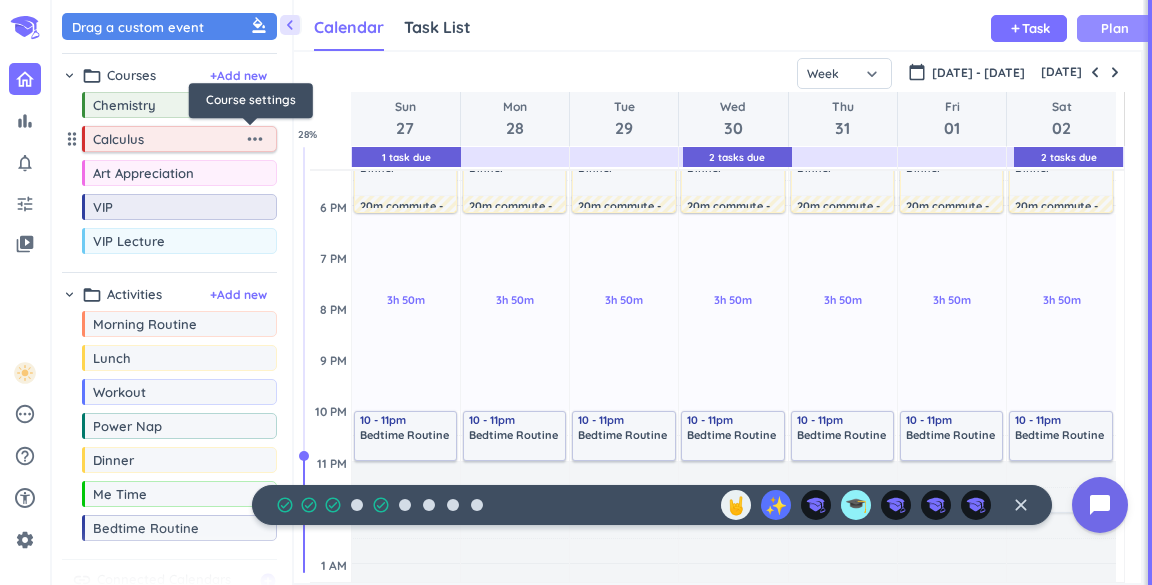 click on "more_horiz" at bounding box center (255, 139) 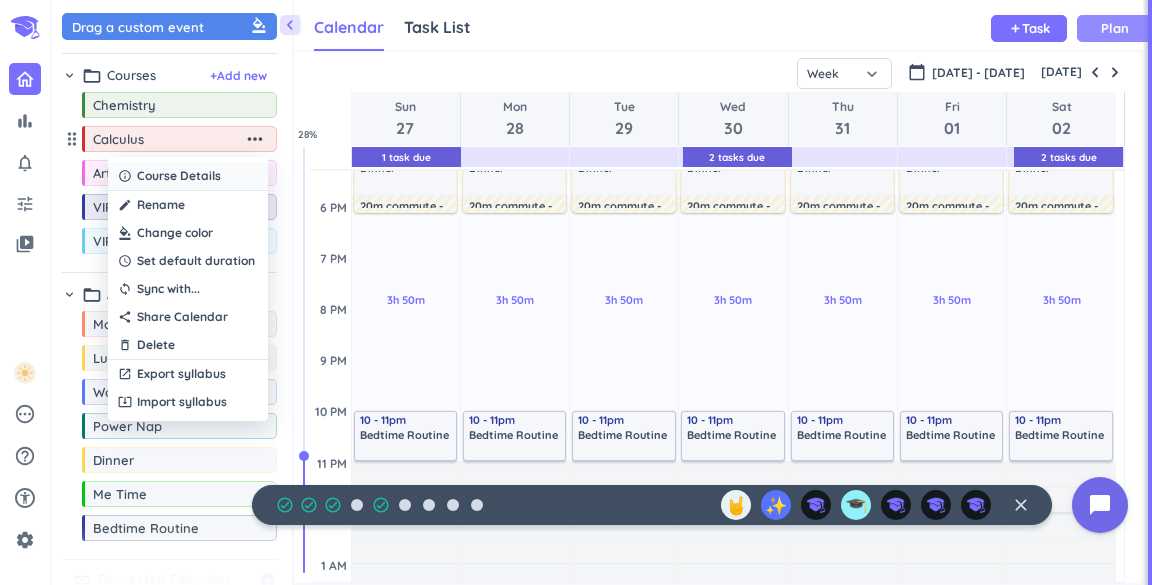 click on "Course Details" at bounding box center [179, 176] 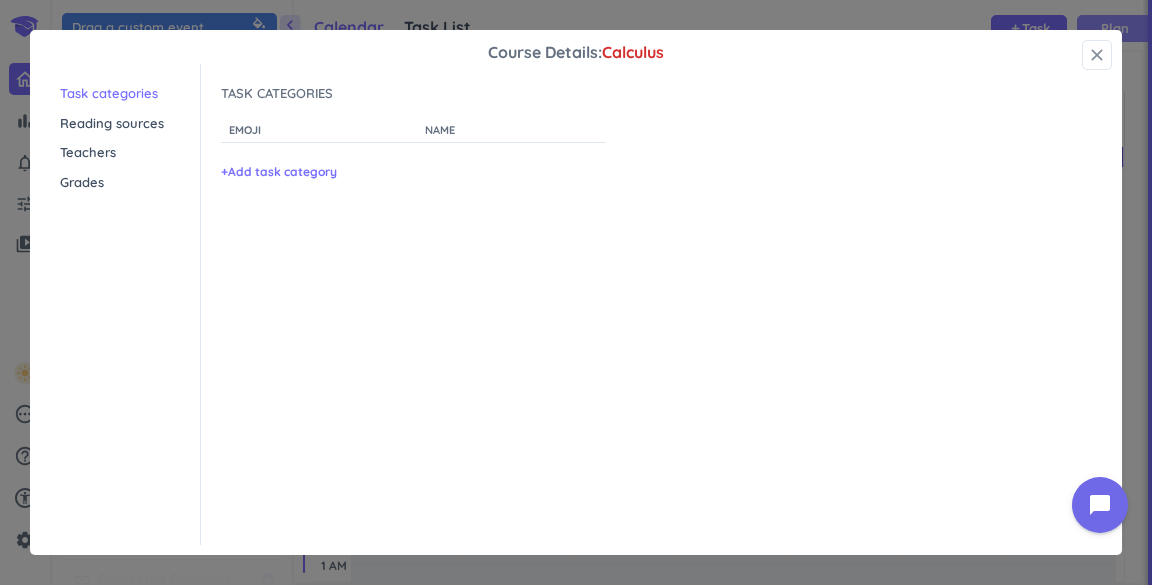 click on "close" at bounding box center (1097, 55) 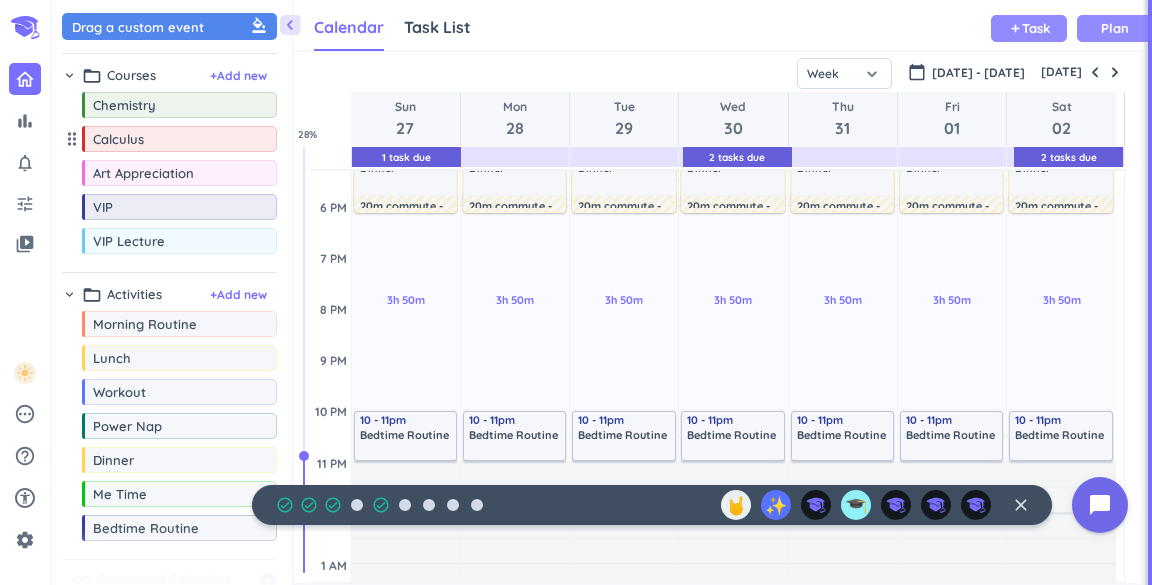 click on "Task" at bounding box center [1036, 28] 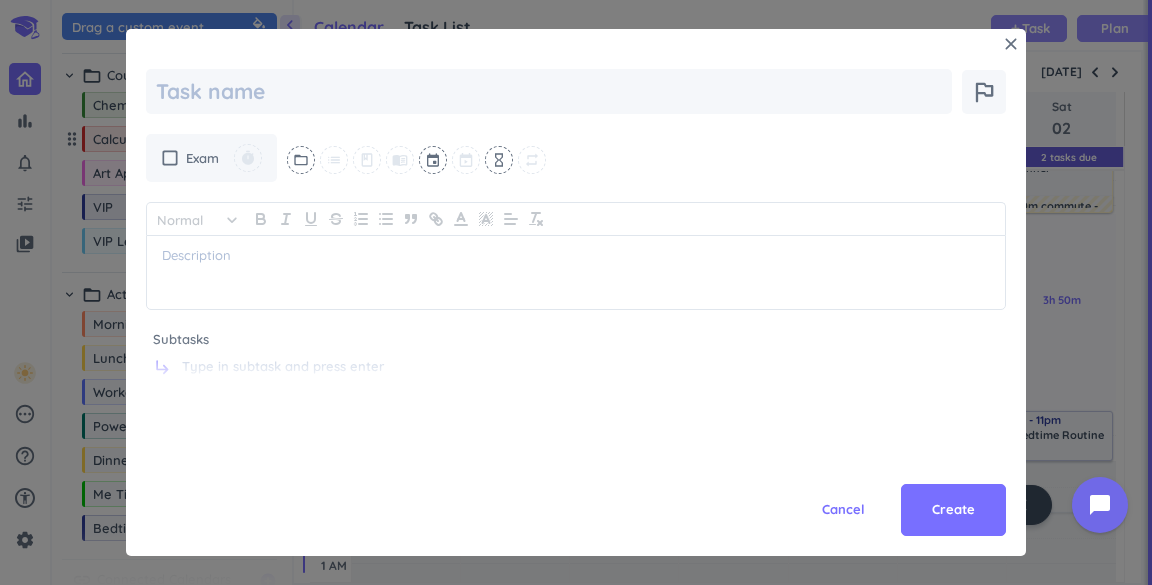 scroll, scrollTop: 0, scrollLeft: 0, axis: both 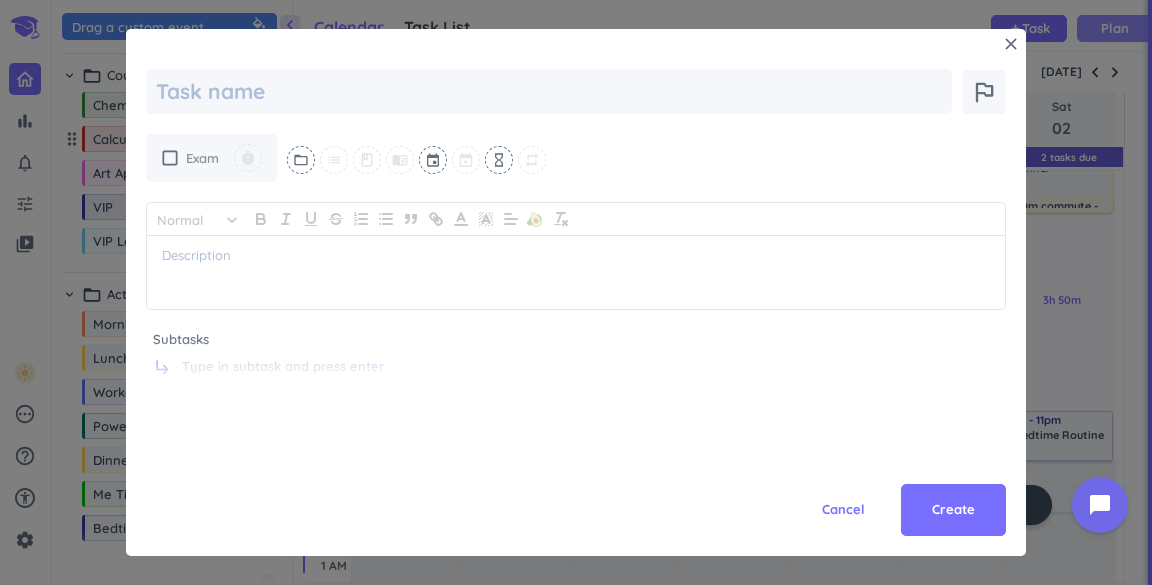 click on "check_box_outline_blank" at bounding box center (170, 158) 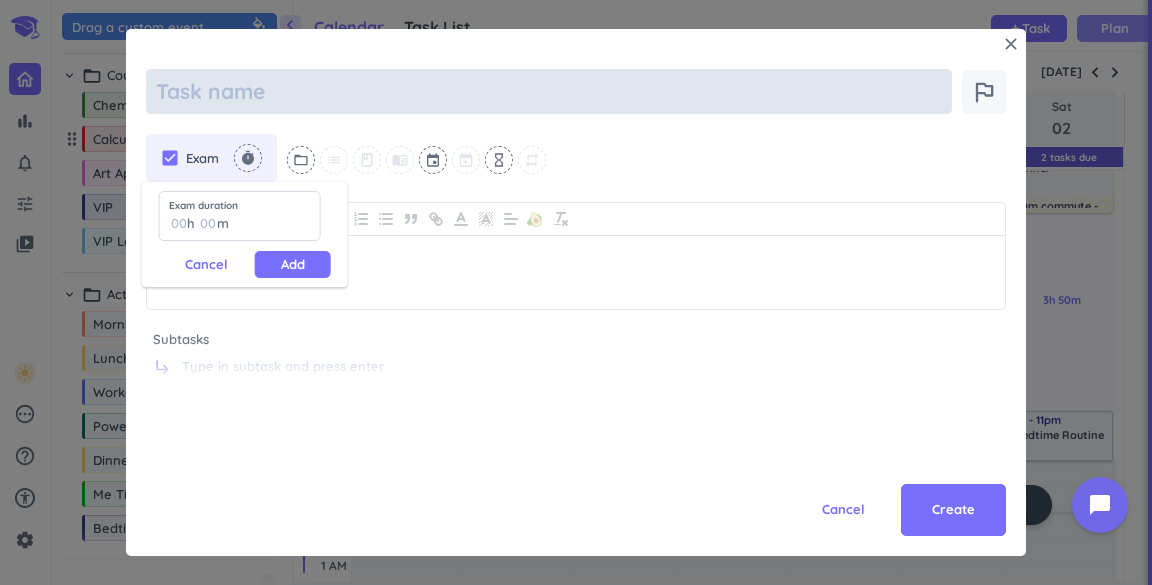 click at bounding box center (549, 91) 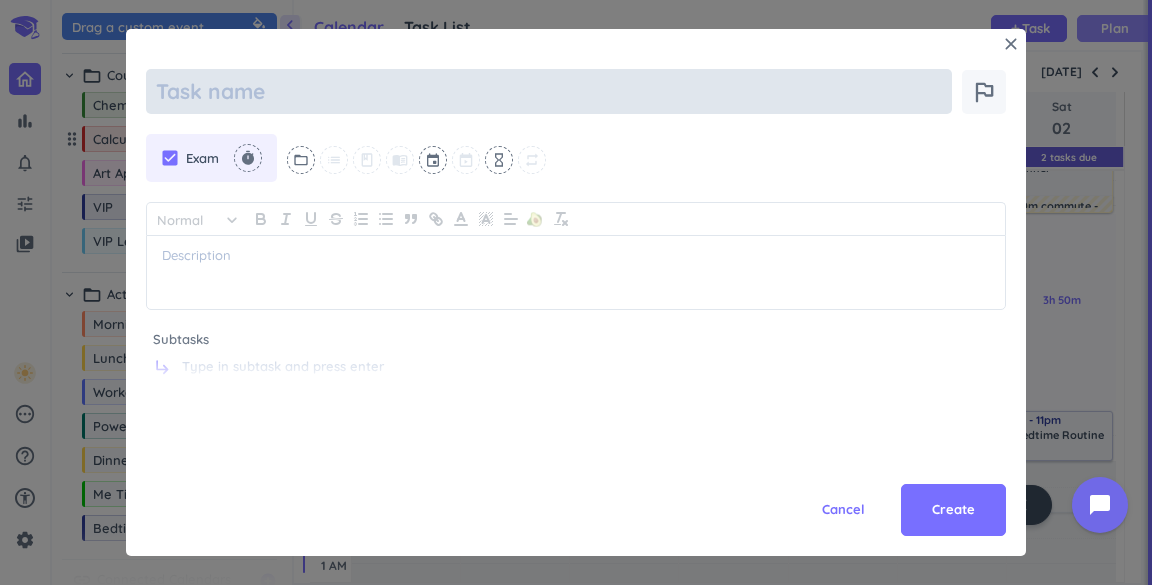 type on "x" 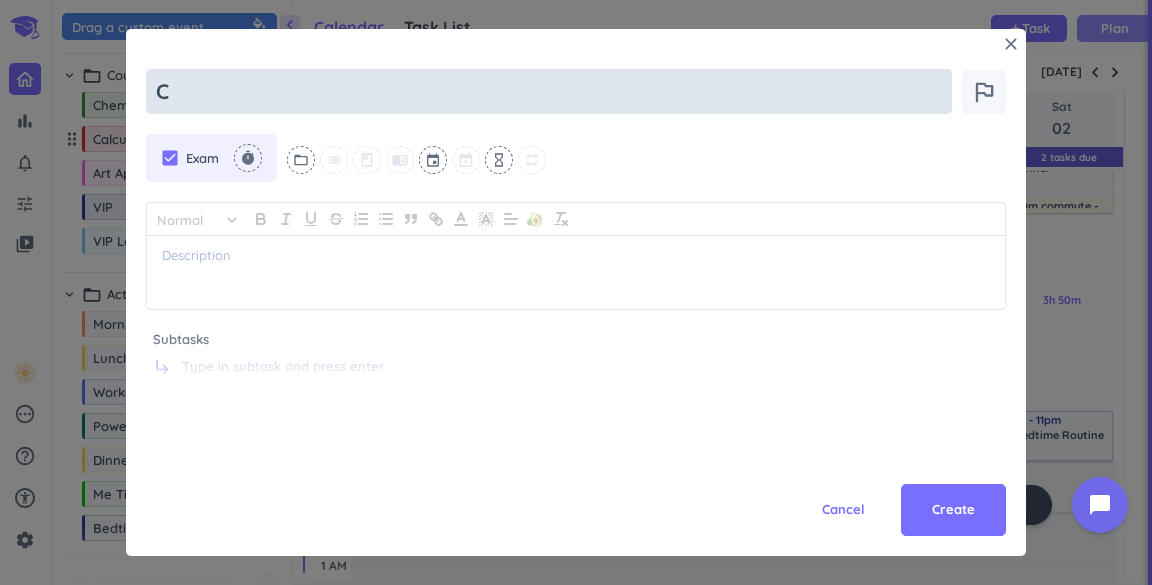type on "x" 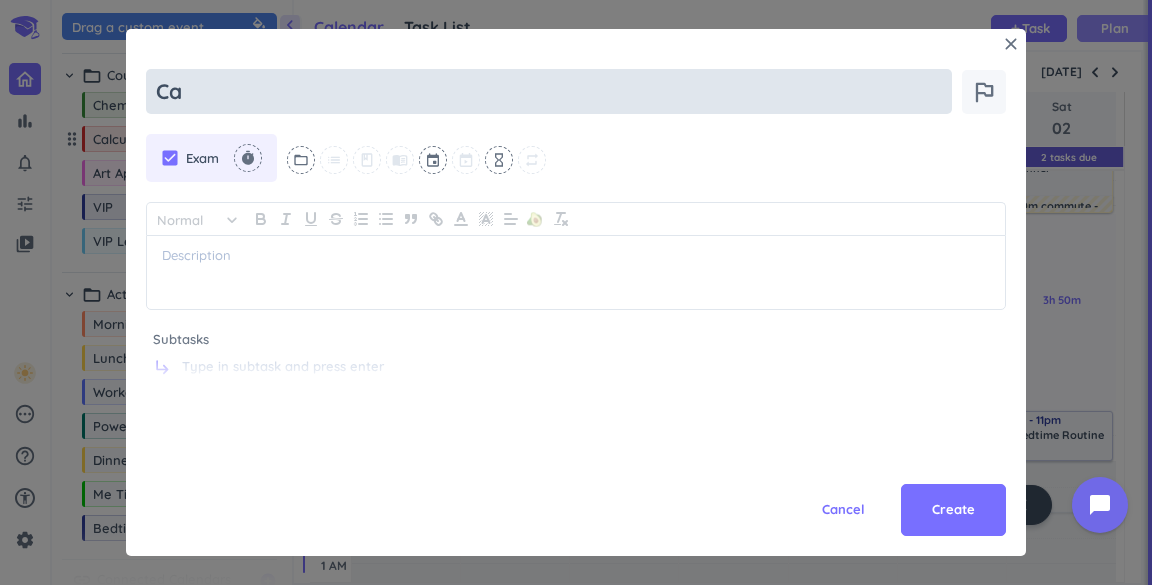 type on "x" 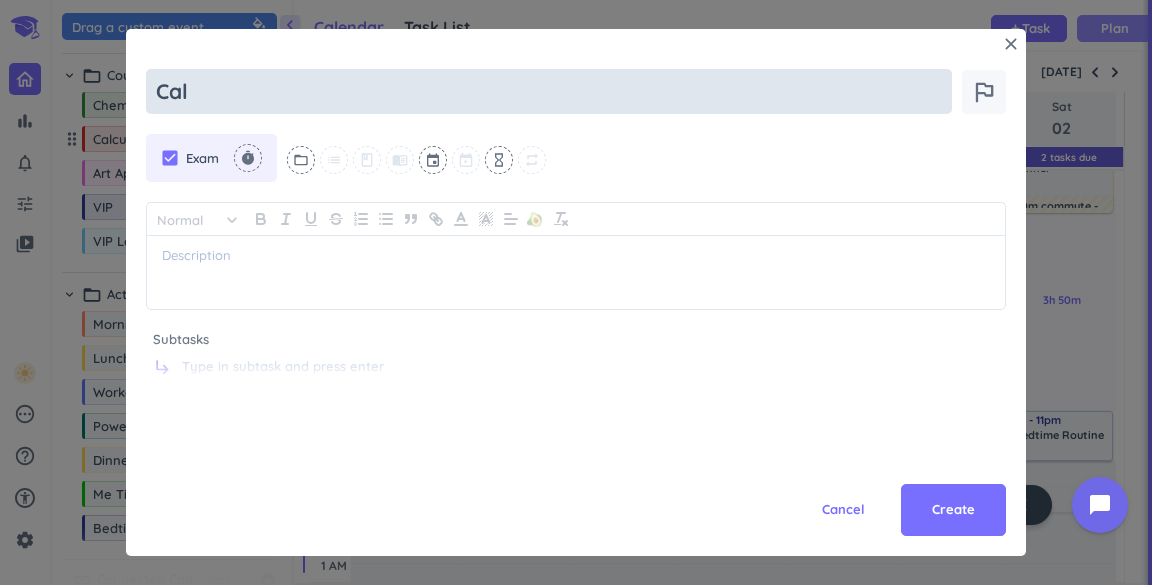 type on "x" 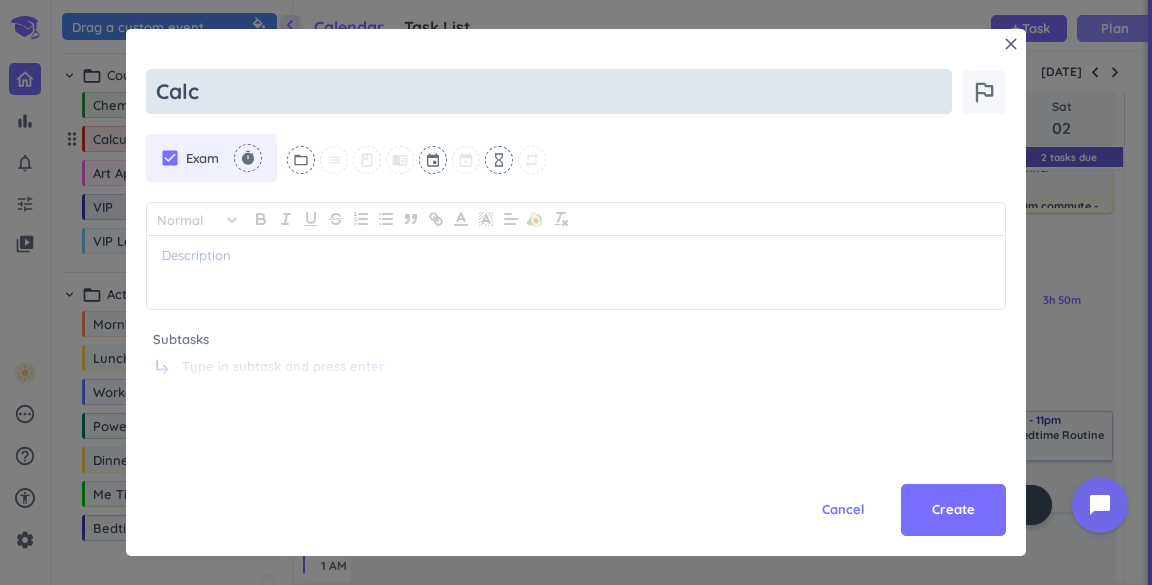 type on "x" 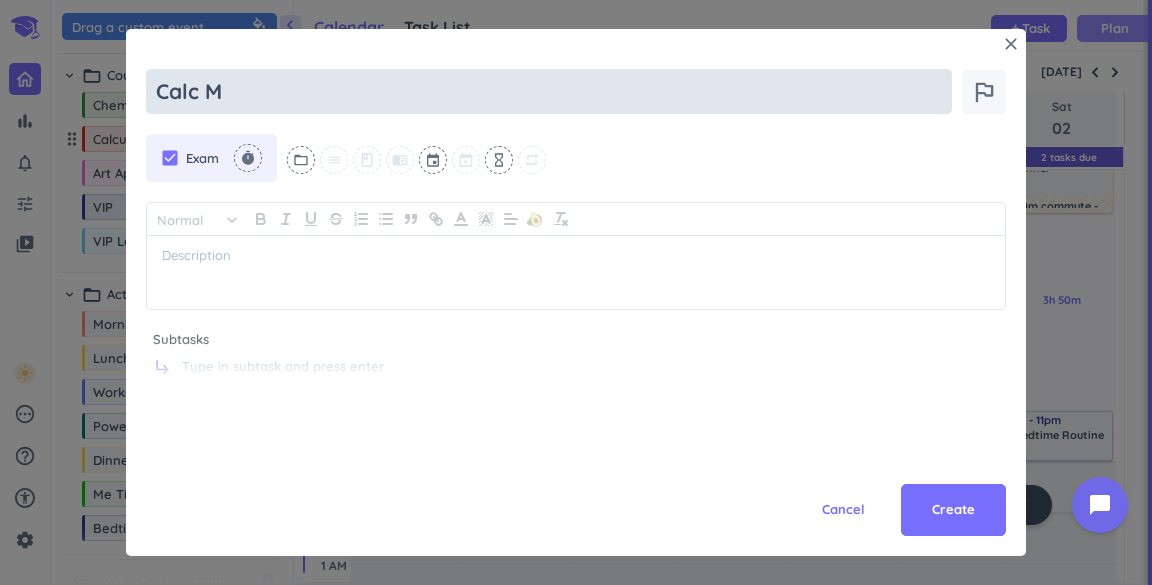 type on "x" 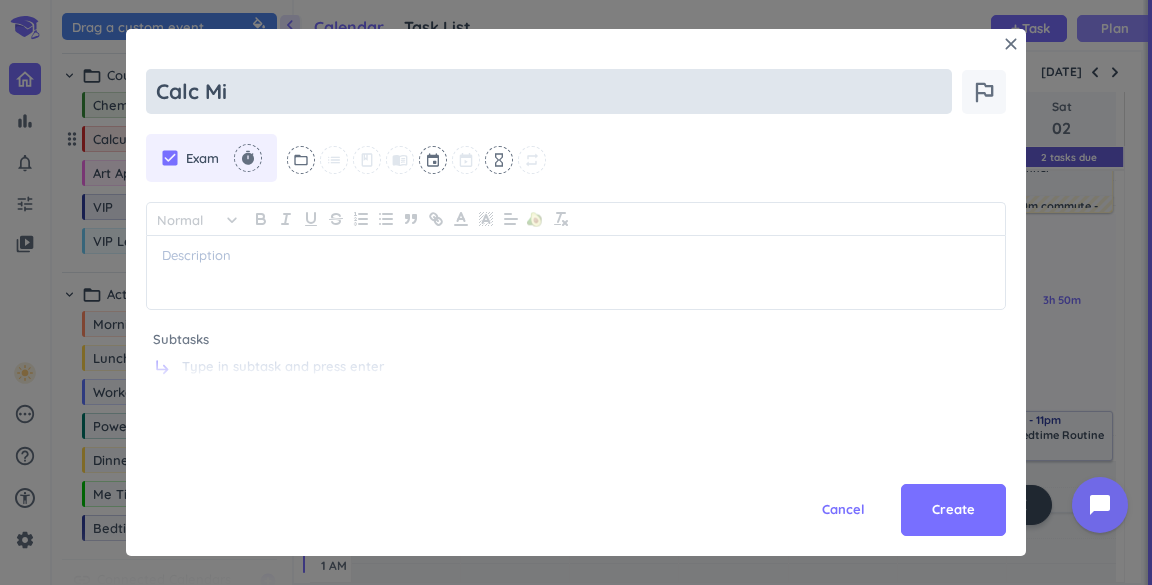type on "x" 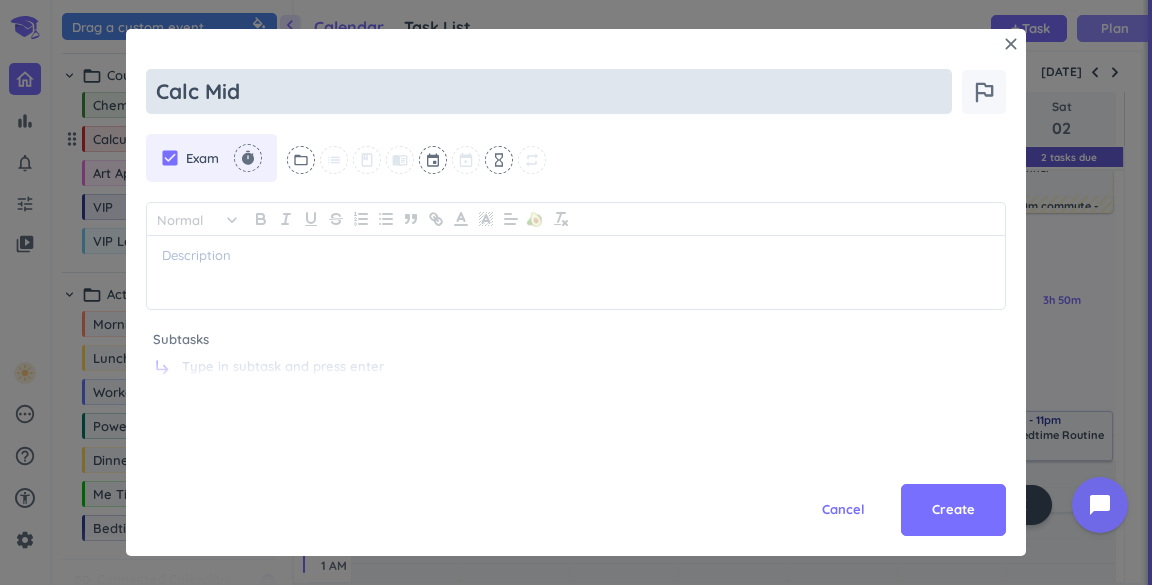 type on "x" 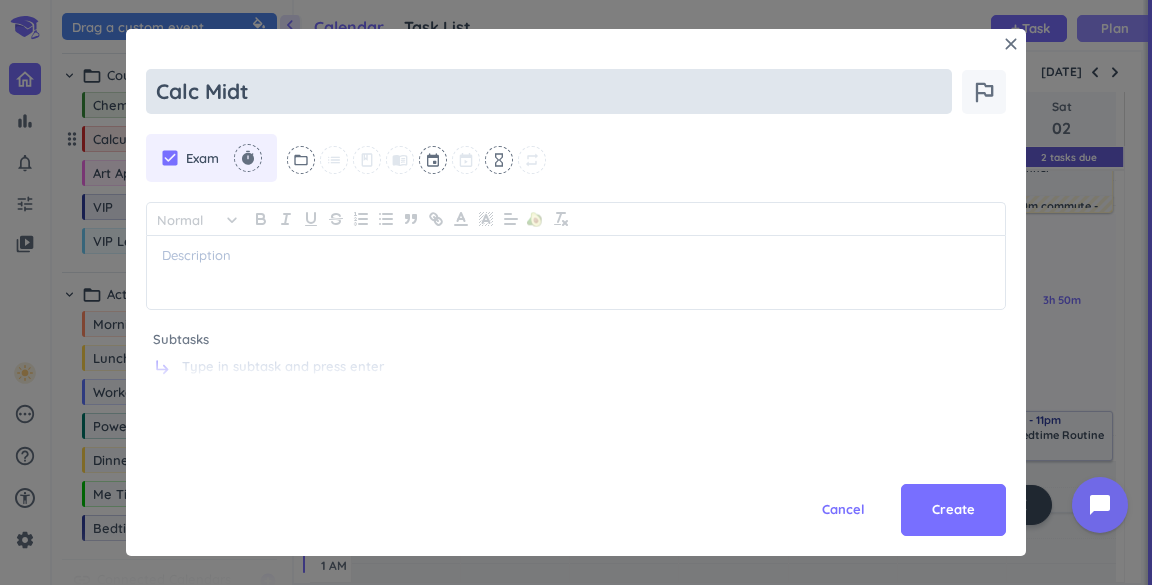 type on "x" 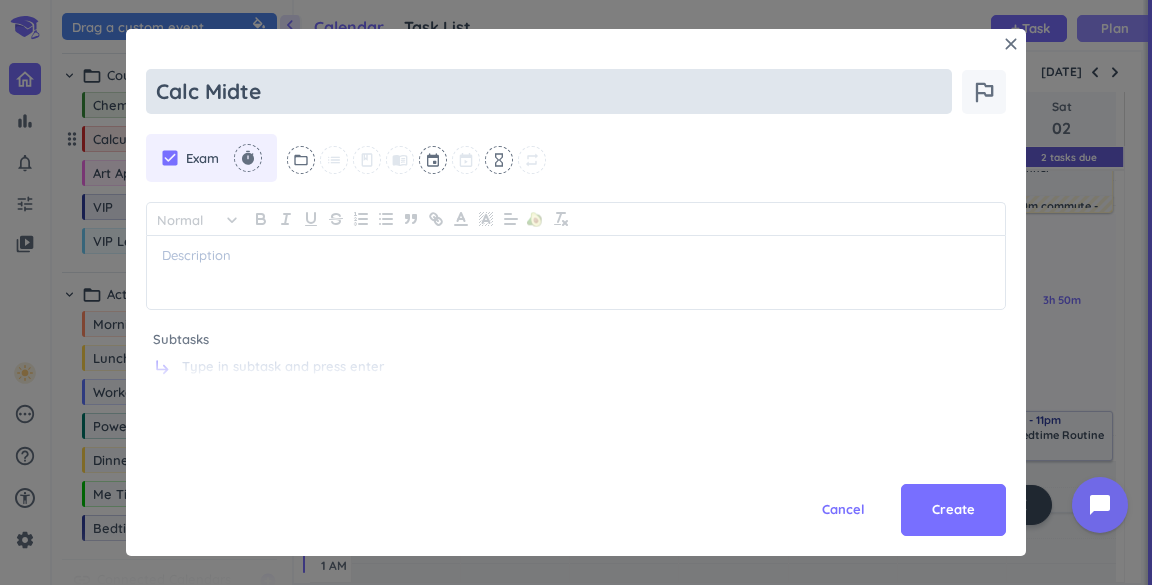 type on "x" 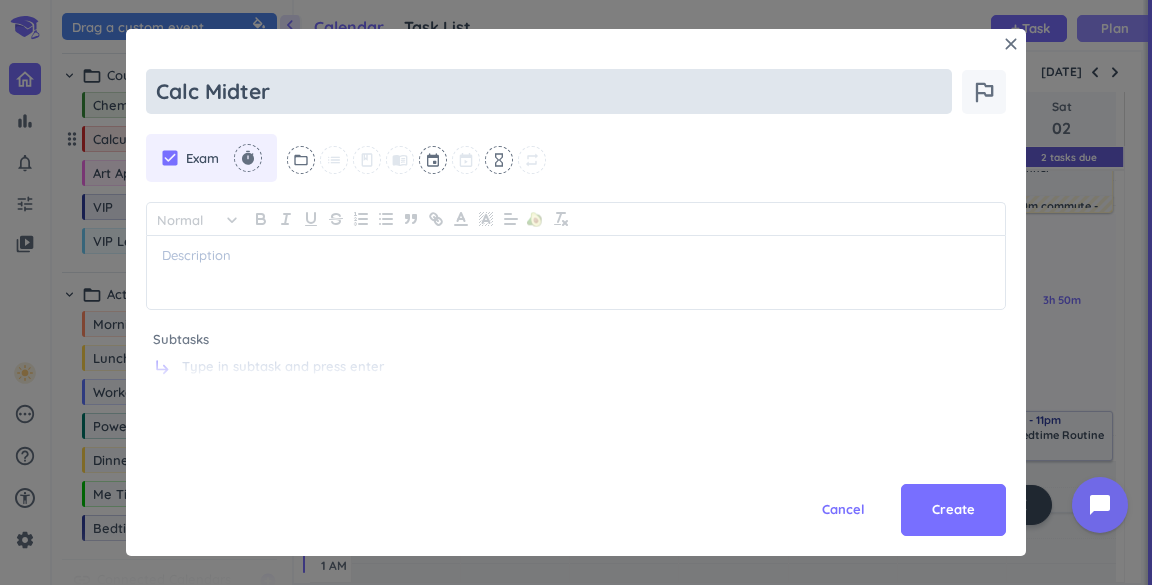 type on "x" 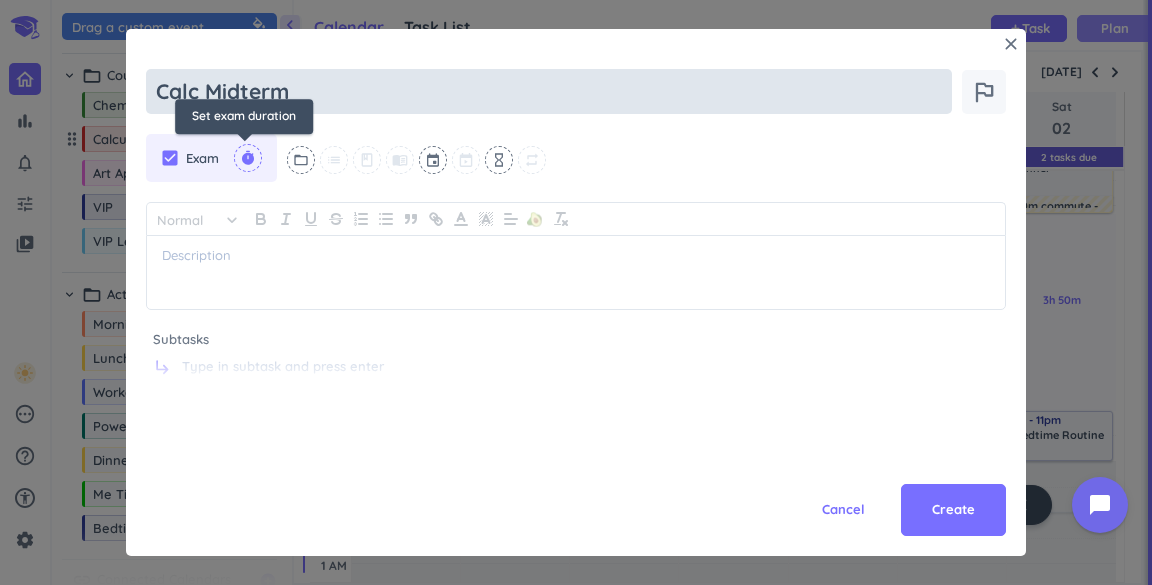 type on "Calc Midterm" 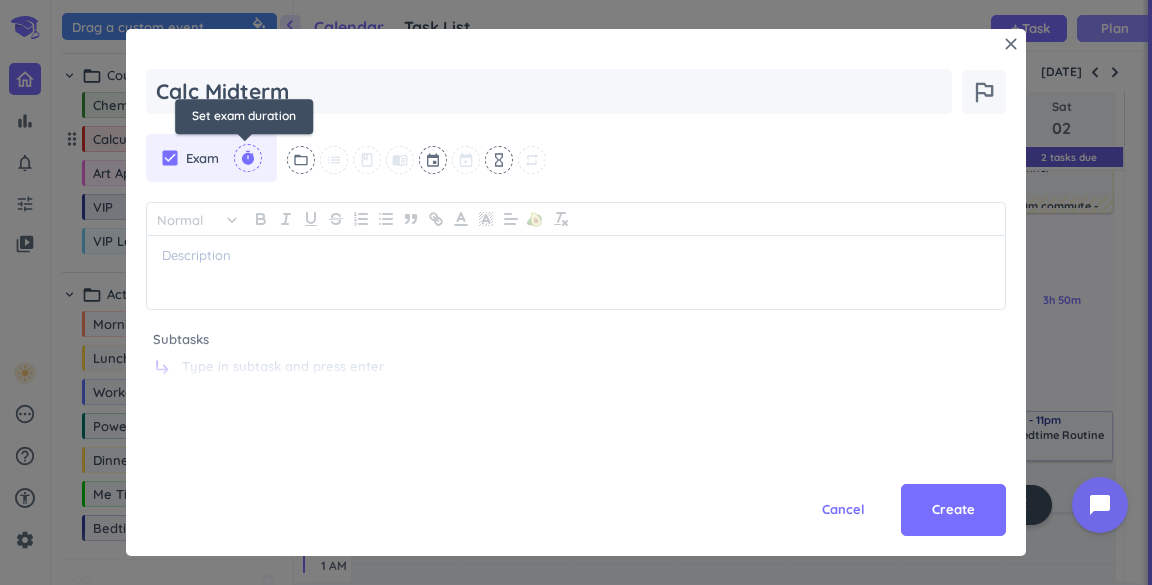 click on "timer" at bounding box center (248, 158) 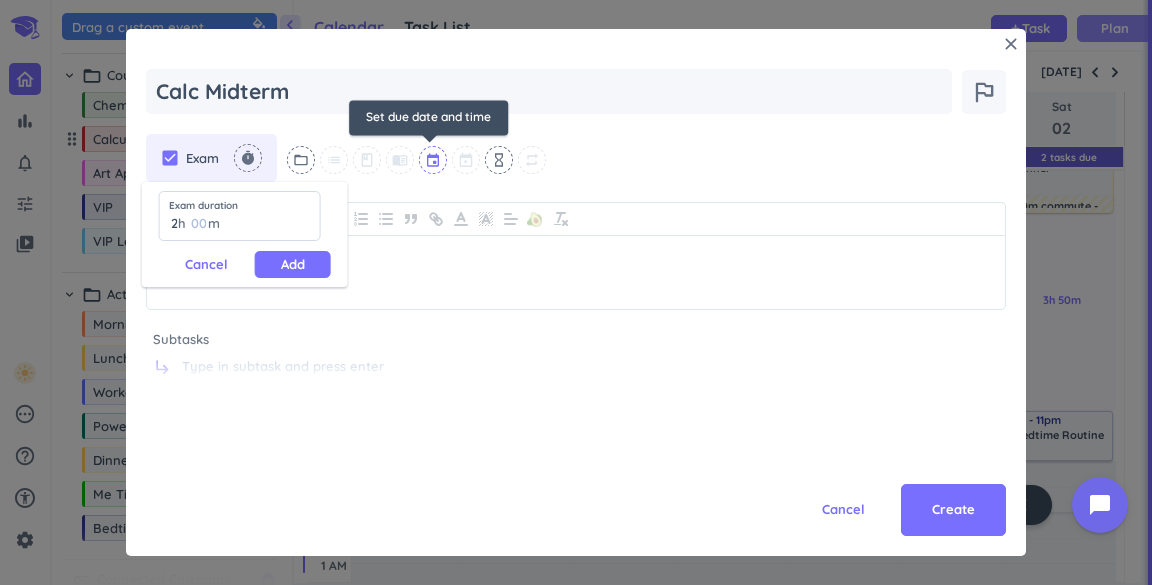 type on "2" 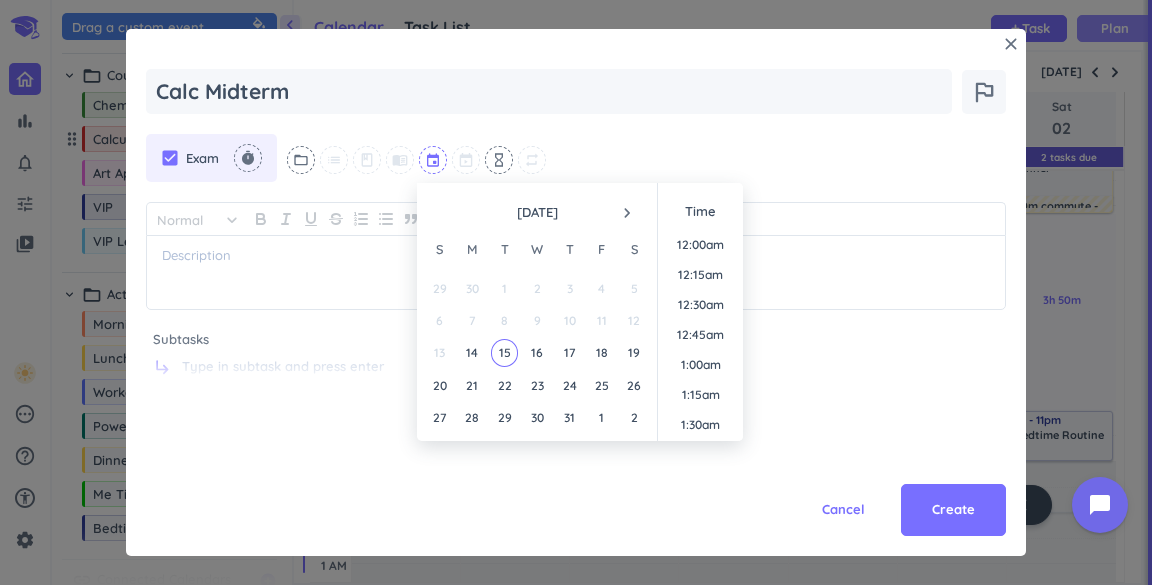 scroll, scrollTop: 1739, scrollLeft: 0, axis: vertical 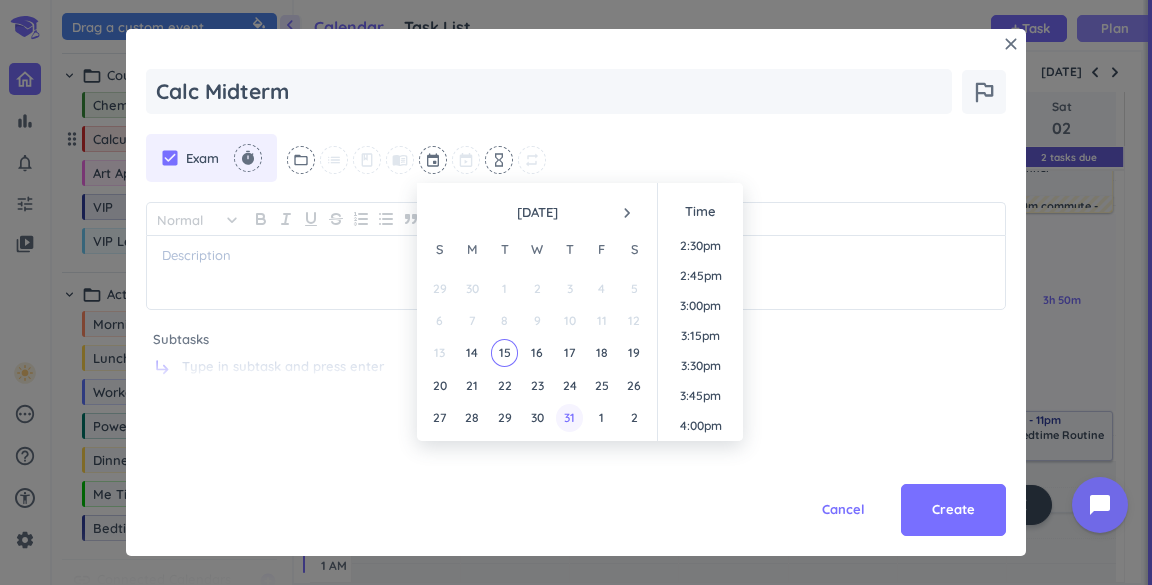 click on "31" at bounding box center [569, 417] 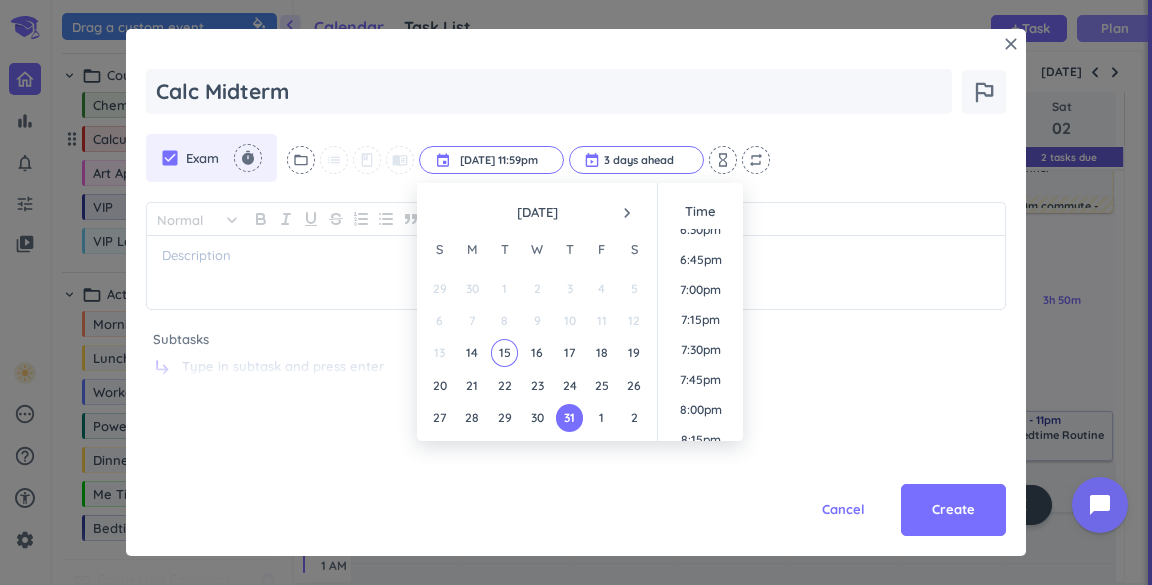 scroll, scrollTop: 2234, scrollLeft: 0, axis: vertical 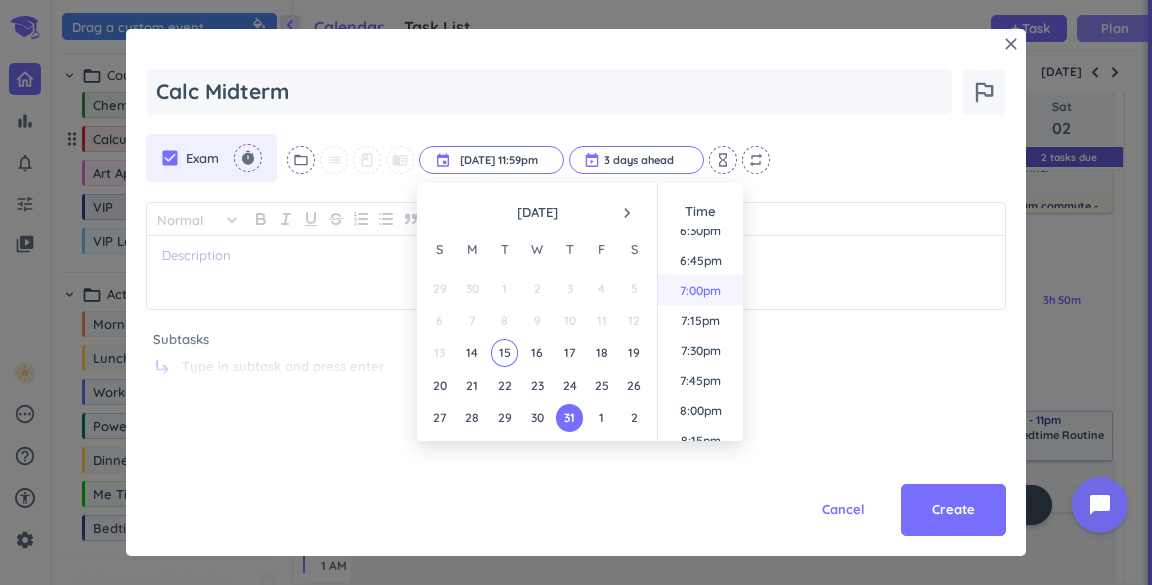click on "7:00pm" at bounding box center [700, 290] 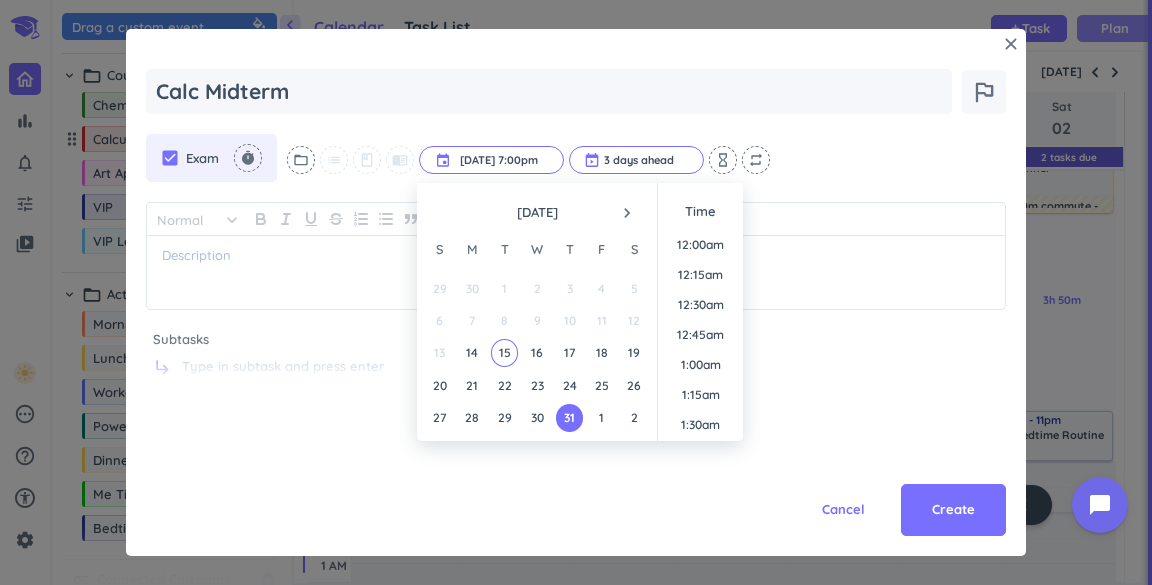 scroll, scrollTop: 2189, scrollLeft: 0, axis: vertical 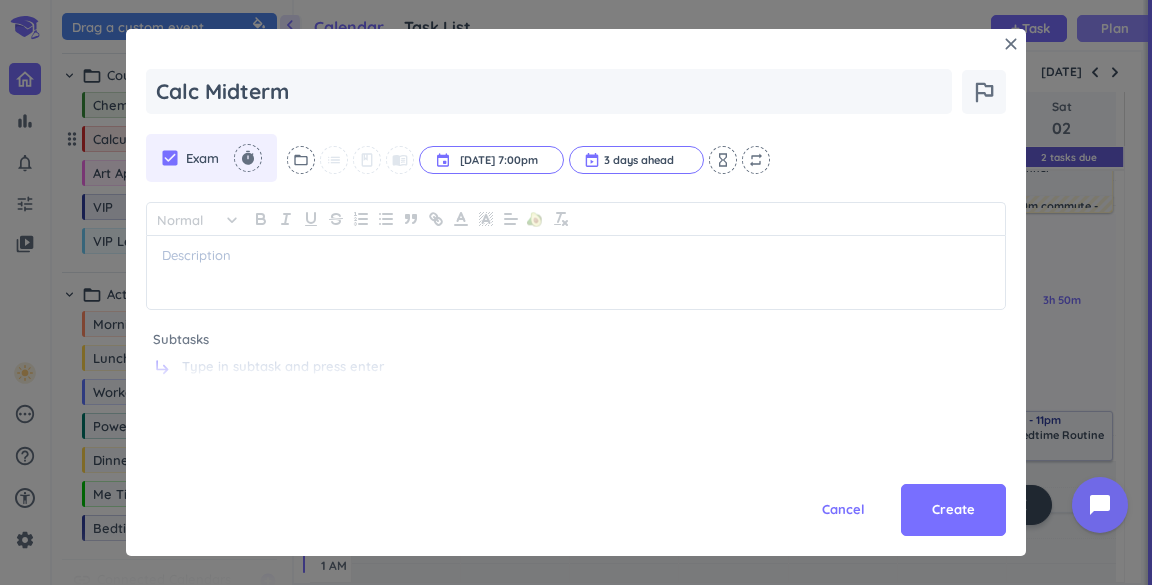 click on "check_box Exam timer folder_open list class menu_book event [DATE] 7:00pm [DATE] 7:00pm cancel 3 days ahead cancel hourglass_empty repeat" at bounding box center [576, 158] 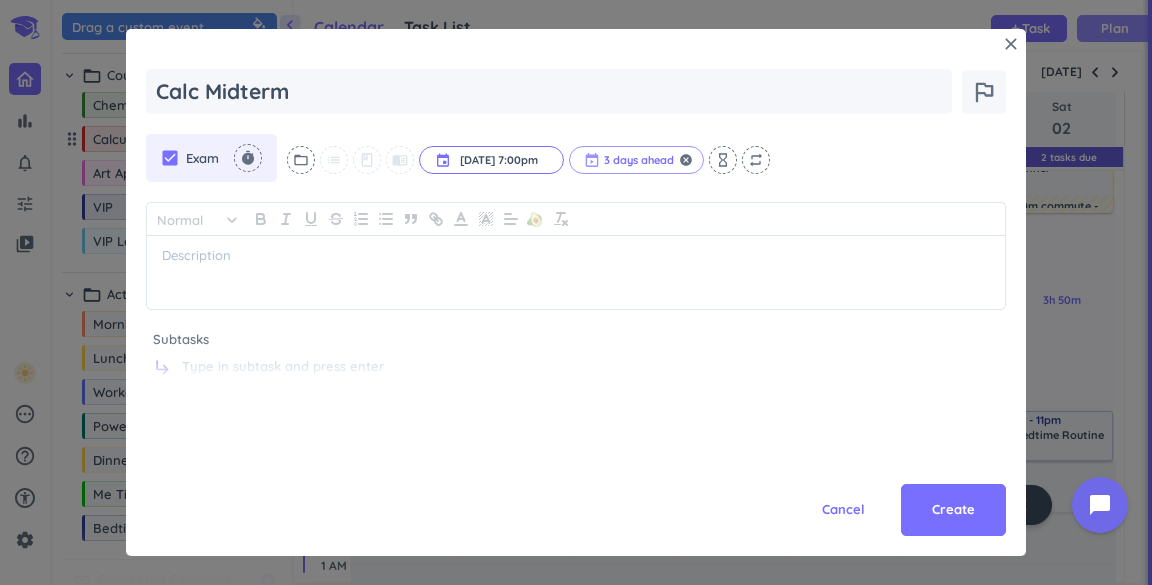 click at bounding box center [636, 160] 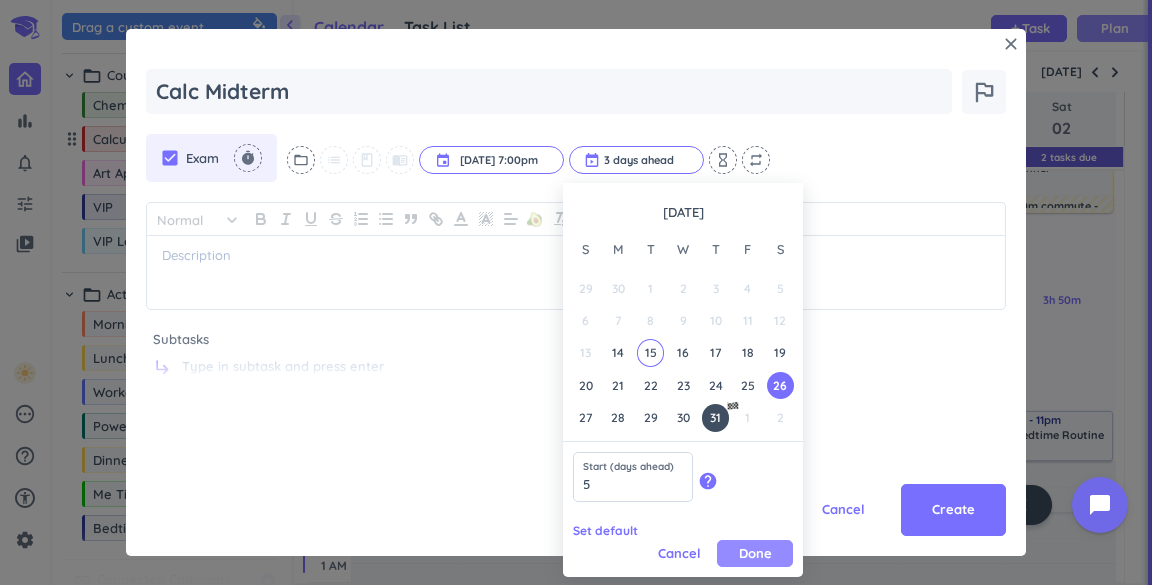 click on "Done" at bounding box center [755, 553] 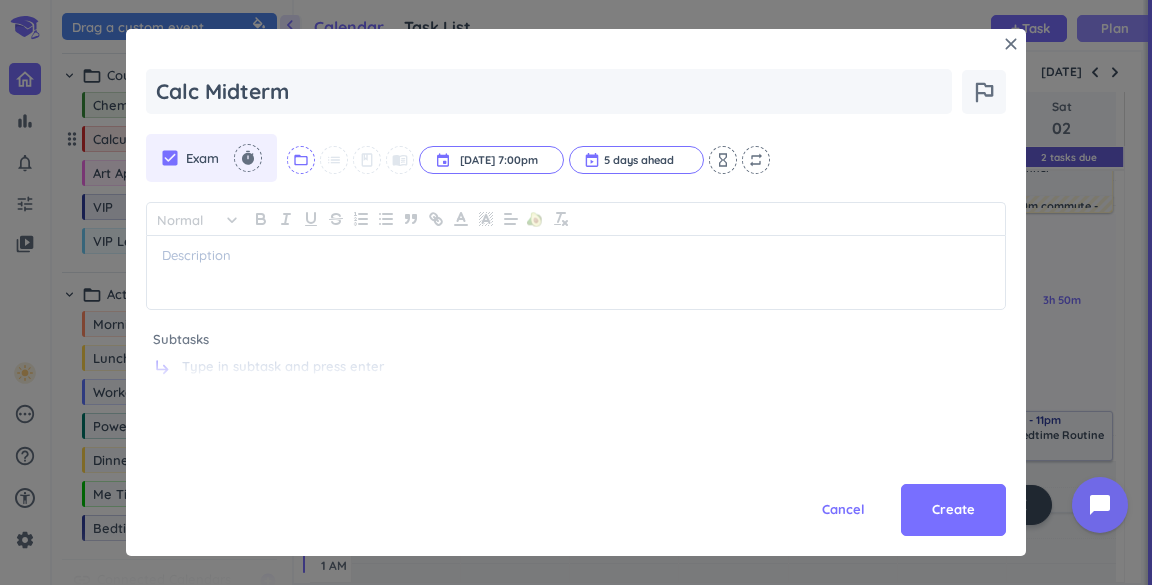 click on "folder_open" at bounding box center [301, 160] 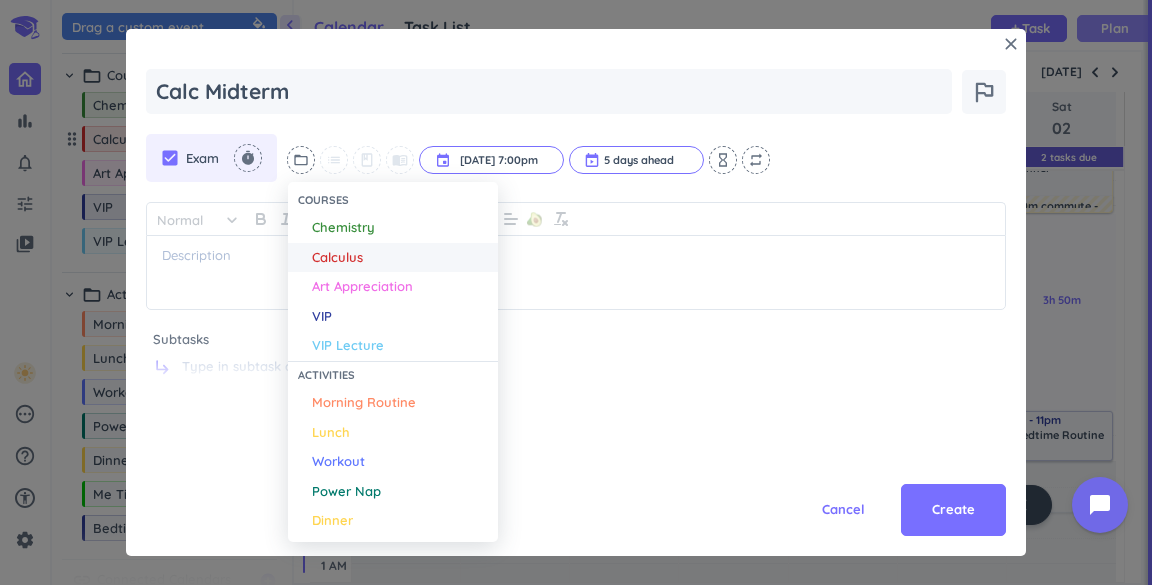 click on "Calculus" at bounding box center (337, 258) 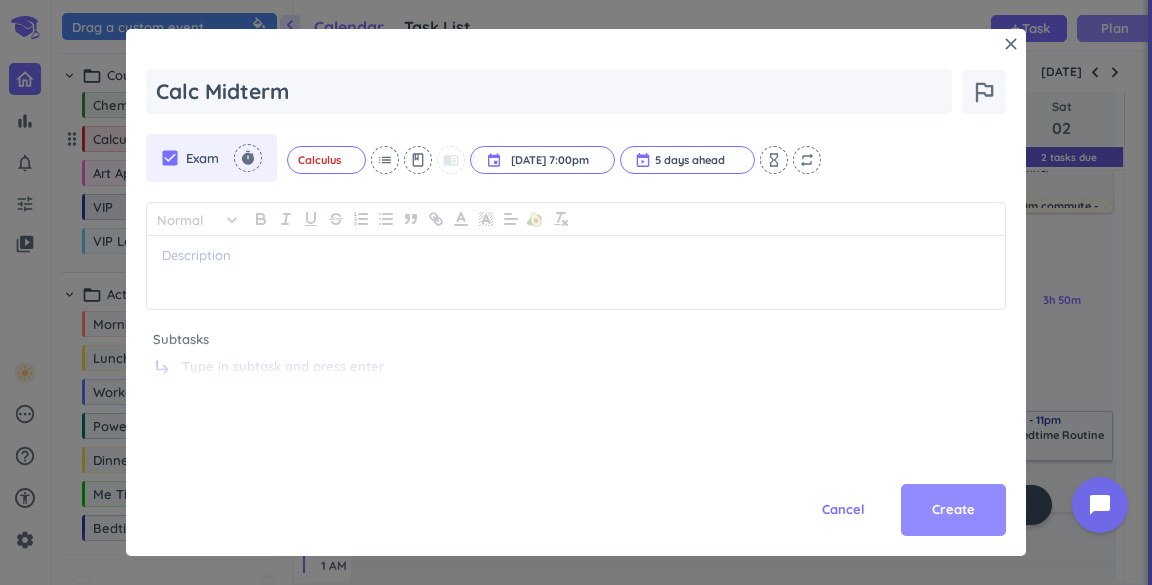click on "Create" at bounding box center [953, 510] 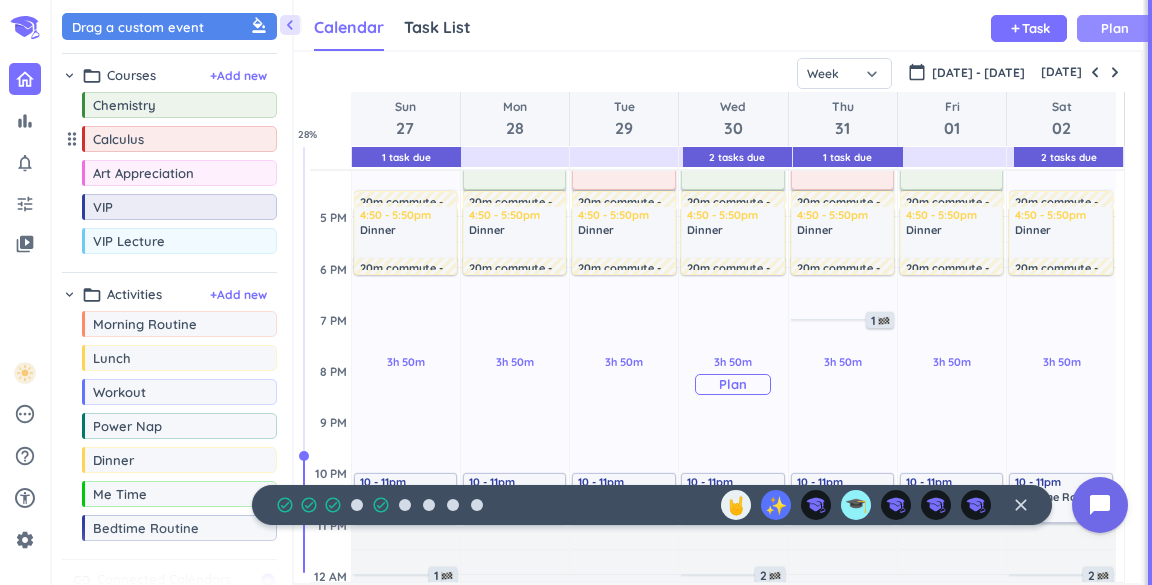 scroll, scrollTop: 626, scrollLeft: 0, axis: vertical 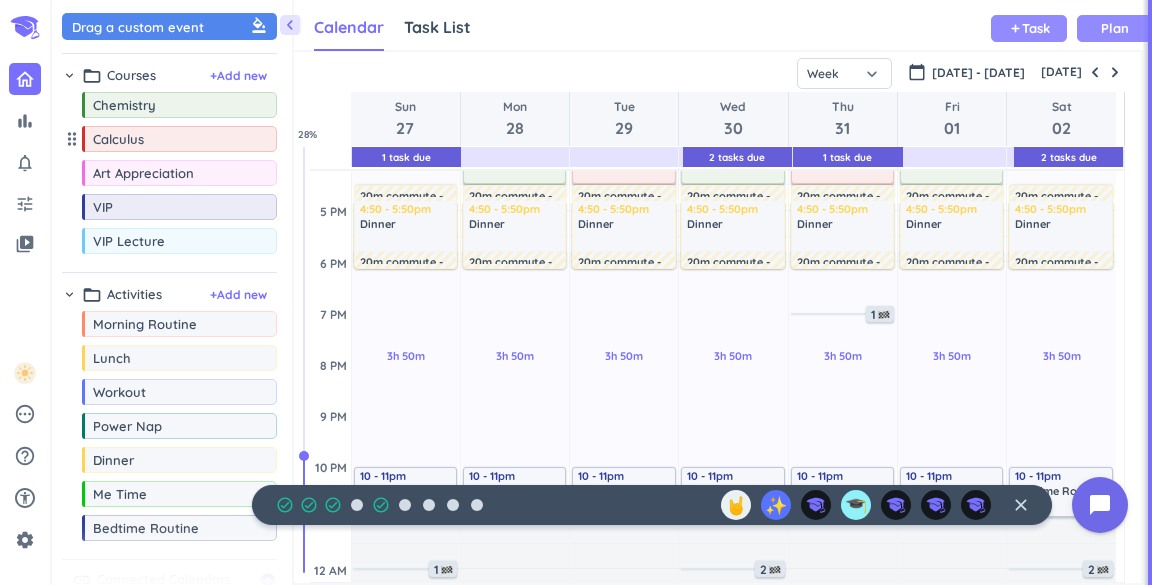 click on "add Task" at bounding box center [1029, 28] 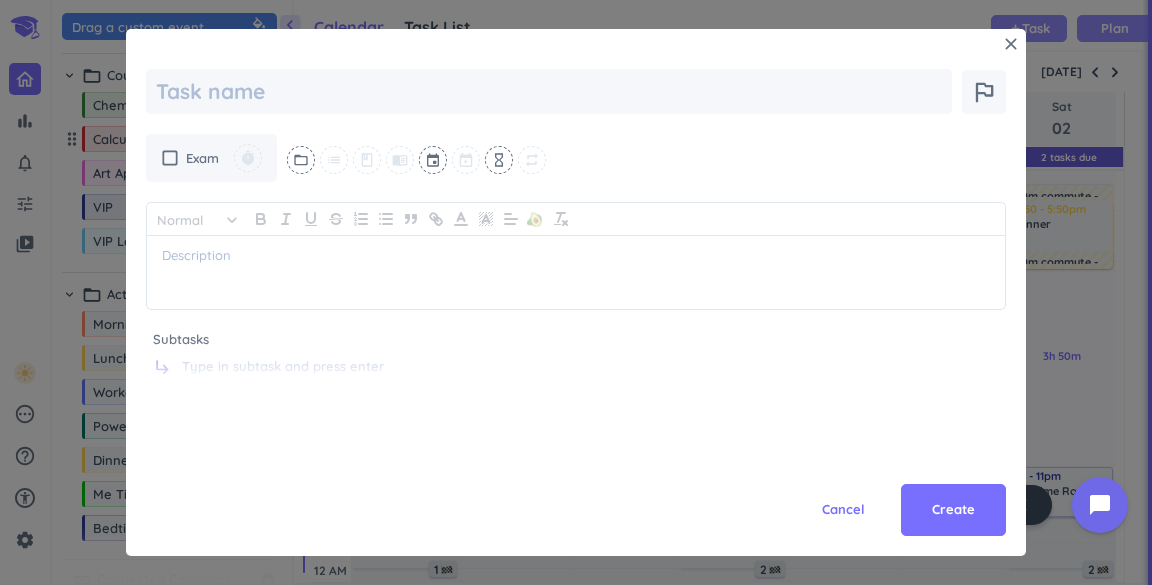 scroll, scrollTop: 0, scrollLeft: 0, axis: both 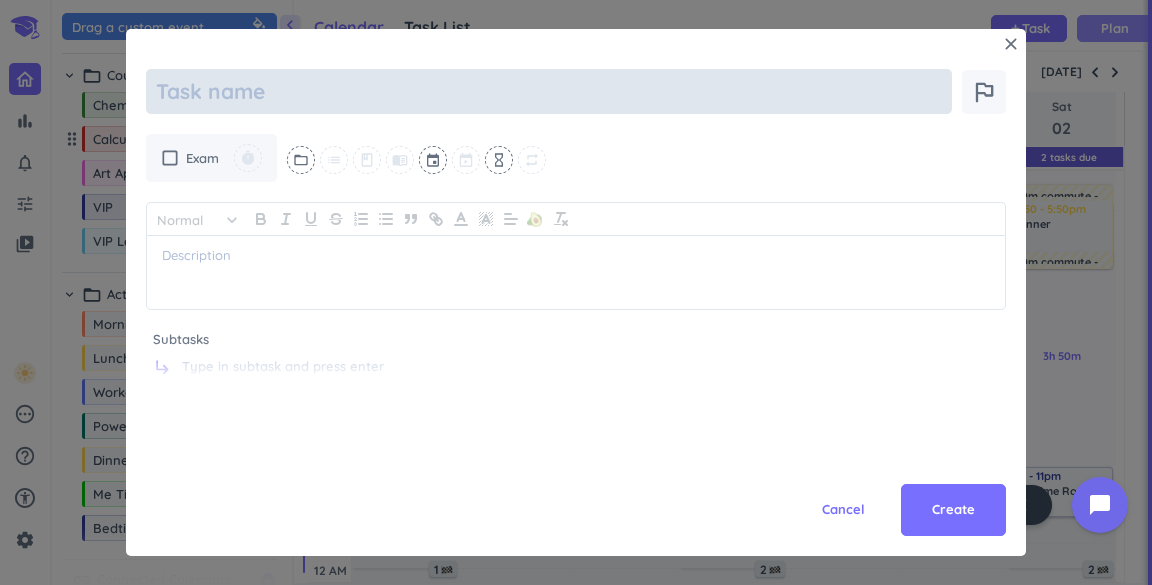 type on "x" 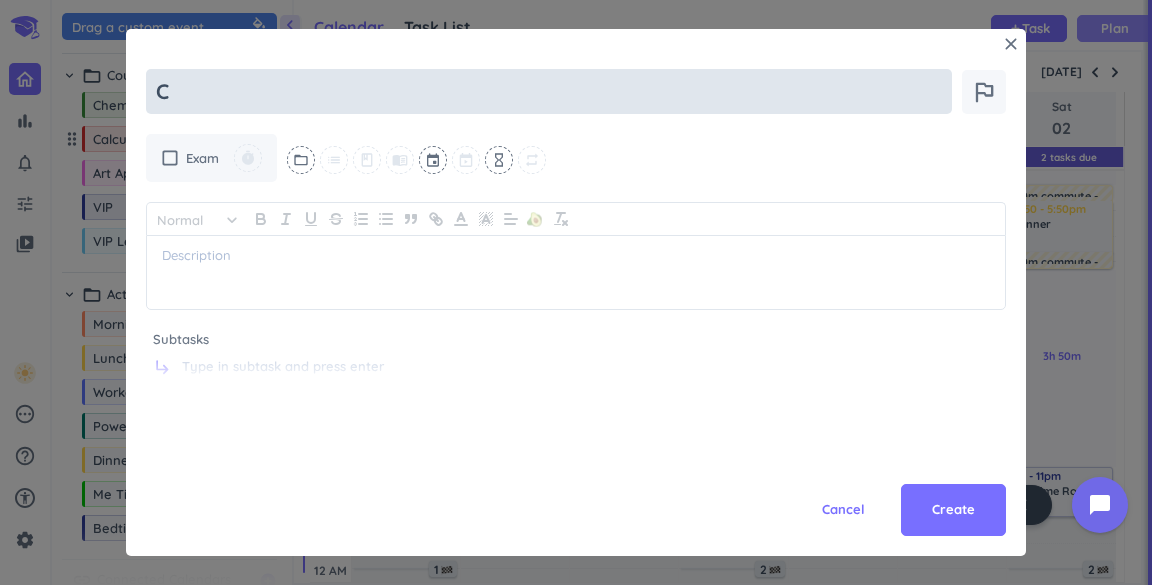 type on "x" 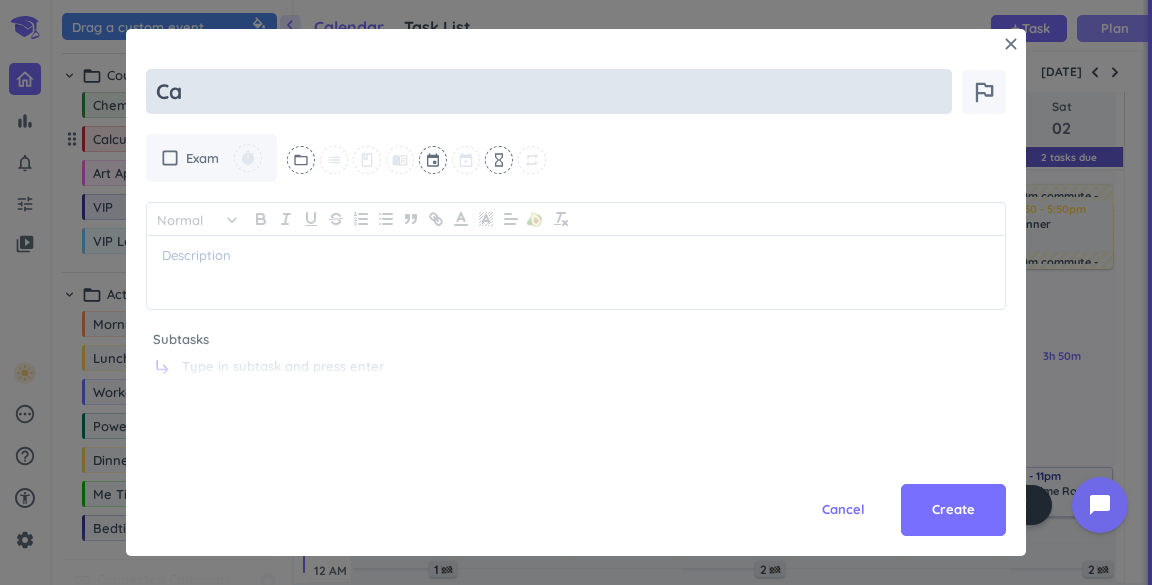 type on "x" 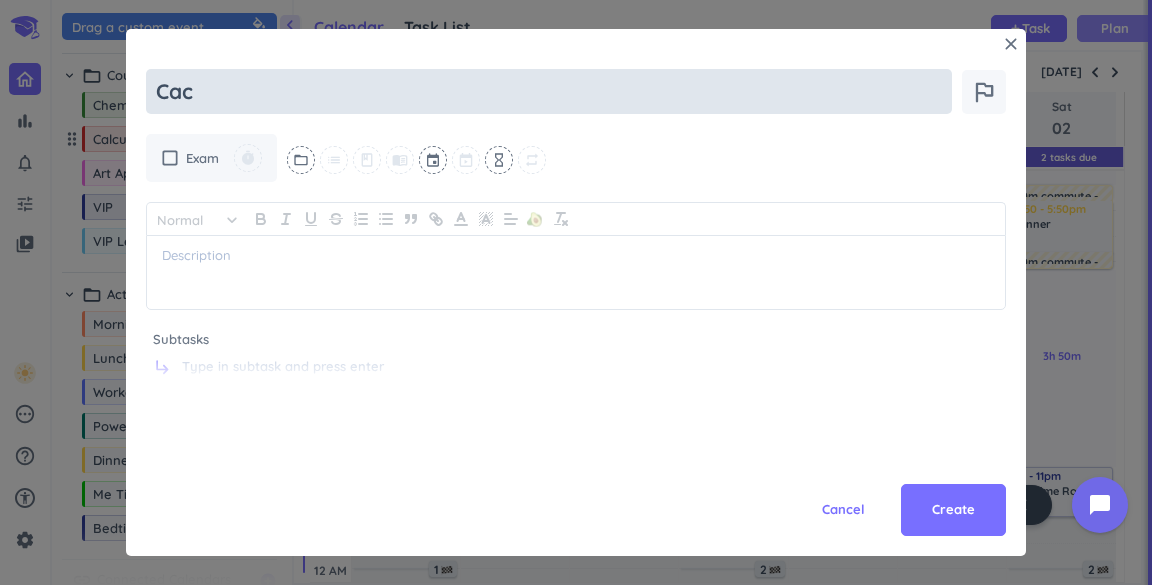 type on "x" 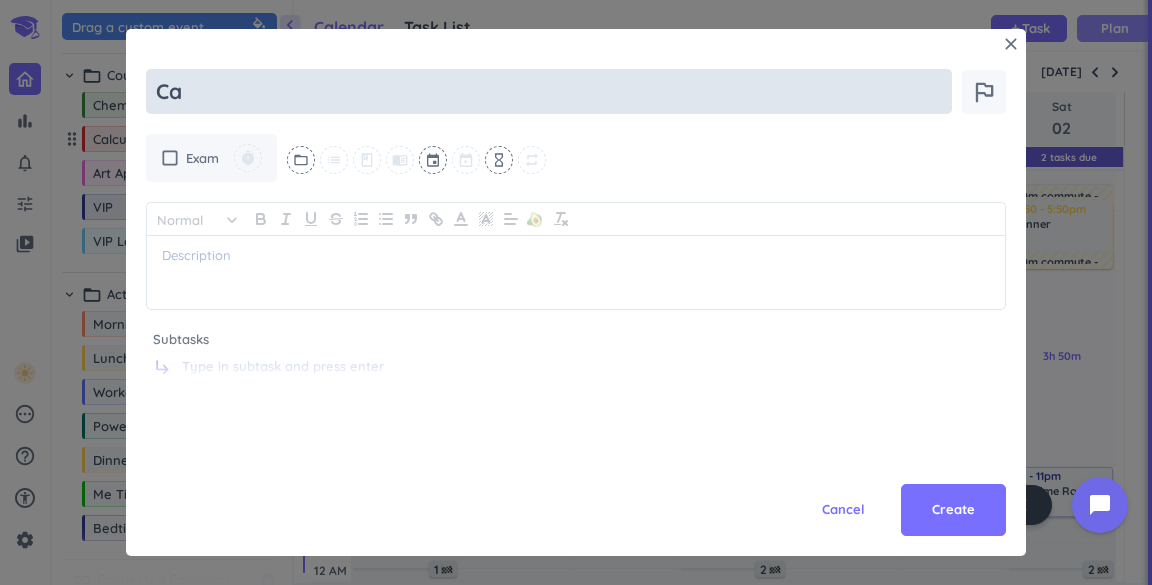 type on "x" 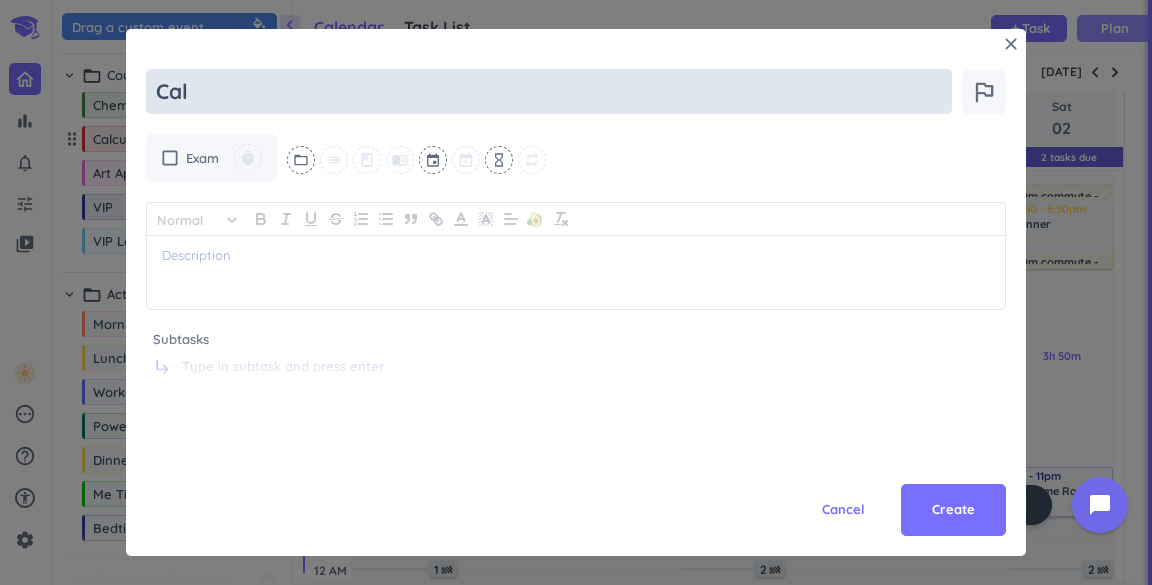 type on "x" 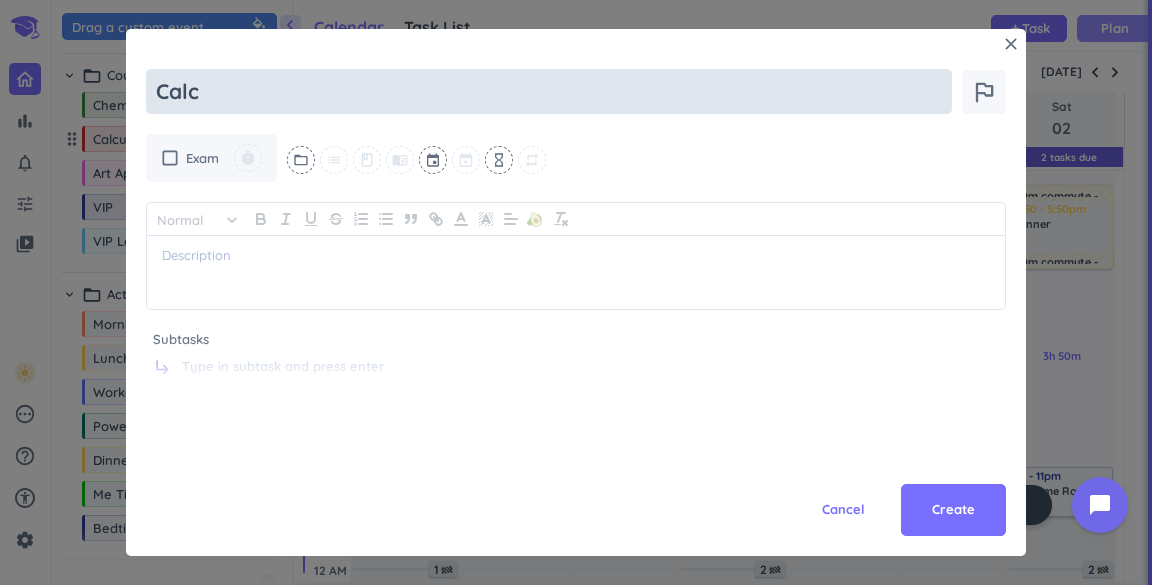 type on "x" 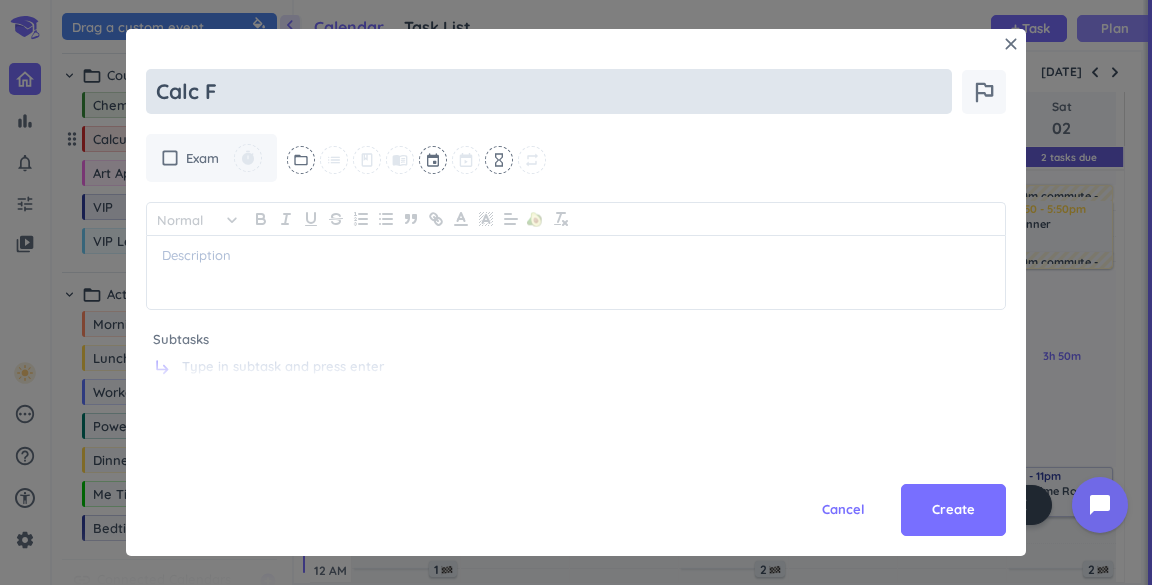 type on "x" 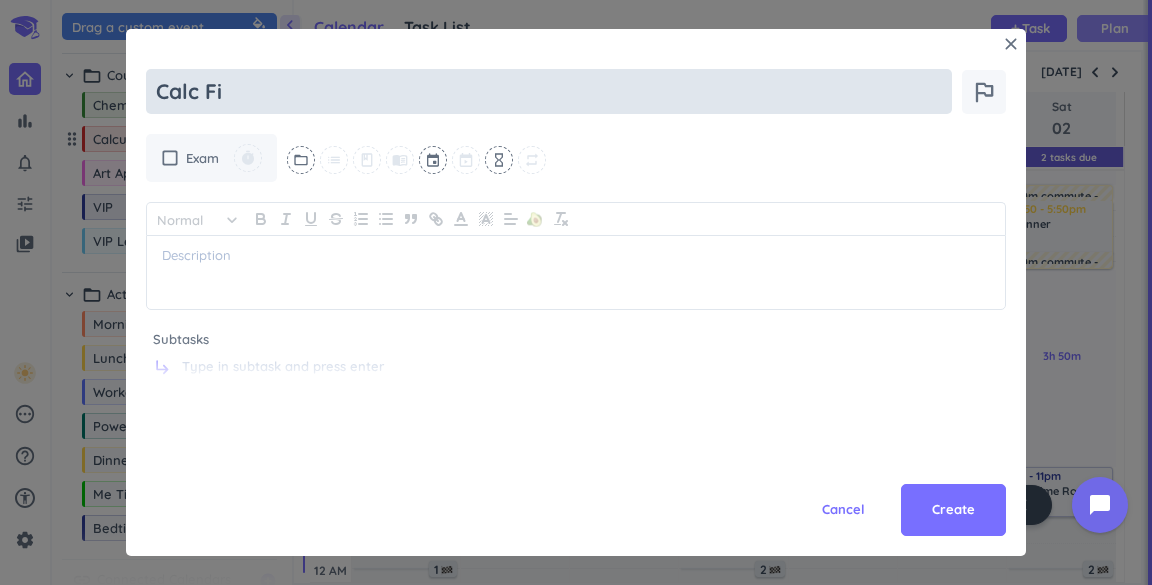 type on "x" 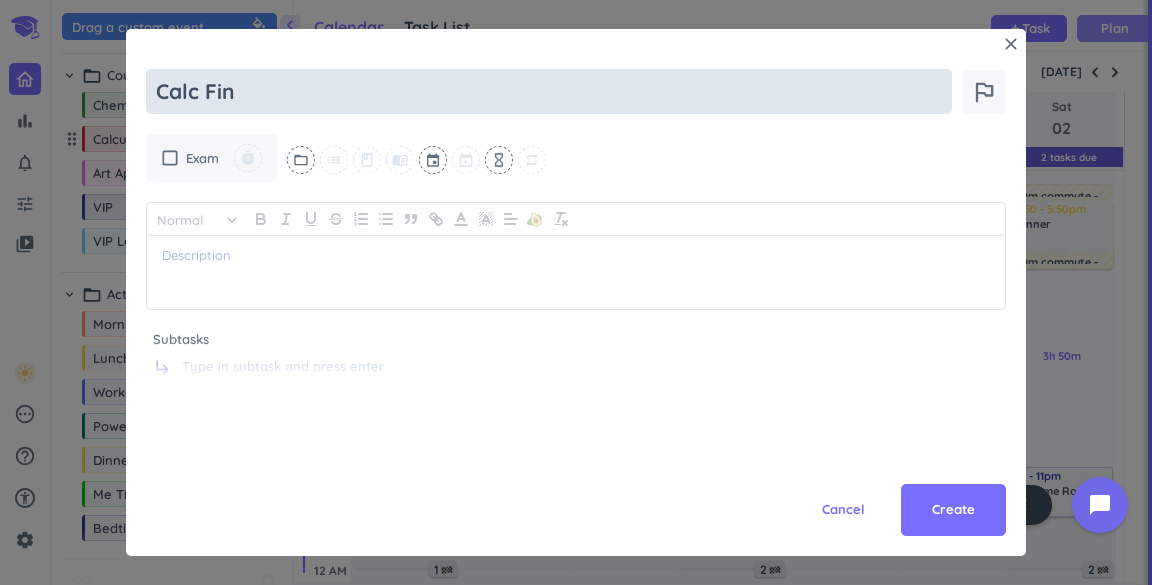 type on "x" 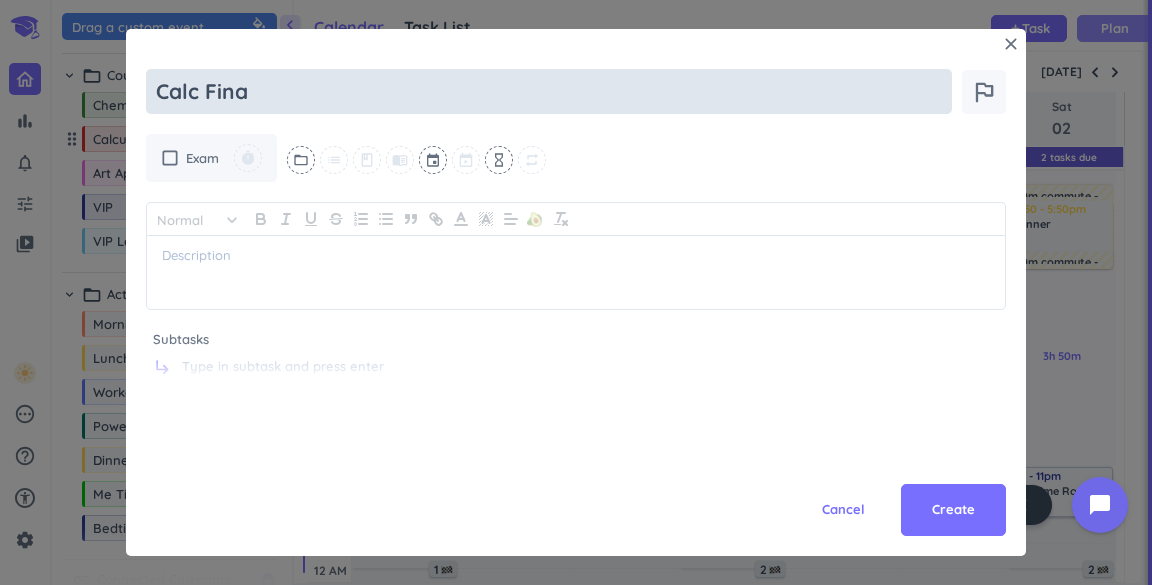 type on "Calc Final" 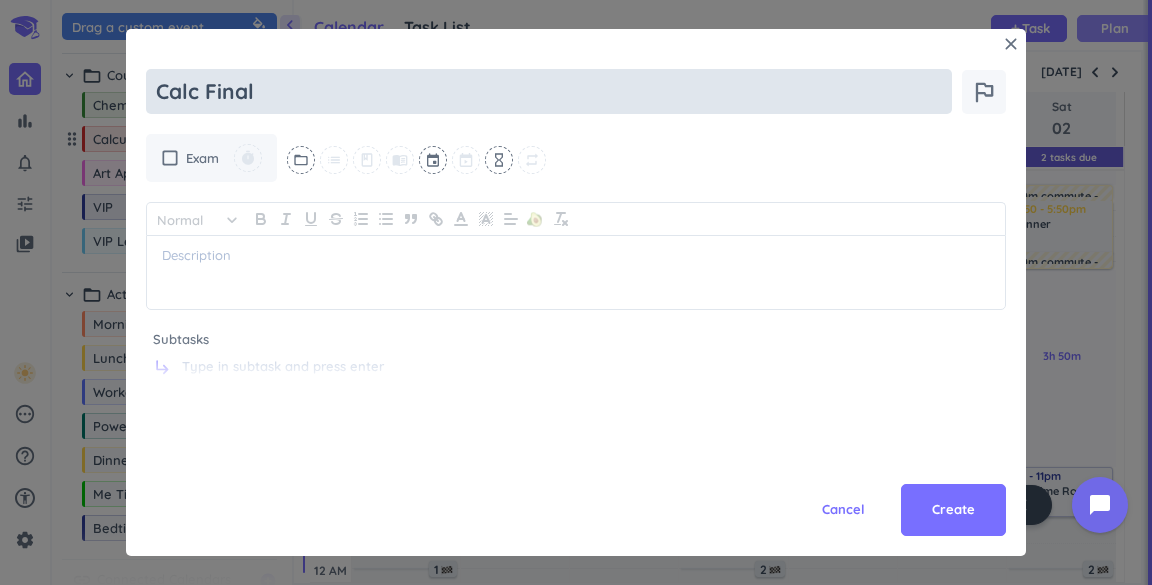 type on "x" 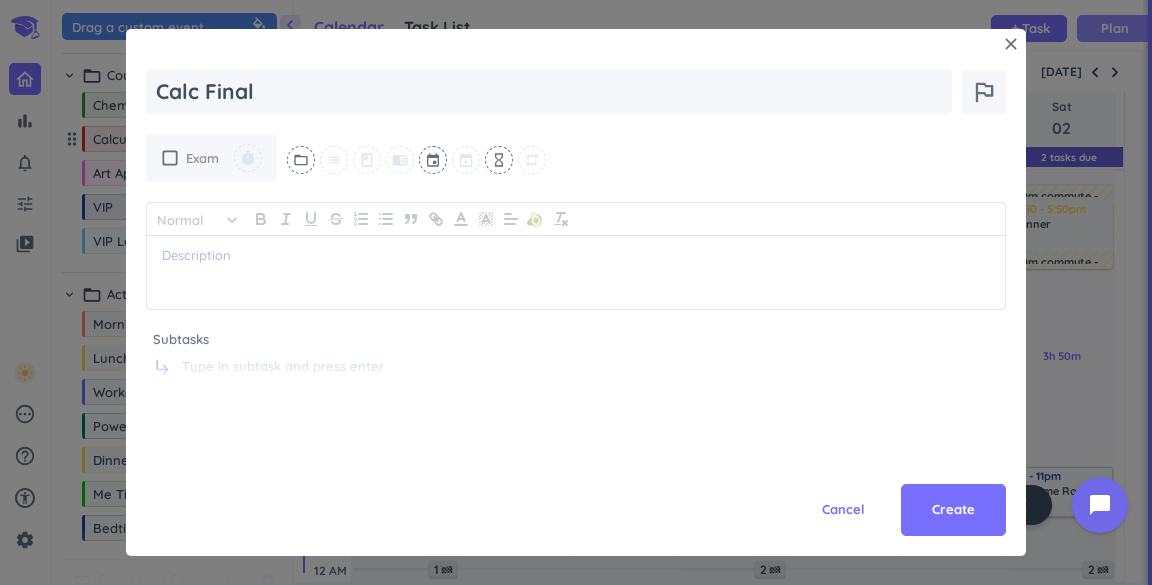 type on "Calc Final" 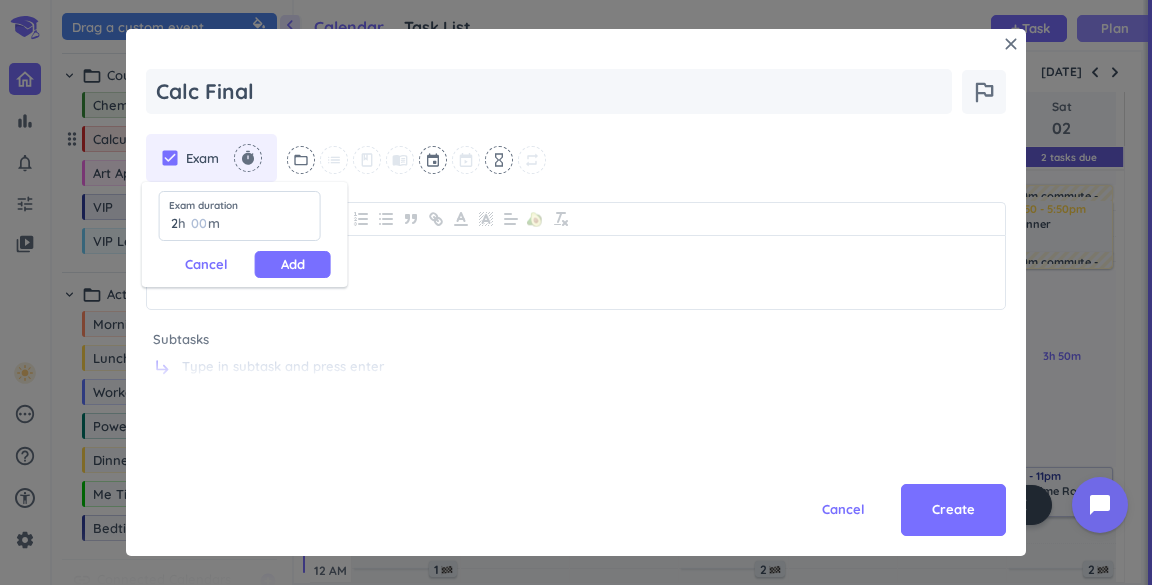 type on "2" 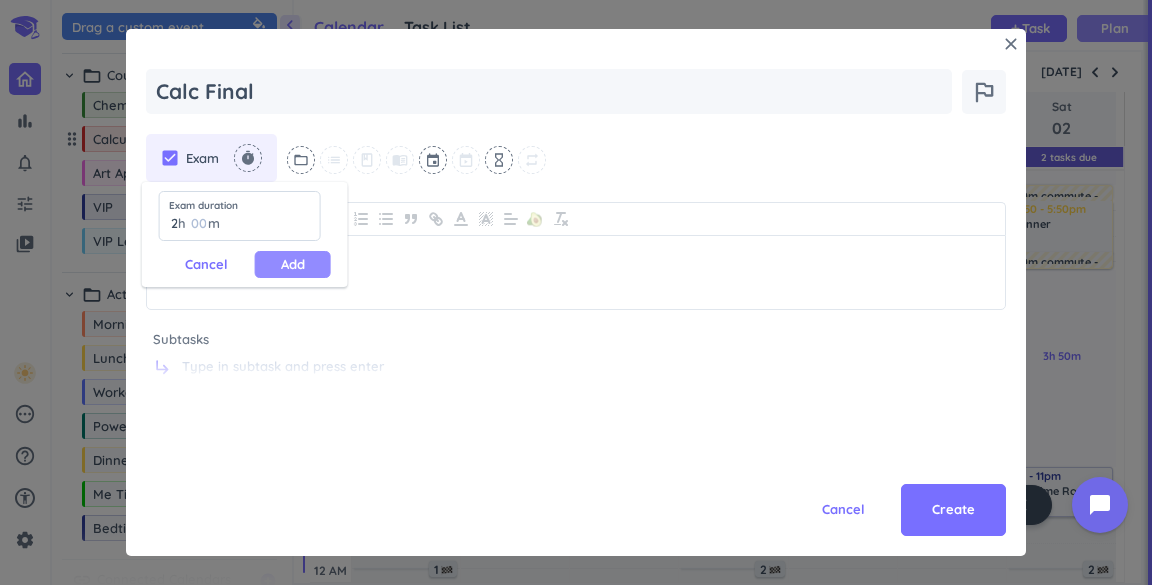 click on "Add" at bounding box center (293, 264) 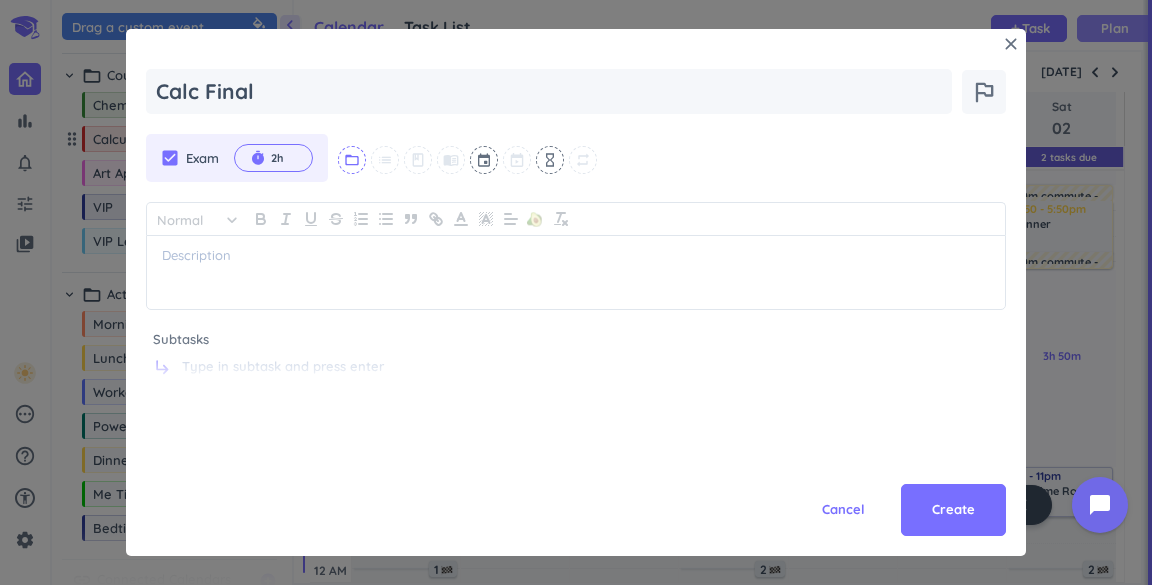 click on "folder_open" at bounding box center (352, 160) 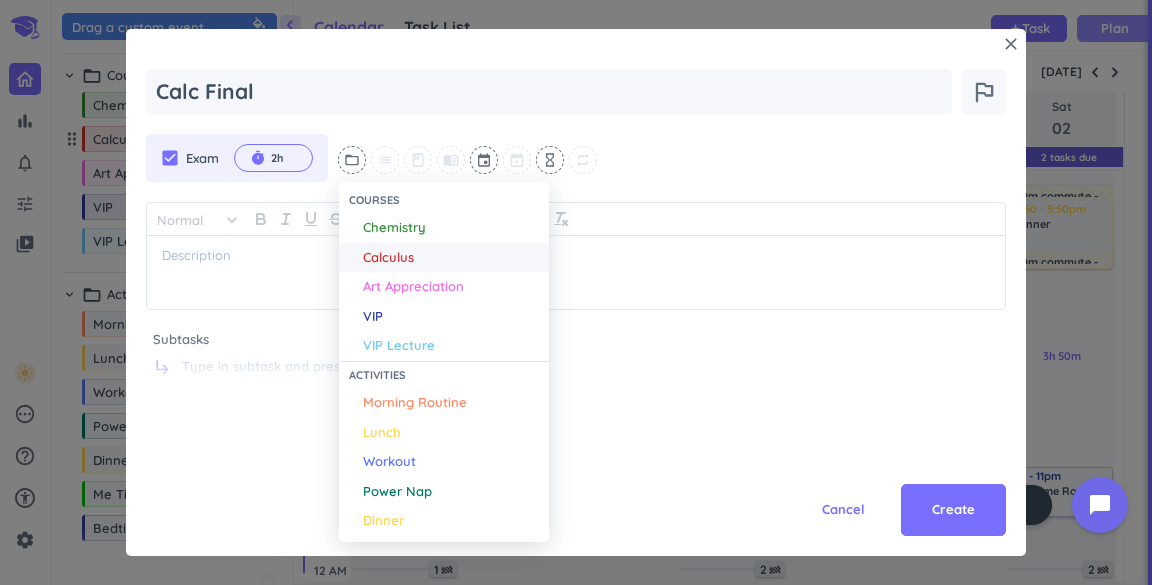 click on "Calculus" at bounding box center [388, 258] 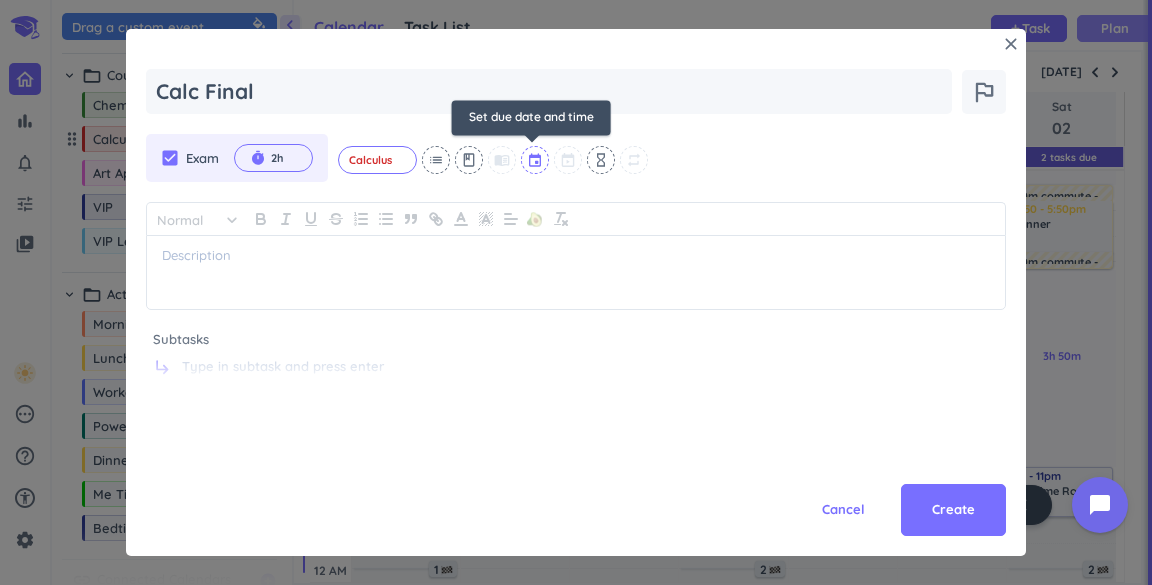 click at bounding box center [536, 160] 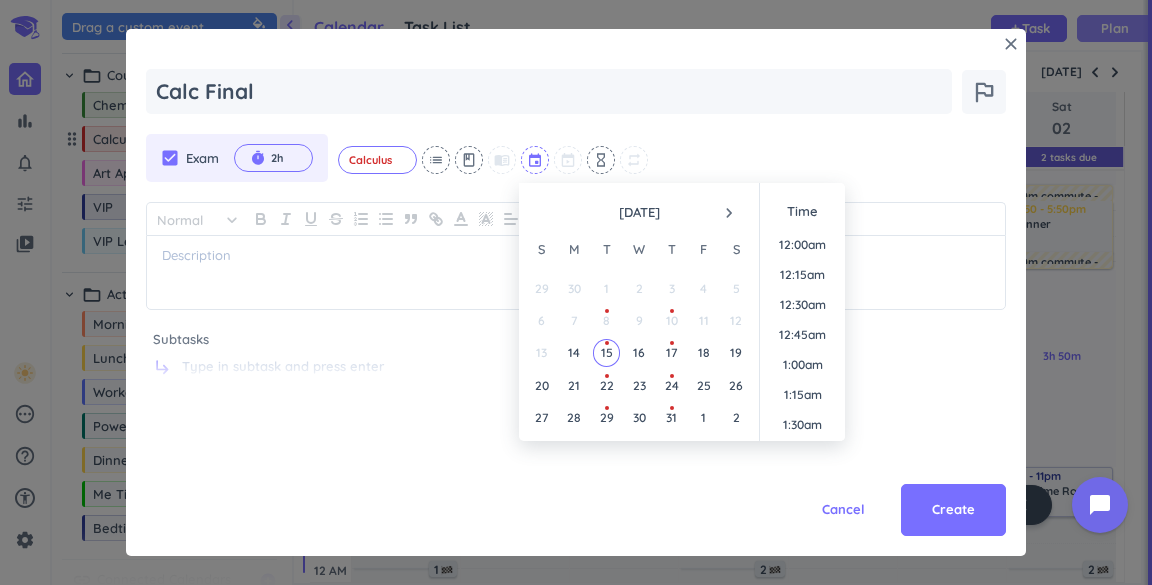 scroll, scrollTop: 1739, scrollLeft: 0, axis: vertical 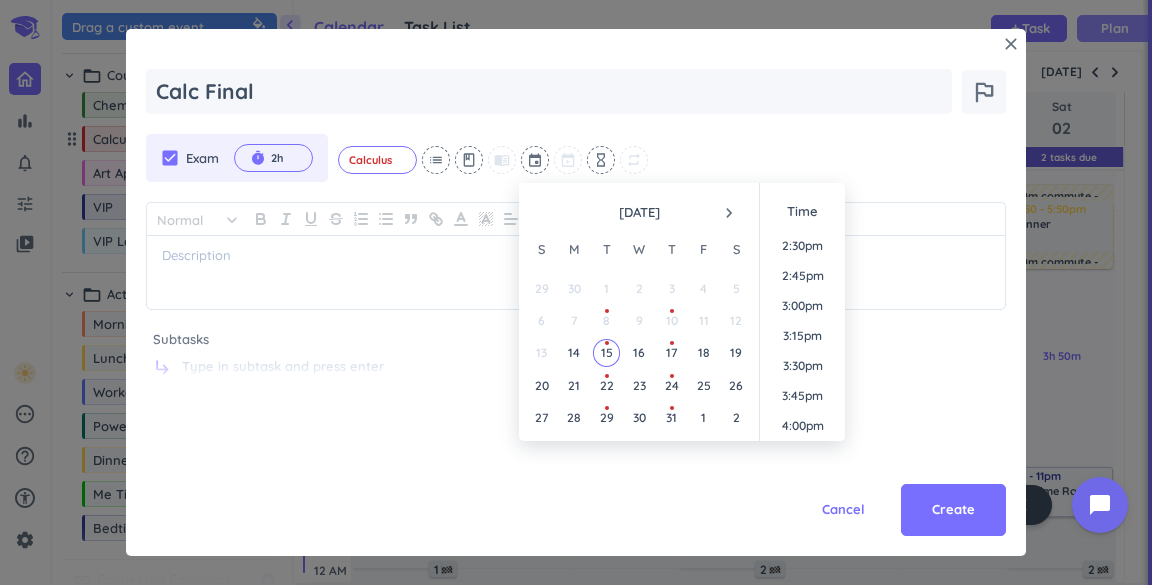 click on "navigate_next" at bounding box center [729, 213] 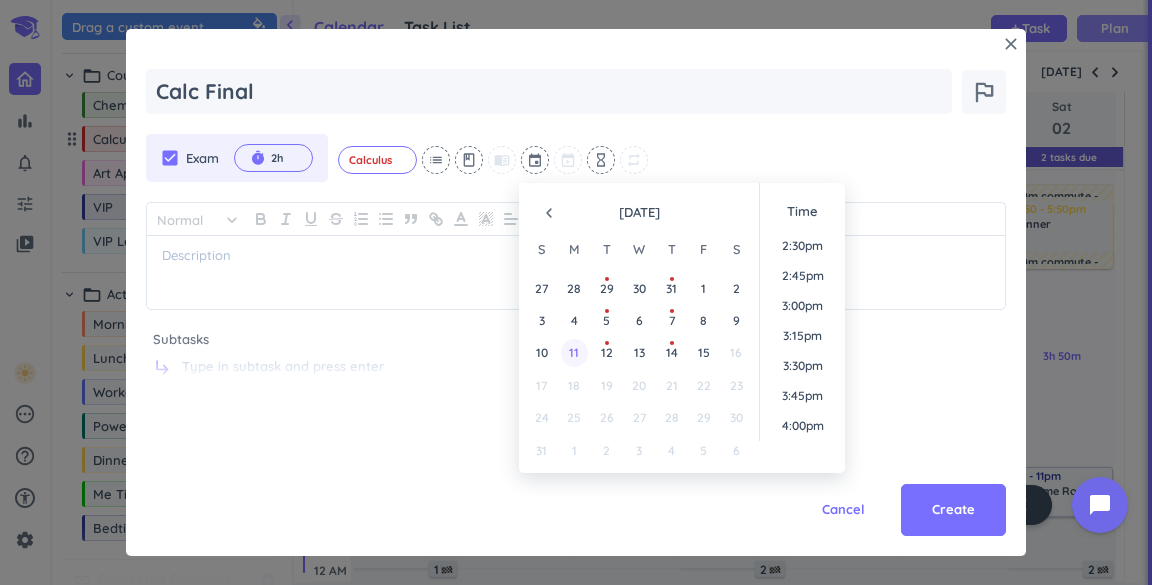 click on "11" at bounding box center [574, 352] 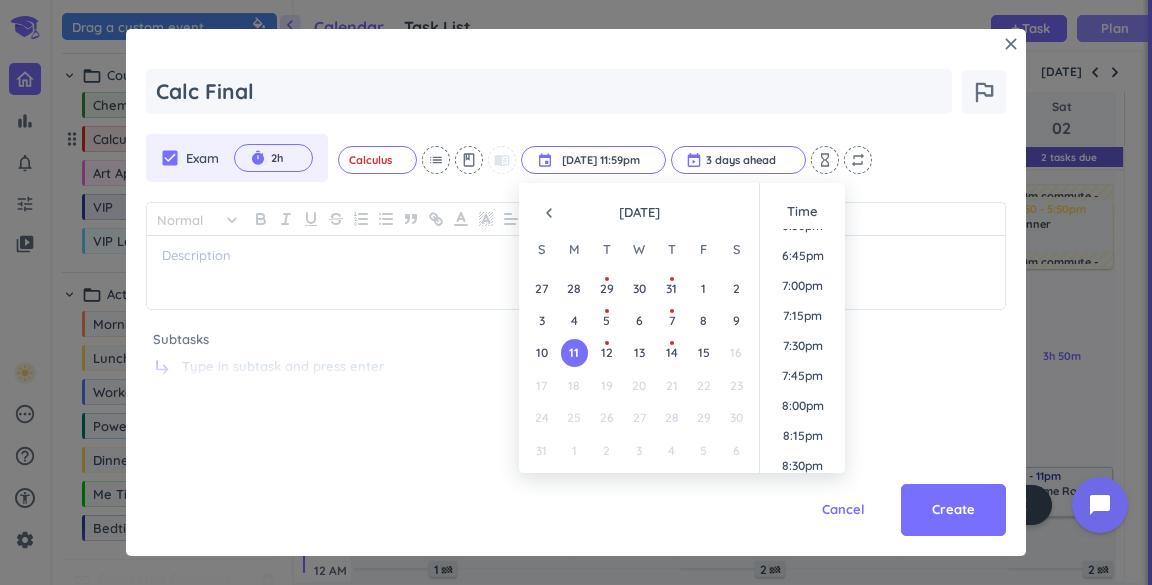 scroll, scrollTop: 2238, scrollLeft: 0, axis: vertical 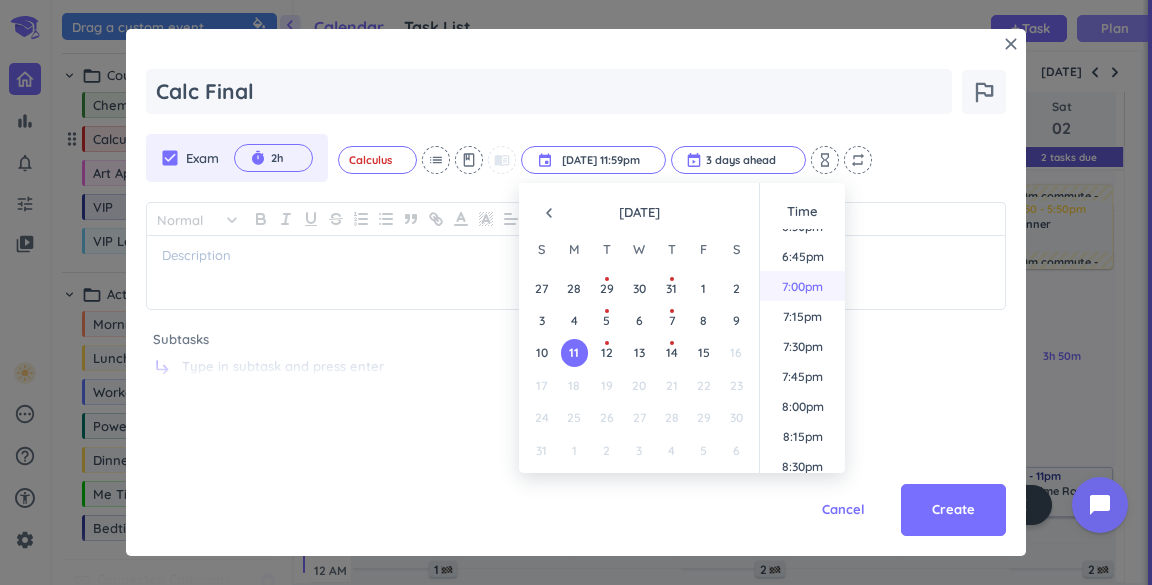 click on "7:00pm" at bounding box center [802, 286] 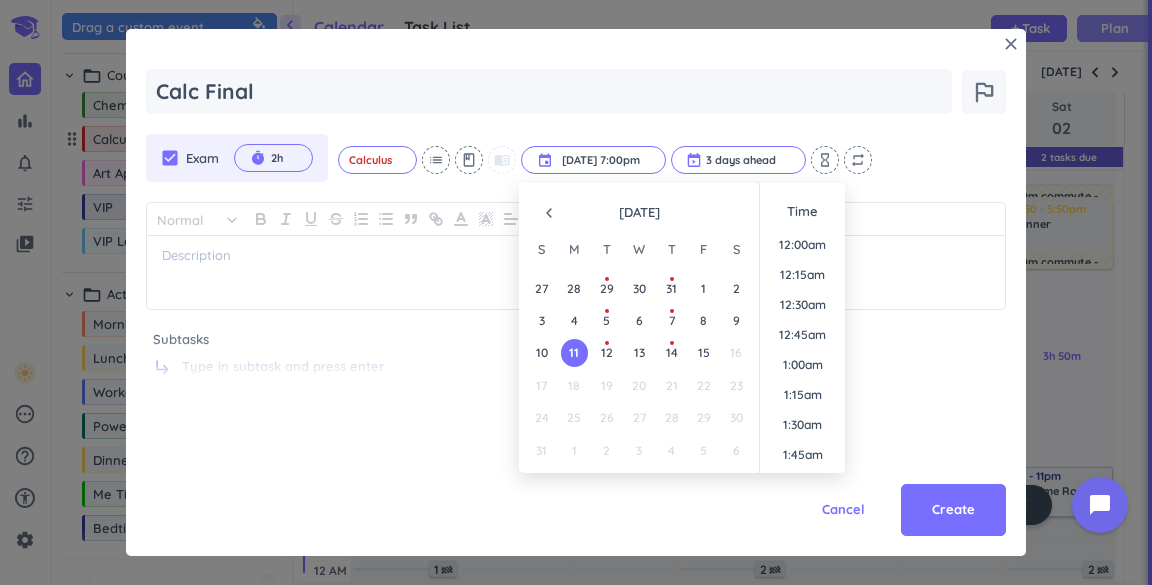 scroll, scrollTop: 2173, scrollLeft: 0, axis: vertical 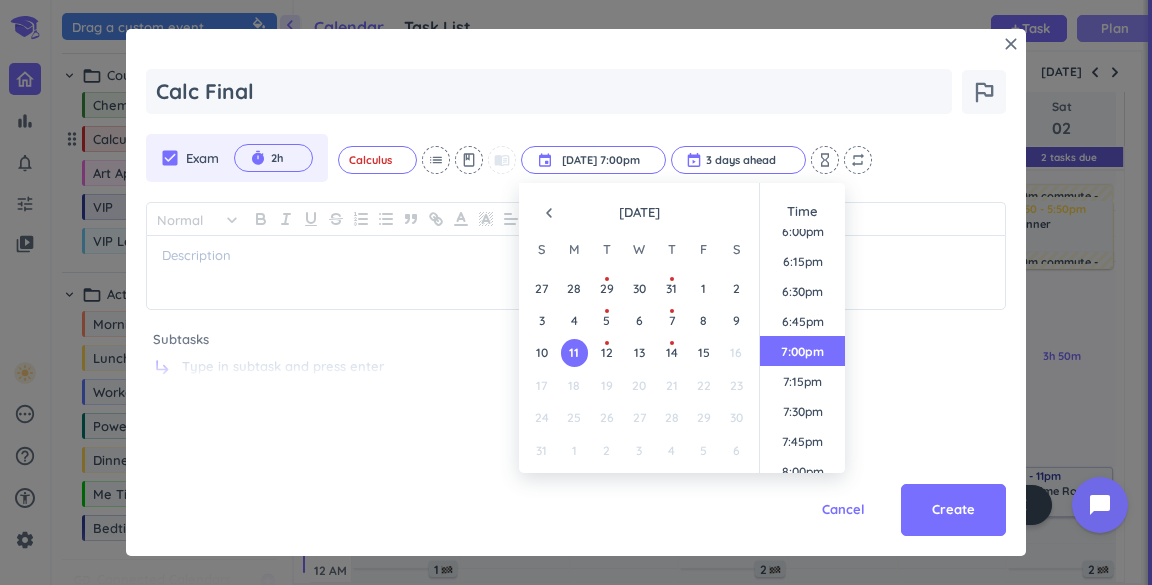 click on "Cancel Create" at bounding box center (576, 466) 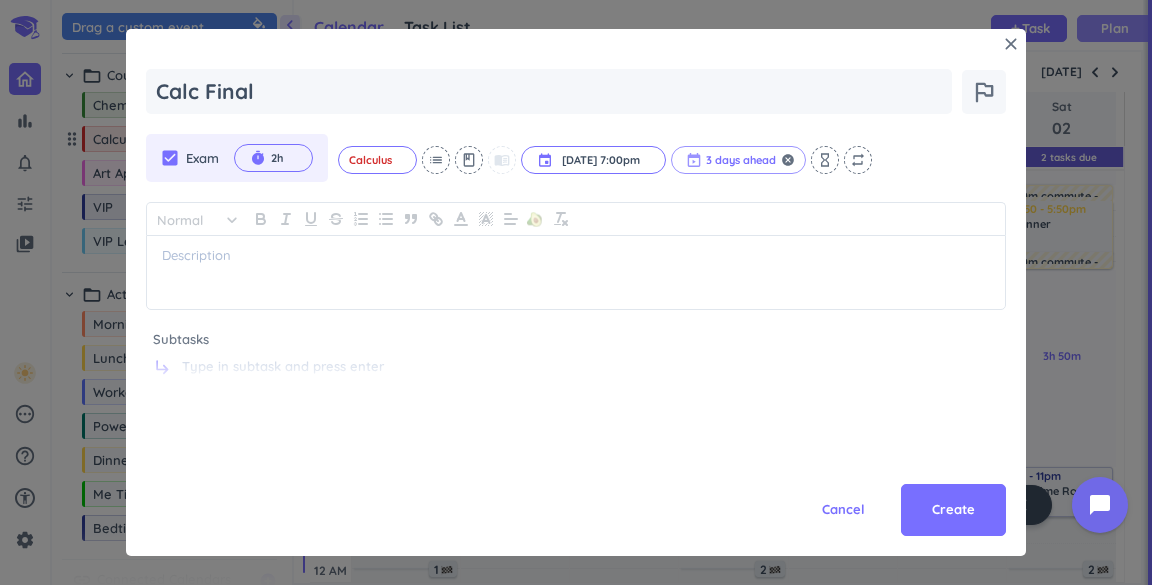 click at bounding box center (738, 160) 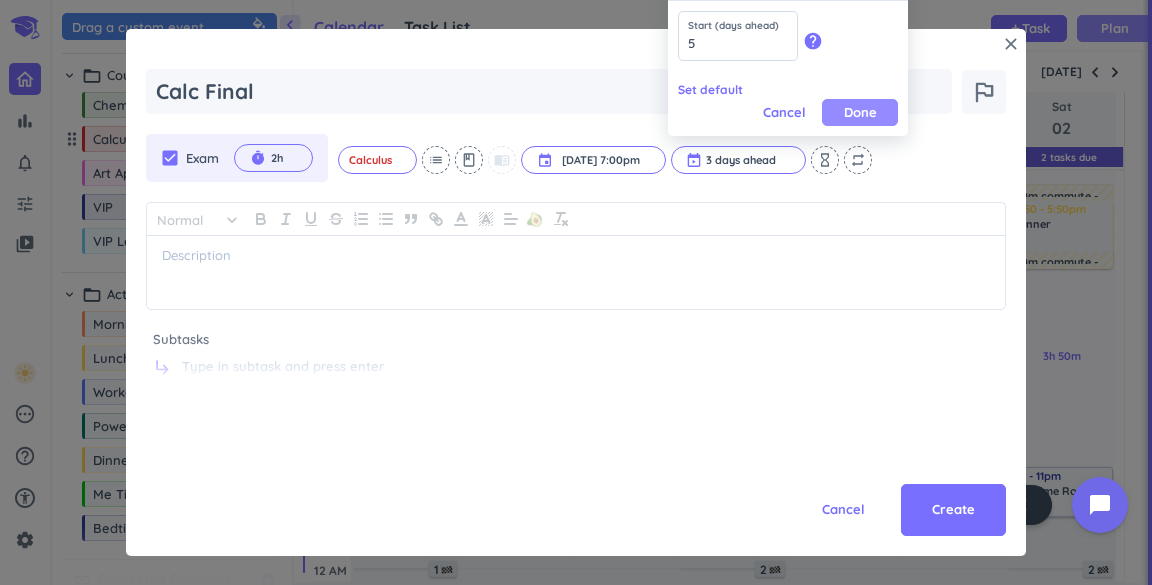 click on "Done" at bounding box center [860, 112] 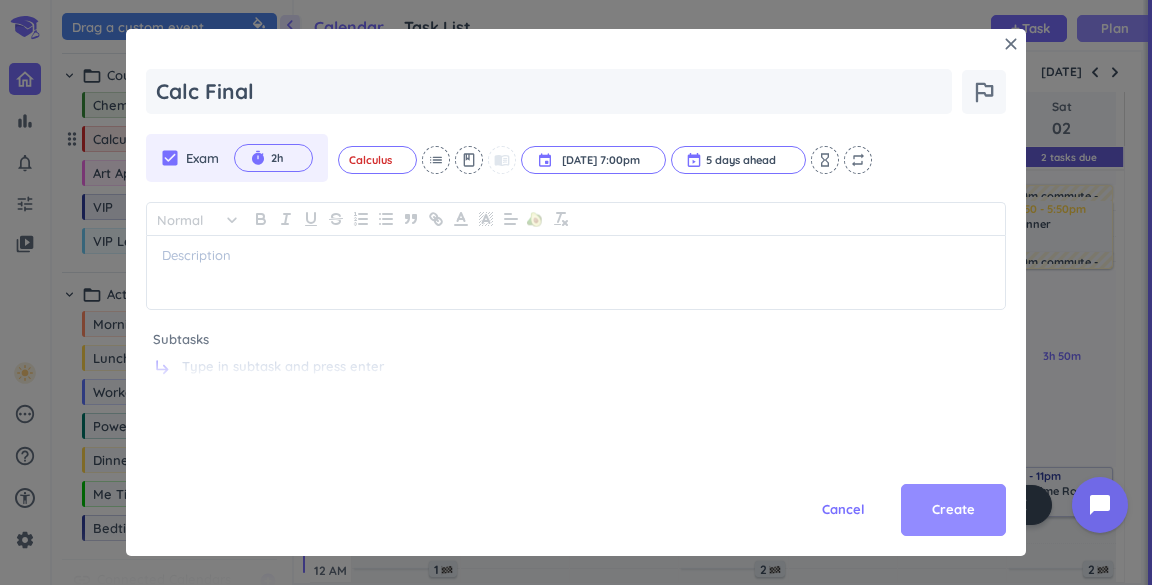click on "Create" at bounding box center (953, 510) 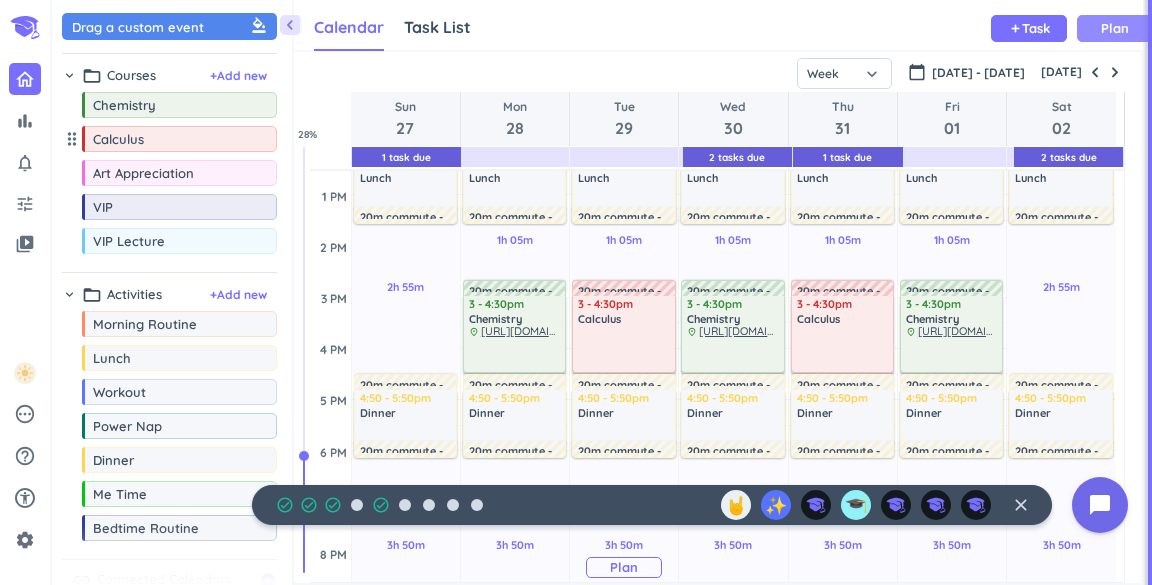 scroll, scrollTop: 384, scrollLeft: 0, axis: vertical 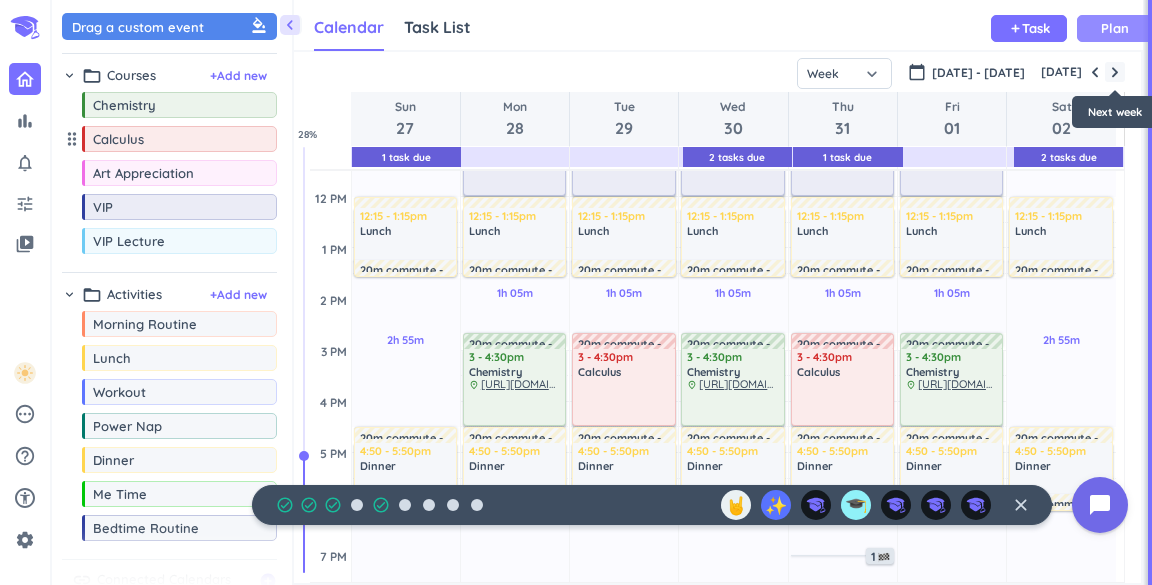 click at bounding box center (1115, 72) 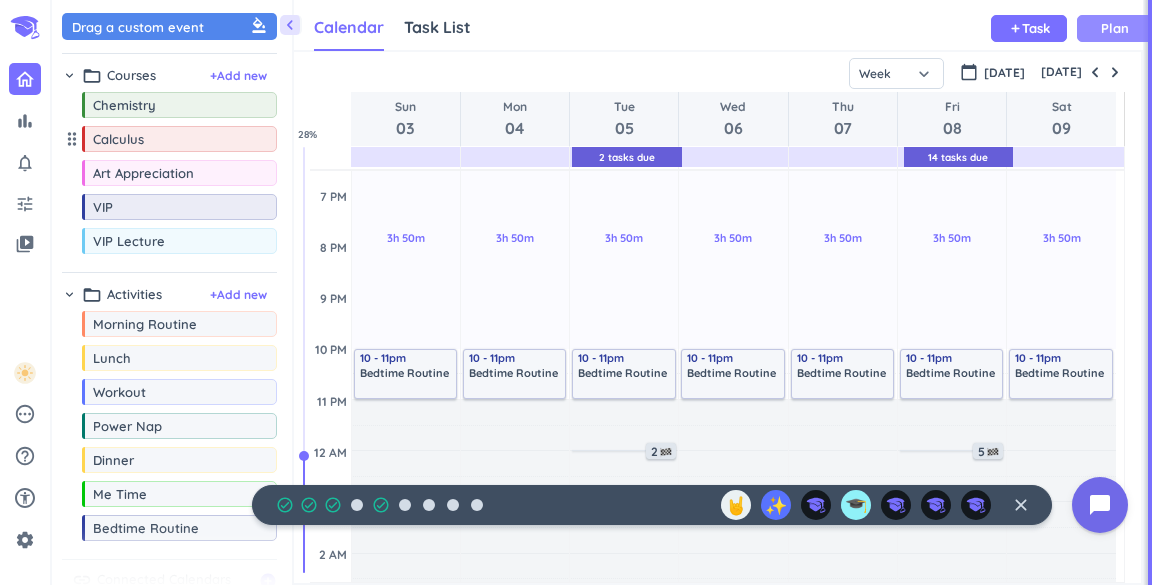 scroll, scrollTop: 746, scrollLeft: 0, axis: vertical 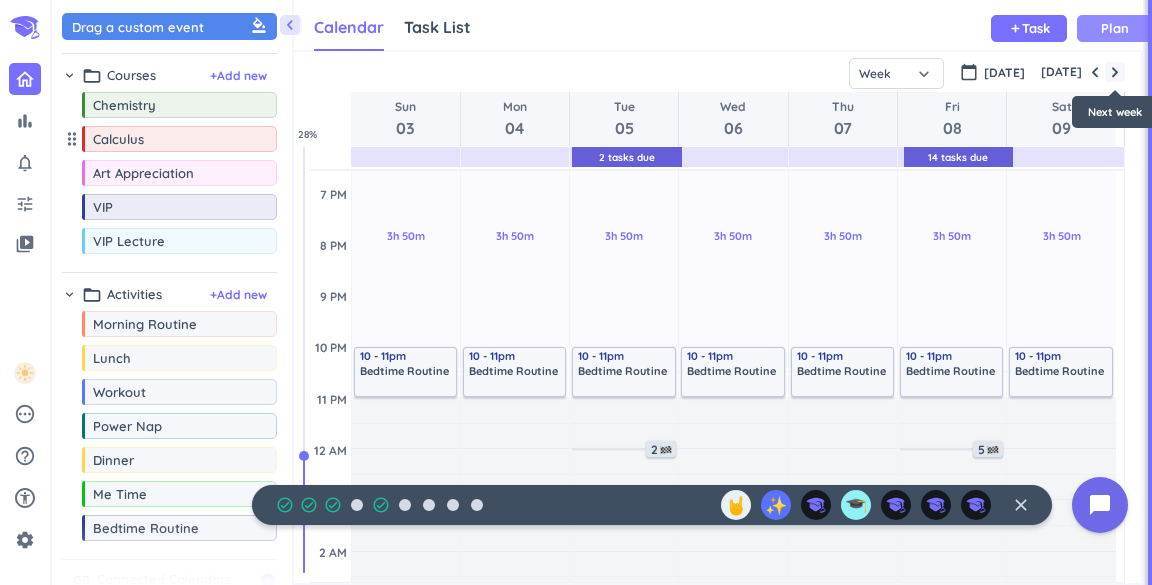 click at bounding box center (1115, 72) 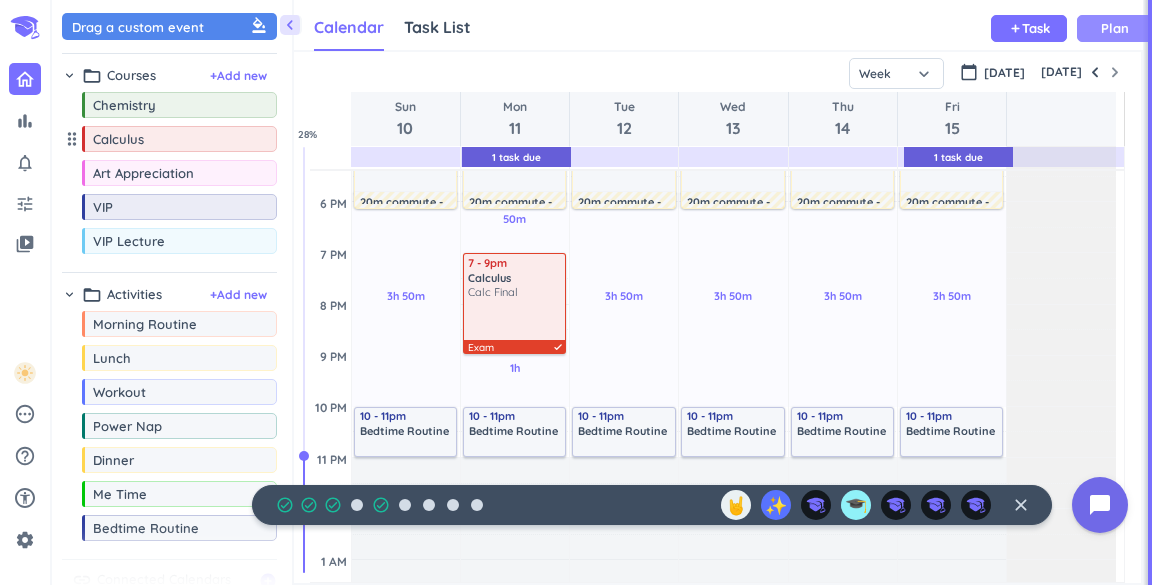 scroll, scrollTop: 687, scrollLeft: 0, axis: vertical 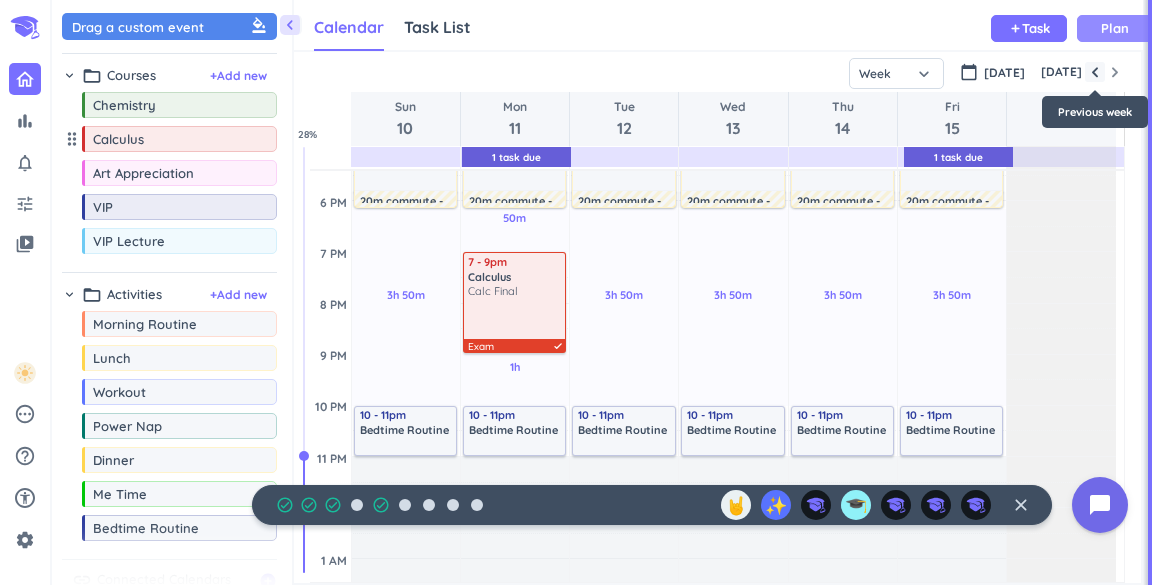click at bounding box center [1095, 72] 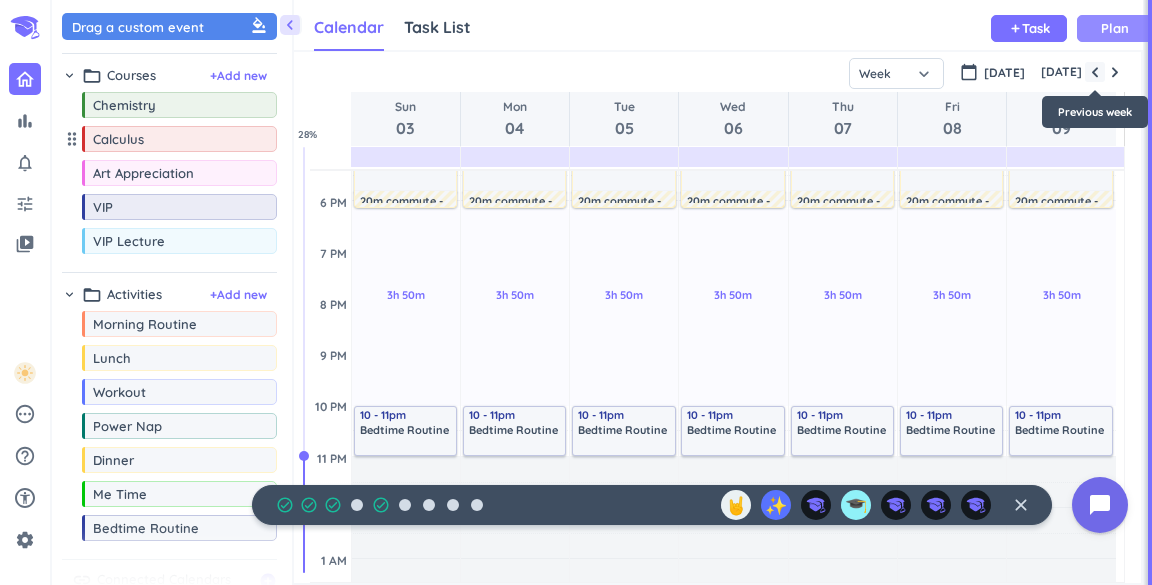 scroll, scrollTop: 104, scrollLeft: 0, axis: vertical 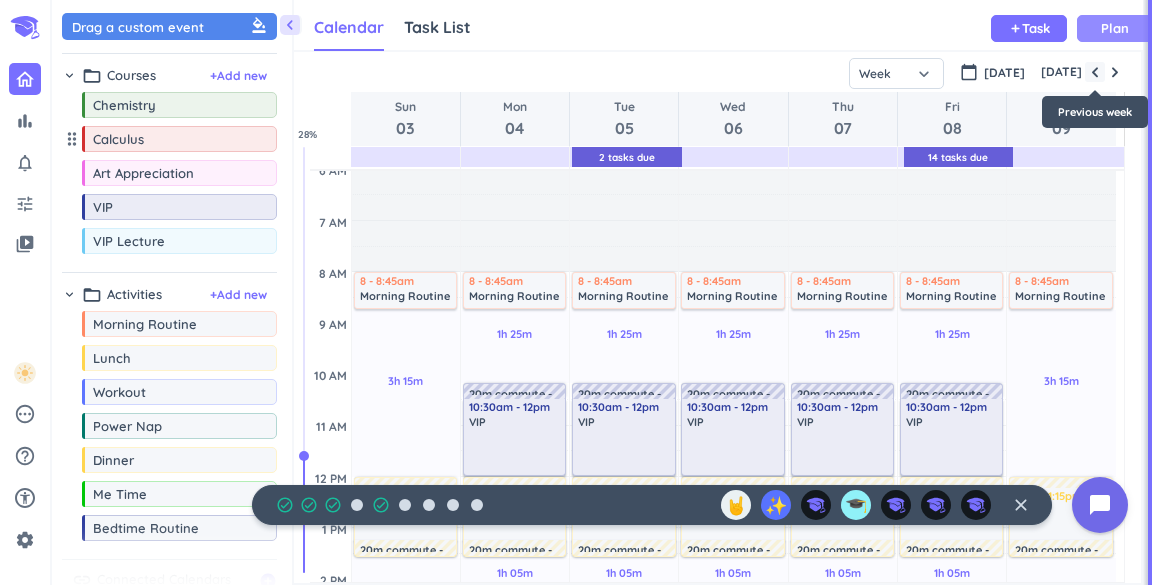 click at bounding box center [1095, 72] 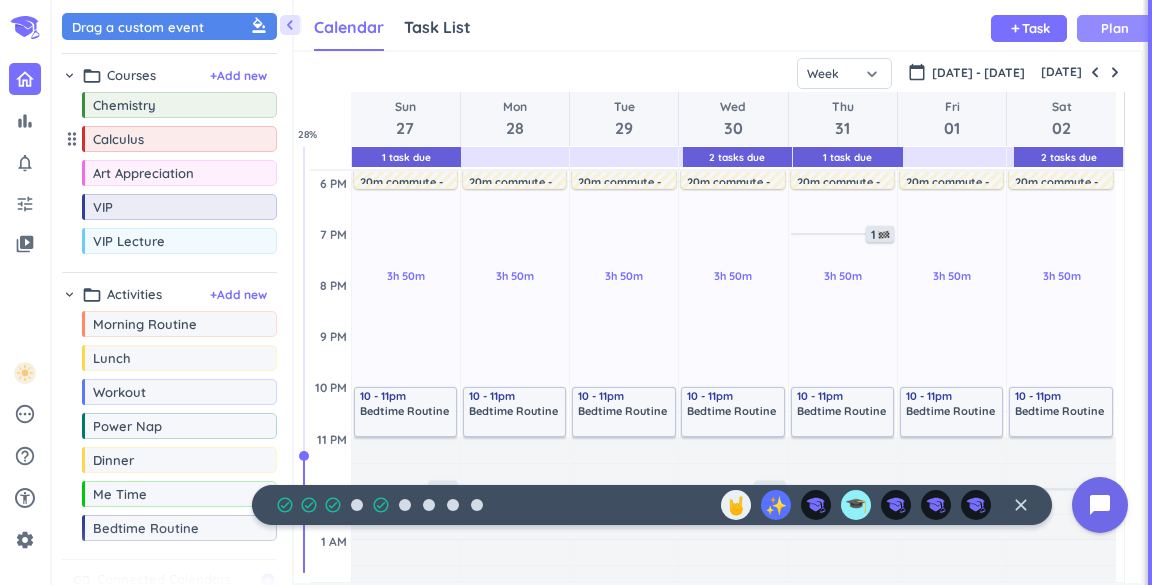 scroll, scrollTop: 706, scrollLeft: 0, axis: vertical 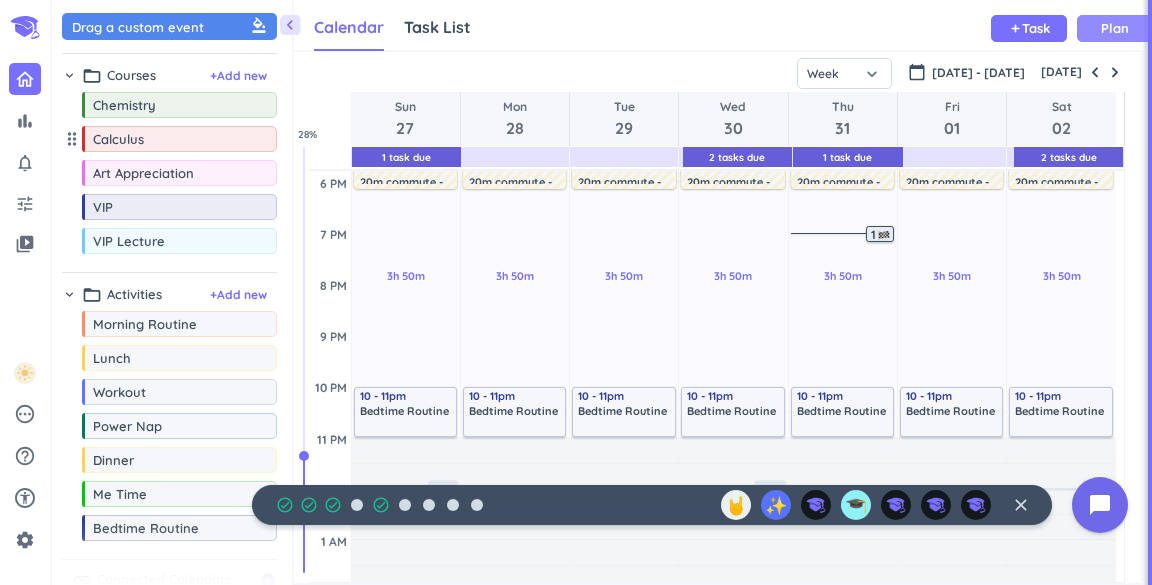 click at bounding box center (884, 235) 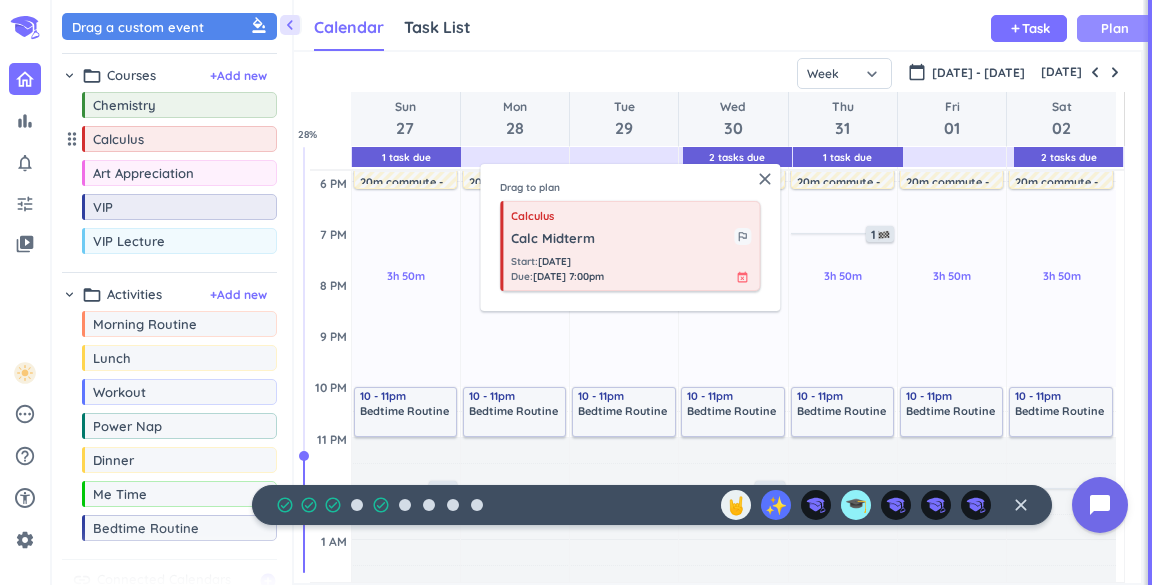click on "Start :  [DATE]" at bounding box center (557, 261) 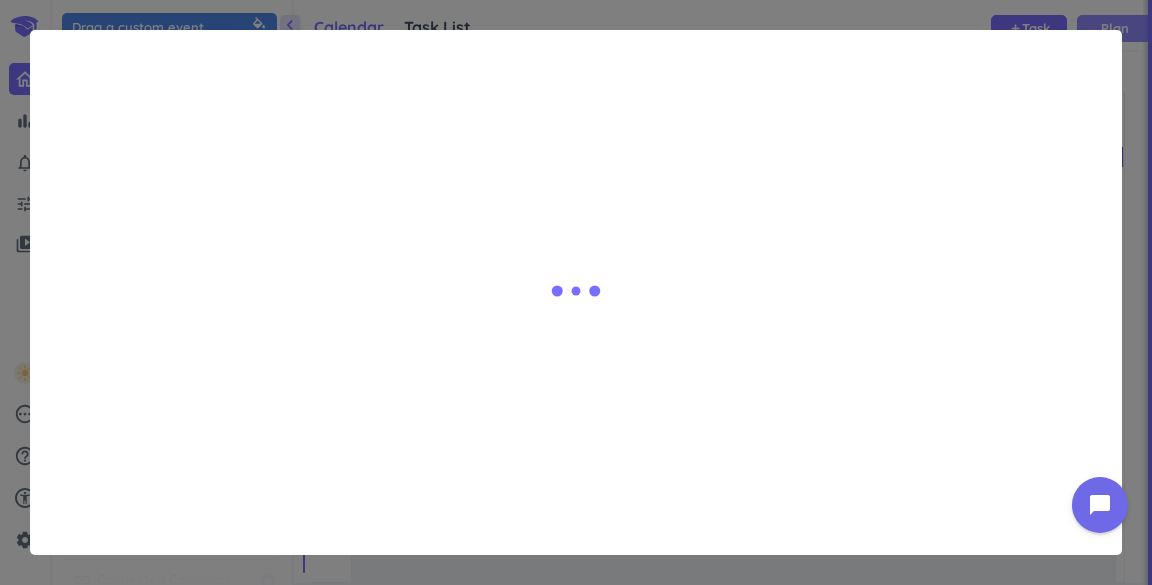 type on "x" 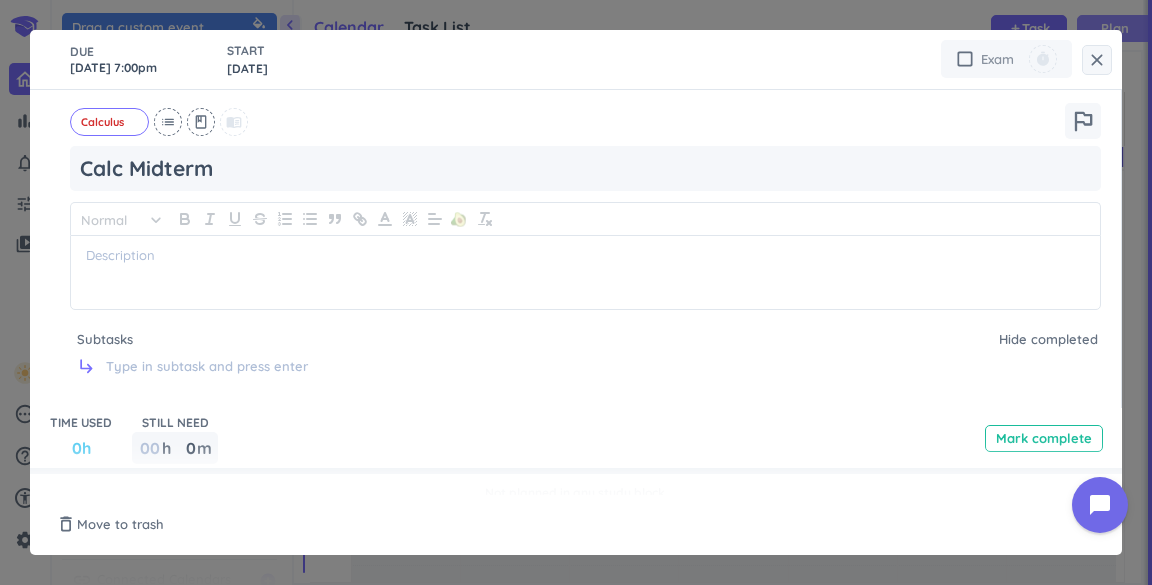 click on "check_box_outline_blank" at bounding box center (965, 59) 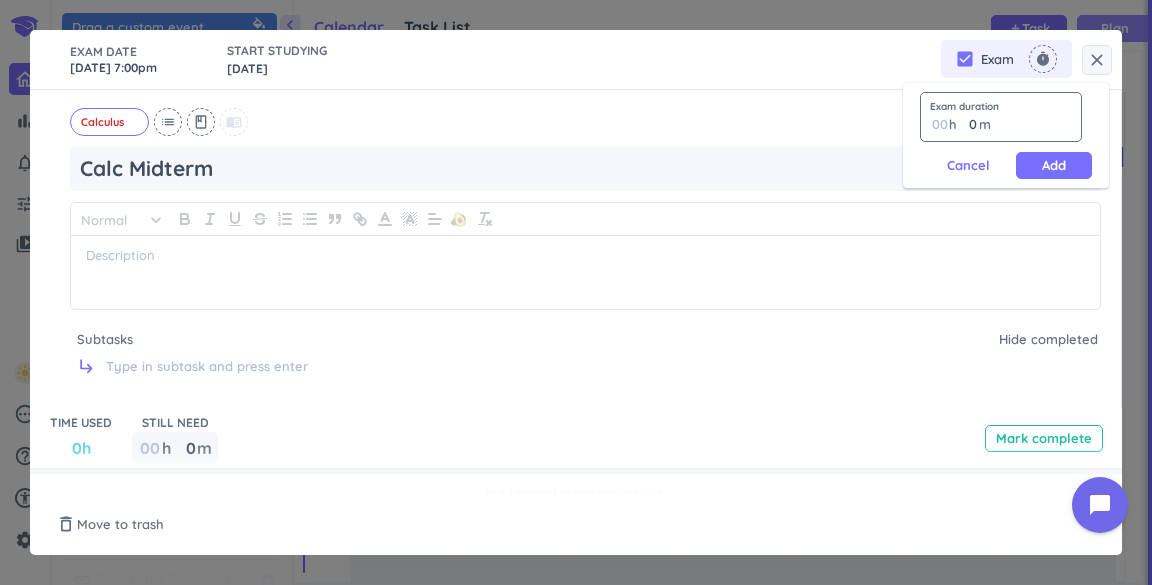 type on "2" 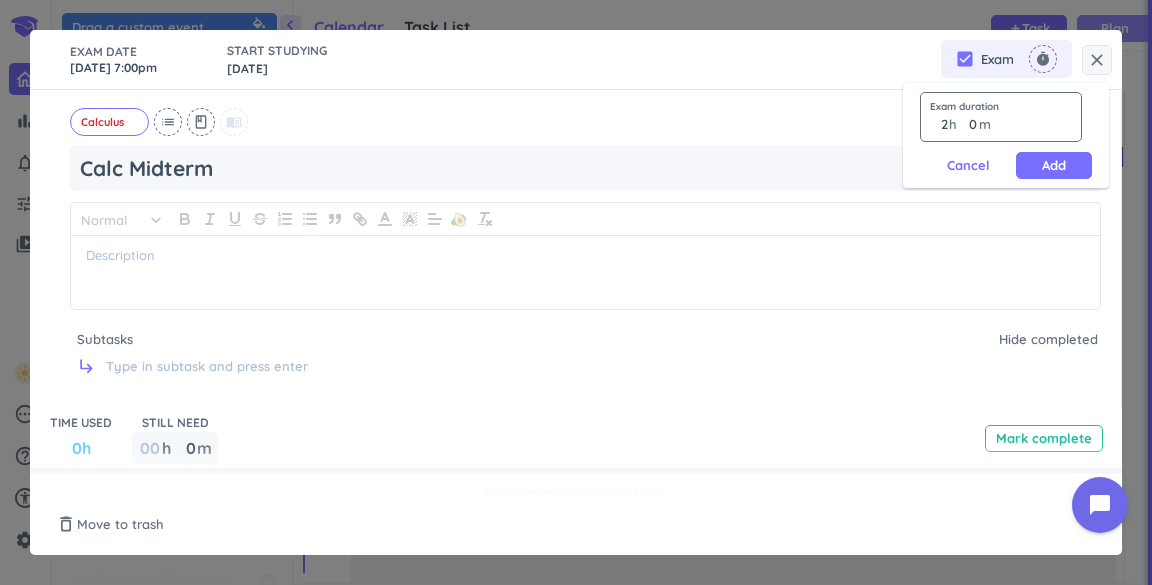 type 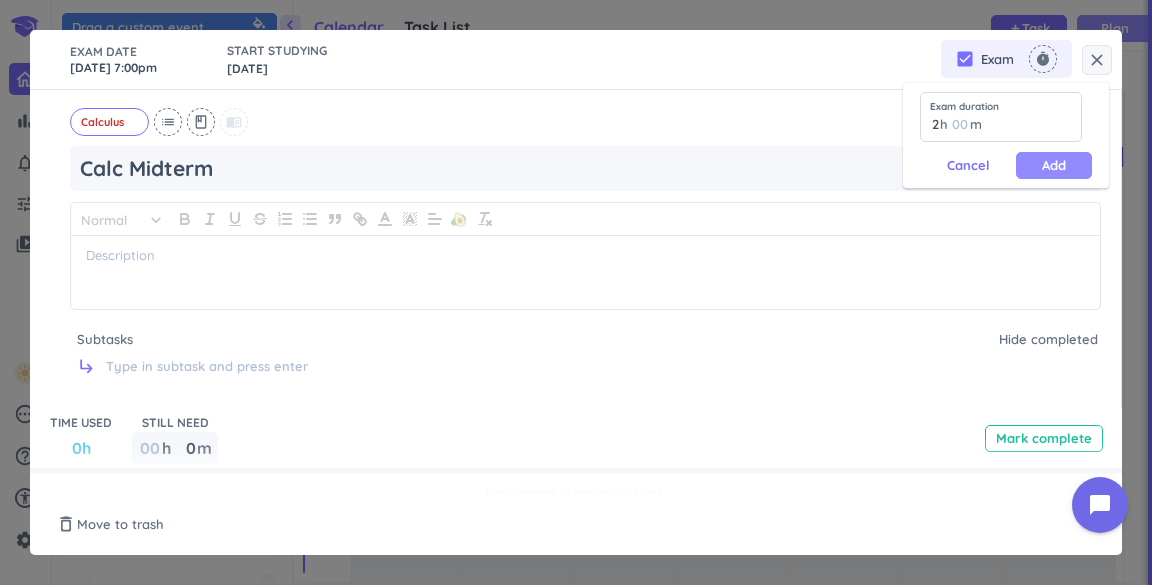 type on "2" 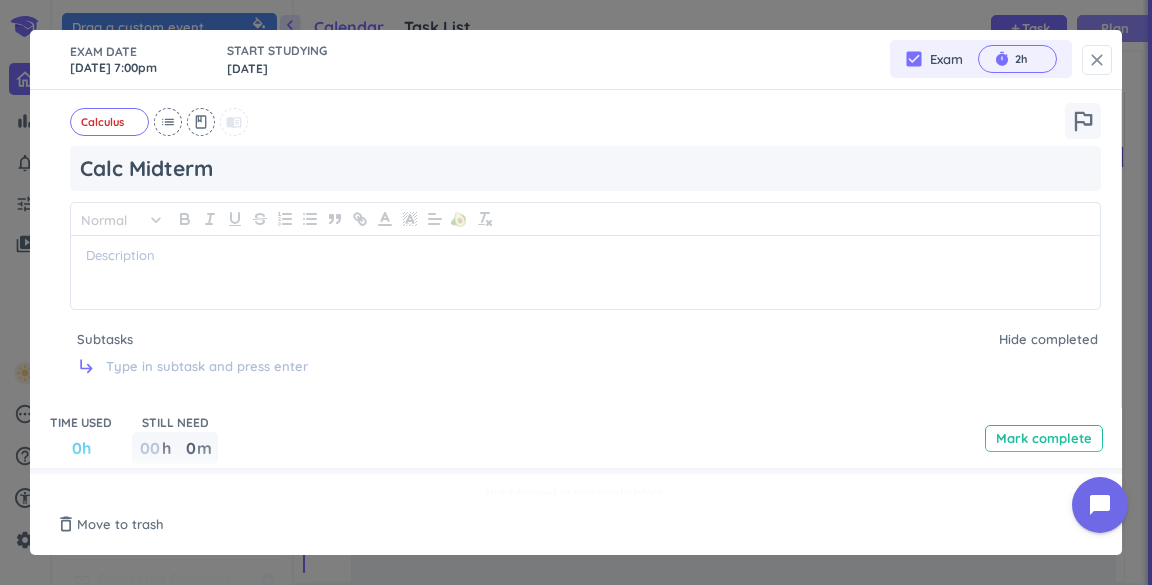 click on "close" at bounding box center (1097, 60) 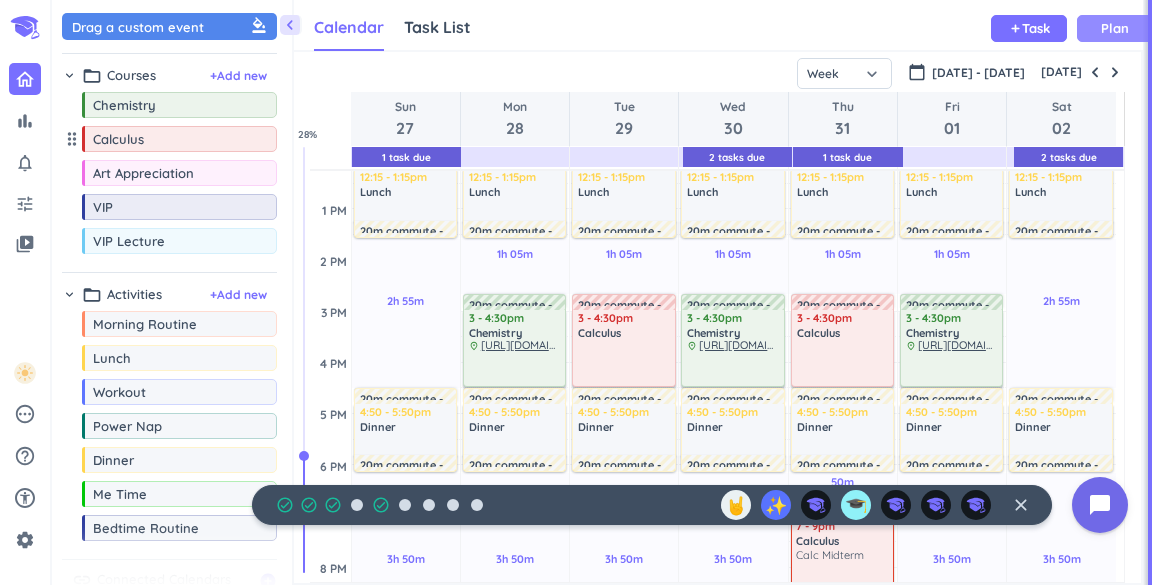 scroll, scrollTop: 437, scrollLeft: 0, axis: vertical 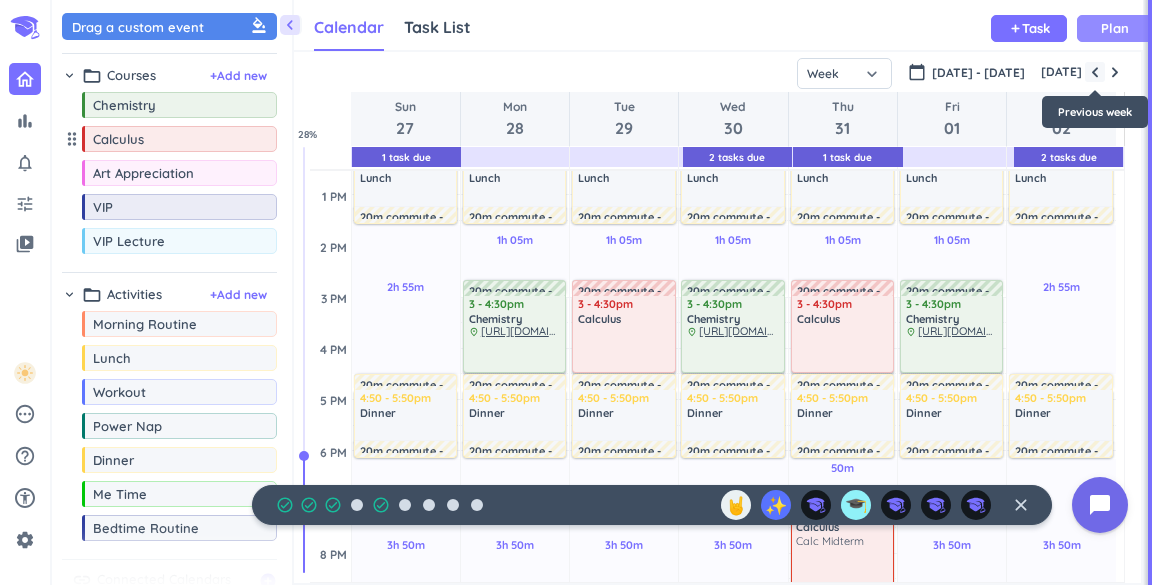 click at bounding box center (1095, 72) 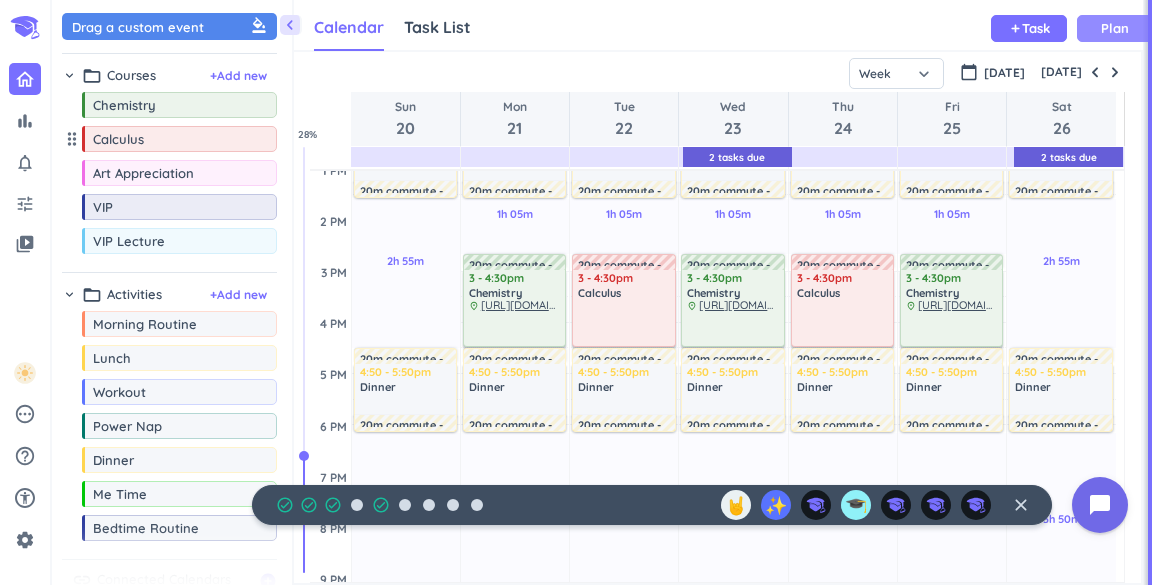 scroll, scrollTop: 465, scrollLeft: 0, axis: vertical 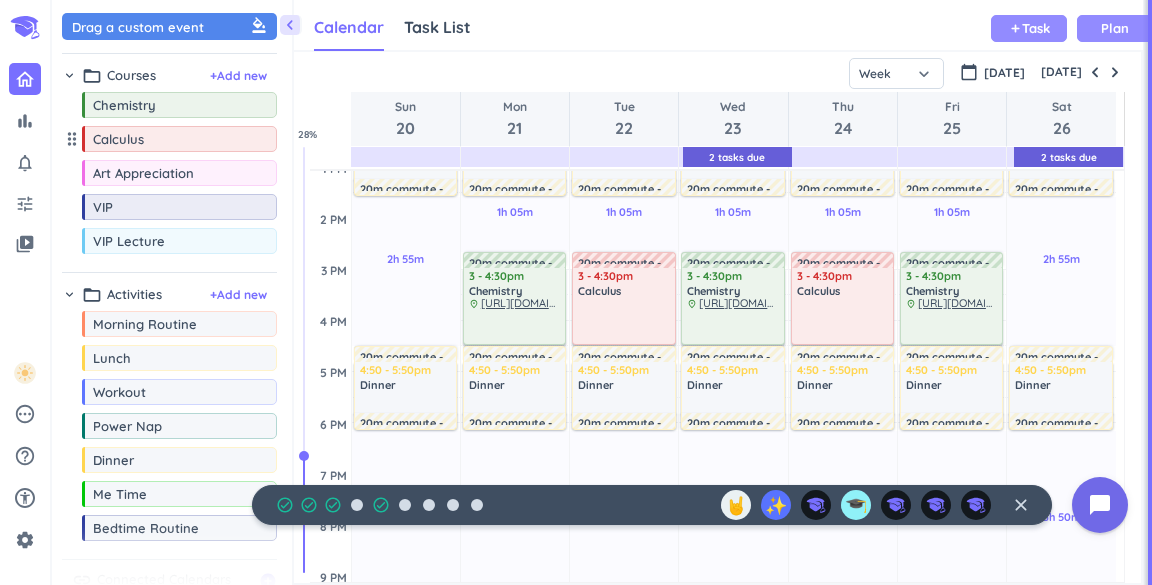 click on "add" at bounding box center (1015, 28) 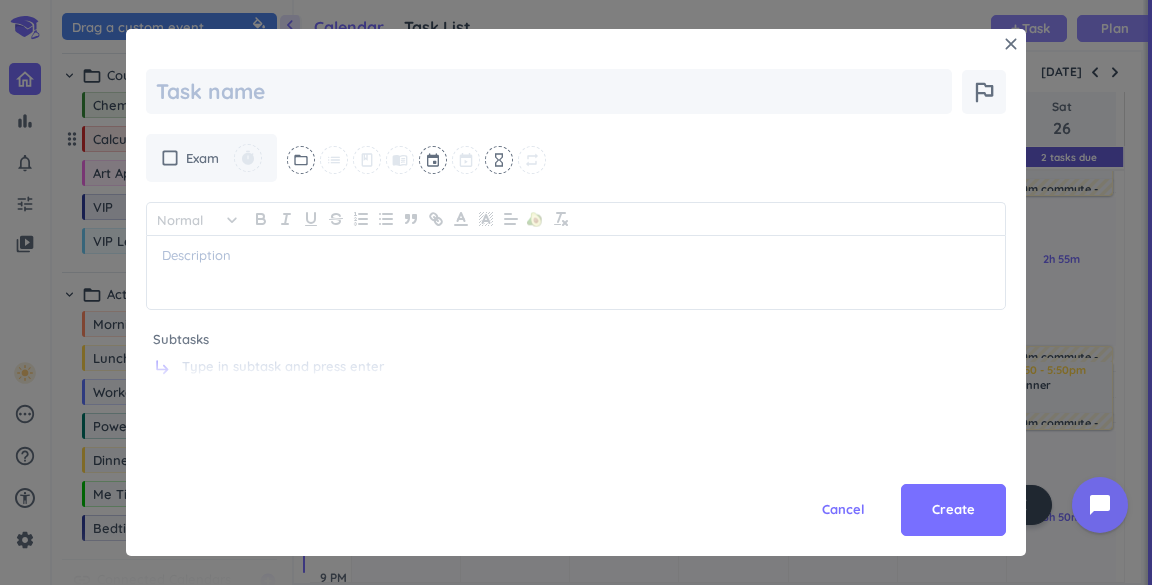 scroll, scrollTop: 0, scrollLeft: 0, axis: both 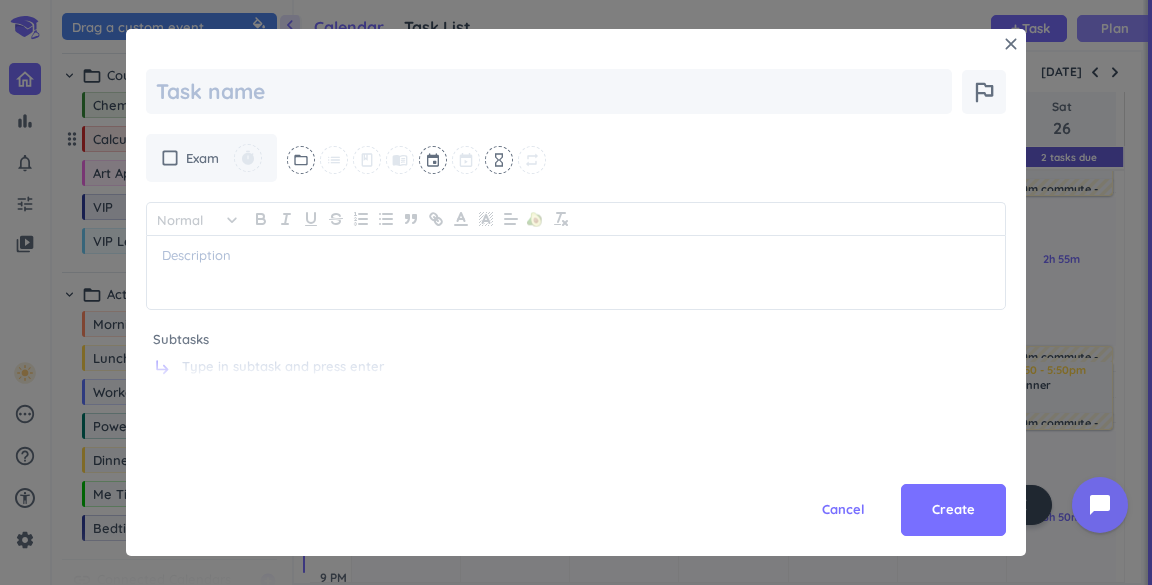 type on "x" 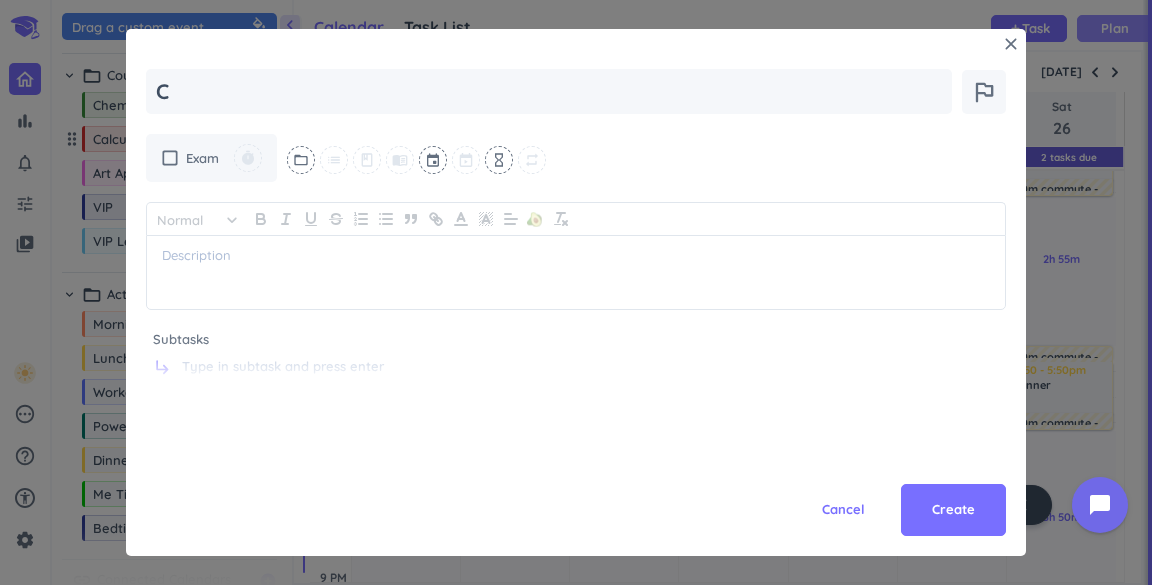 type on "x" 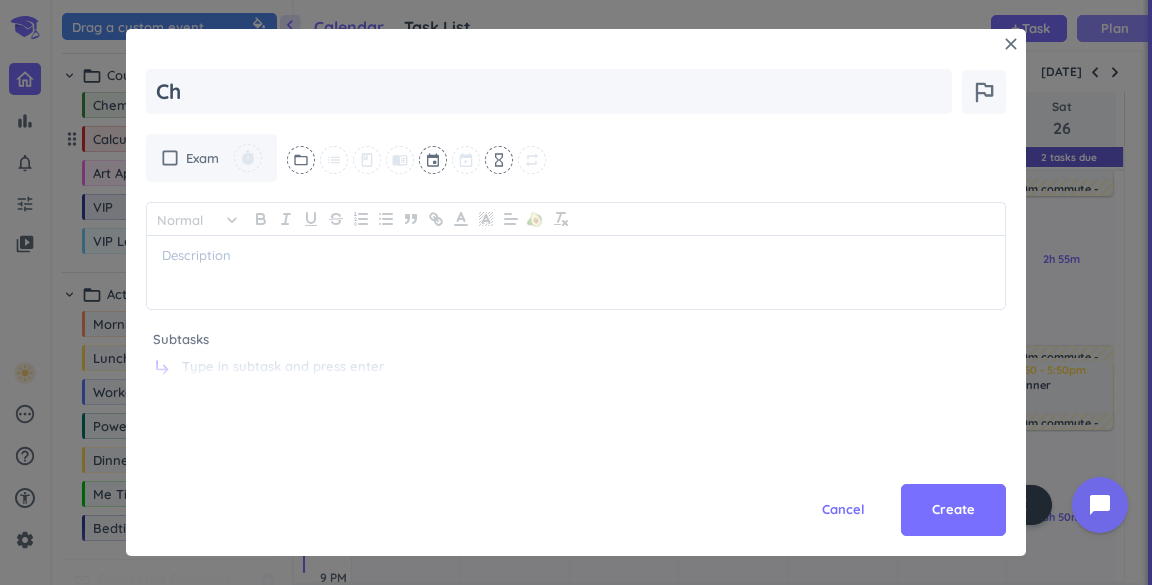 type on "x" 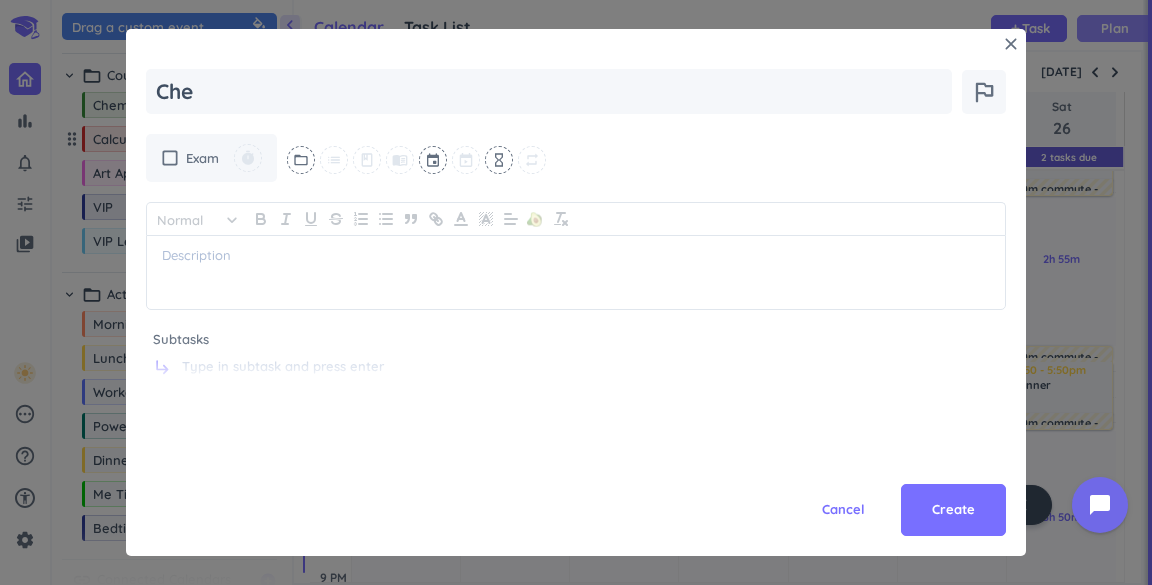 type on "x" 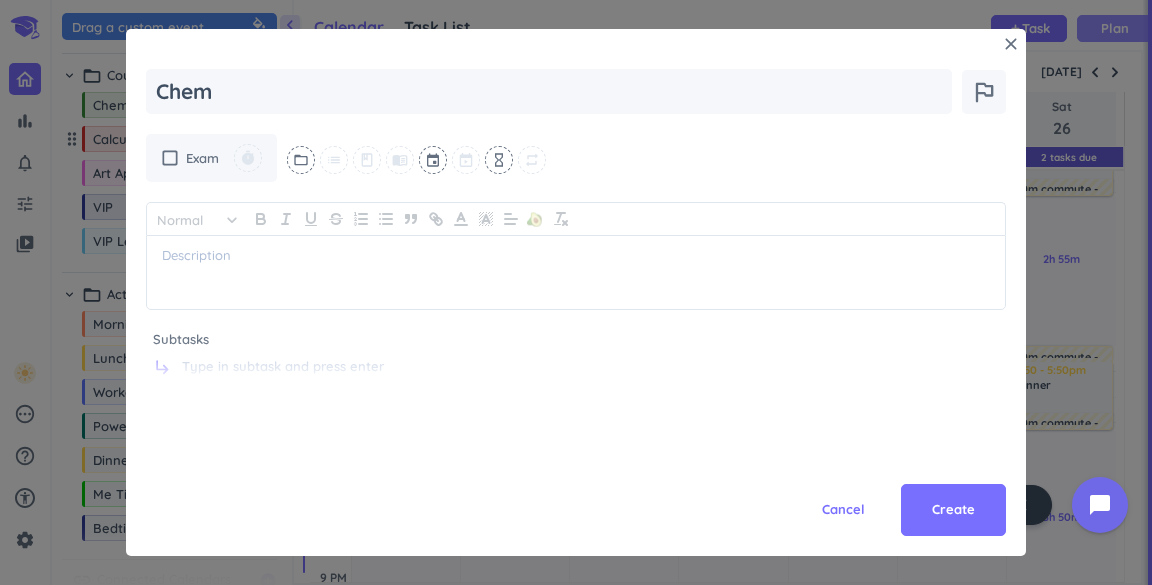 type on "x" 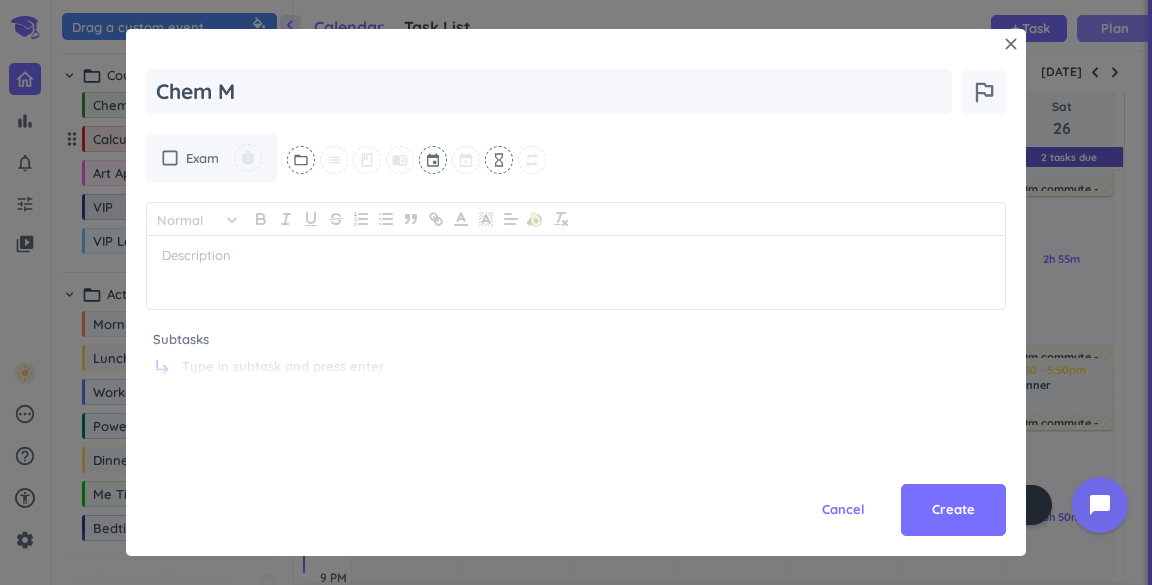 type on "x" 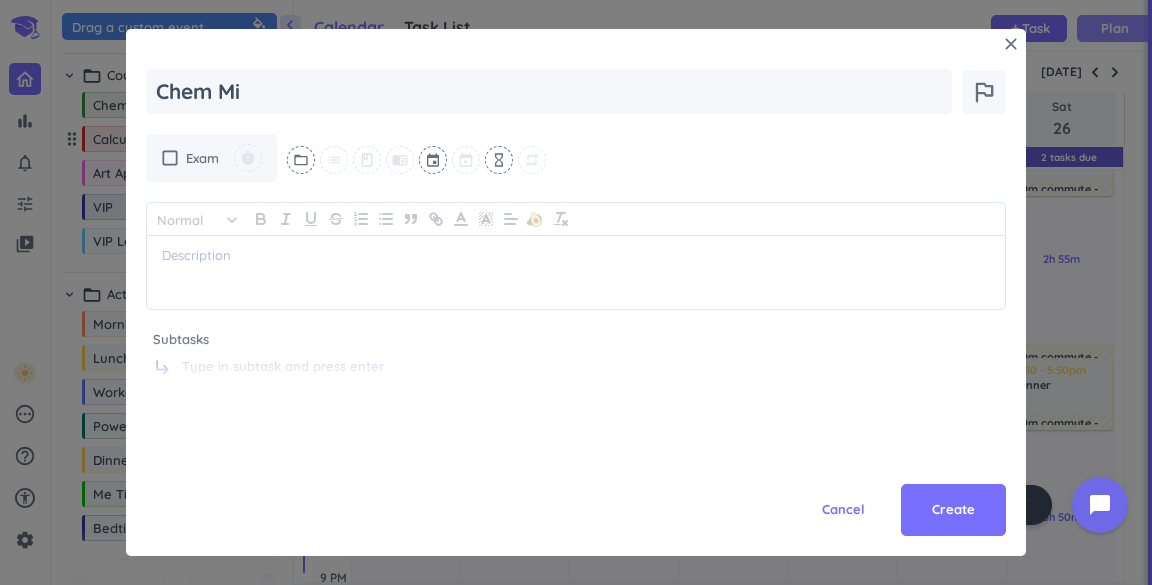 type on "x" 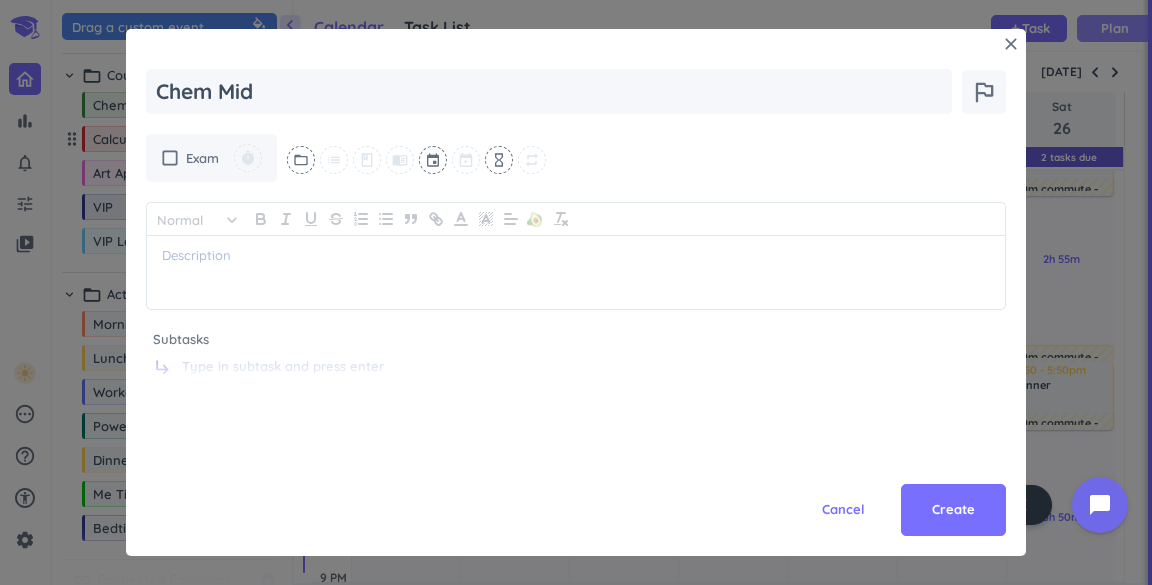 type on "x" 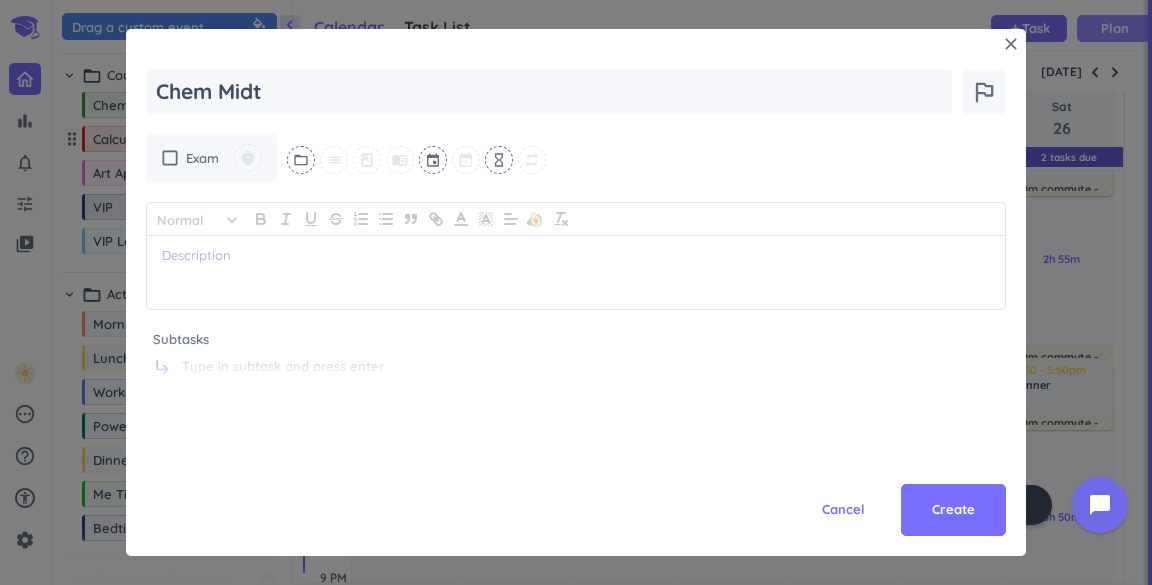 type on "x" 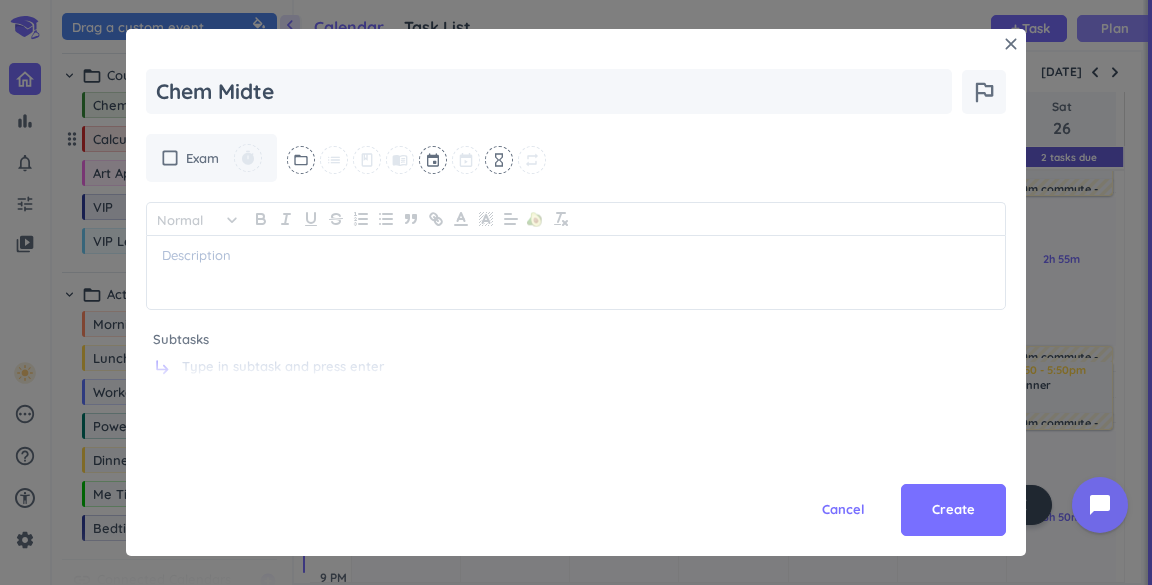 type on "x" 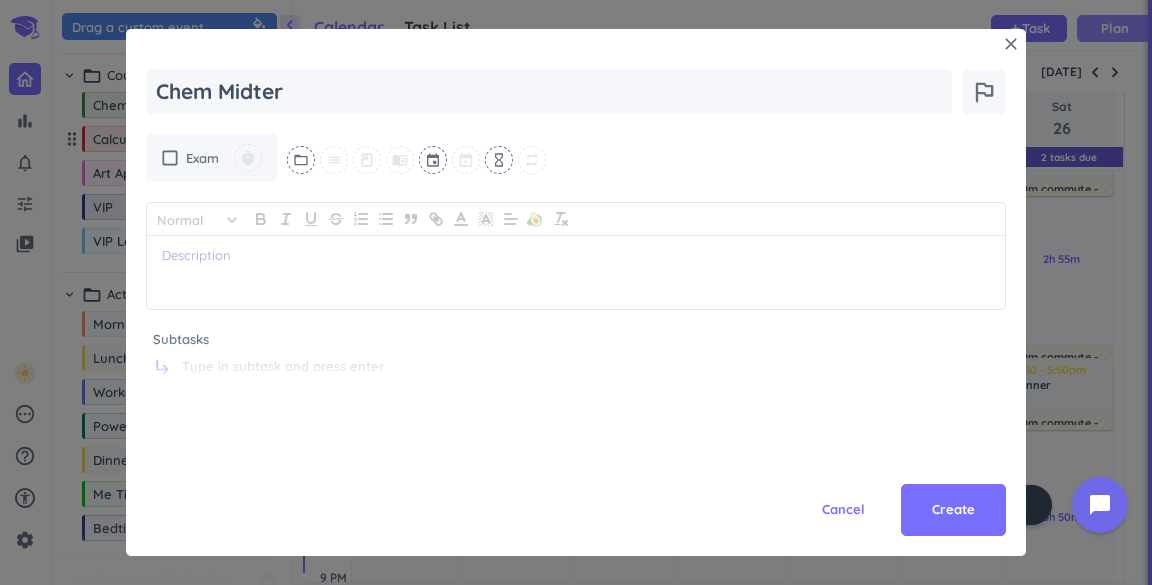 type on "x" 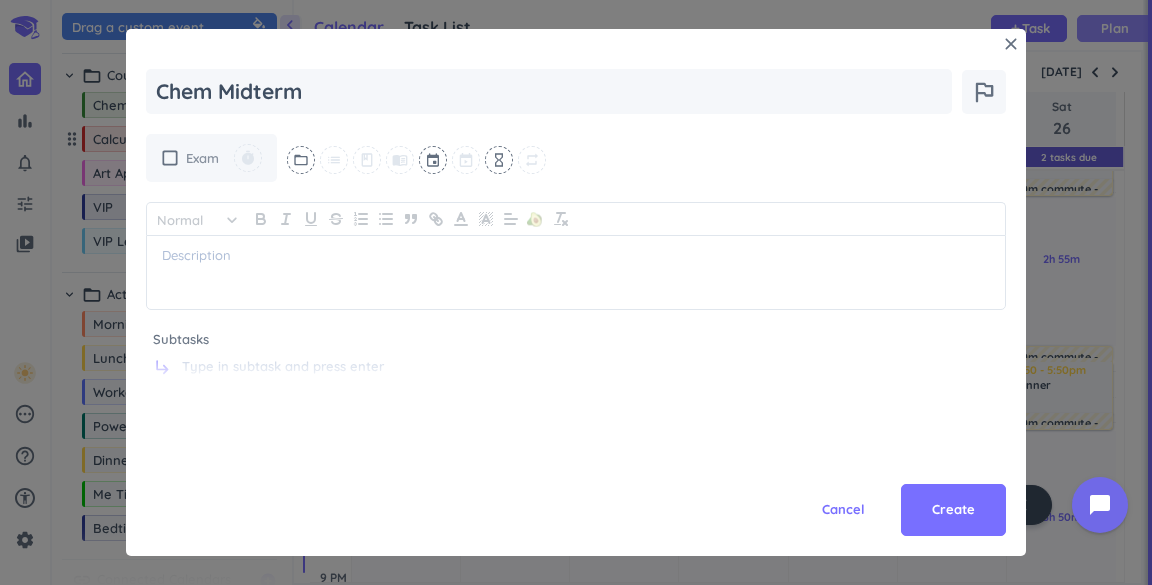 type on "Chem Midterm" 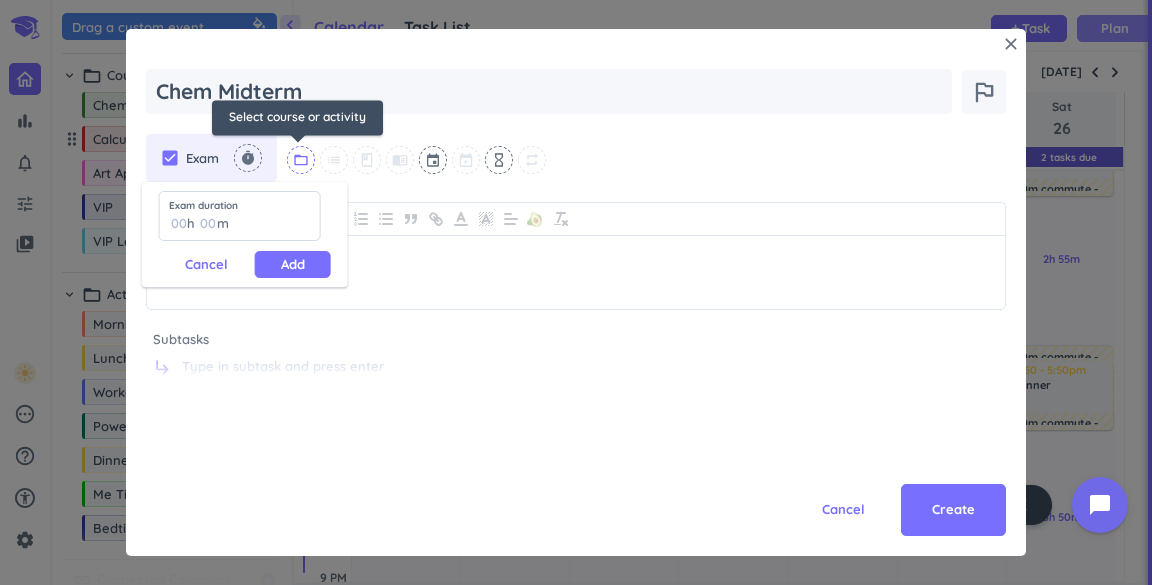 click on "folder_open" at bounding box center [301, 160] 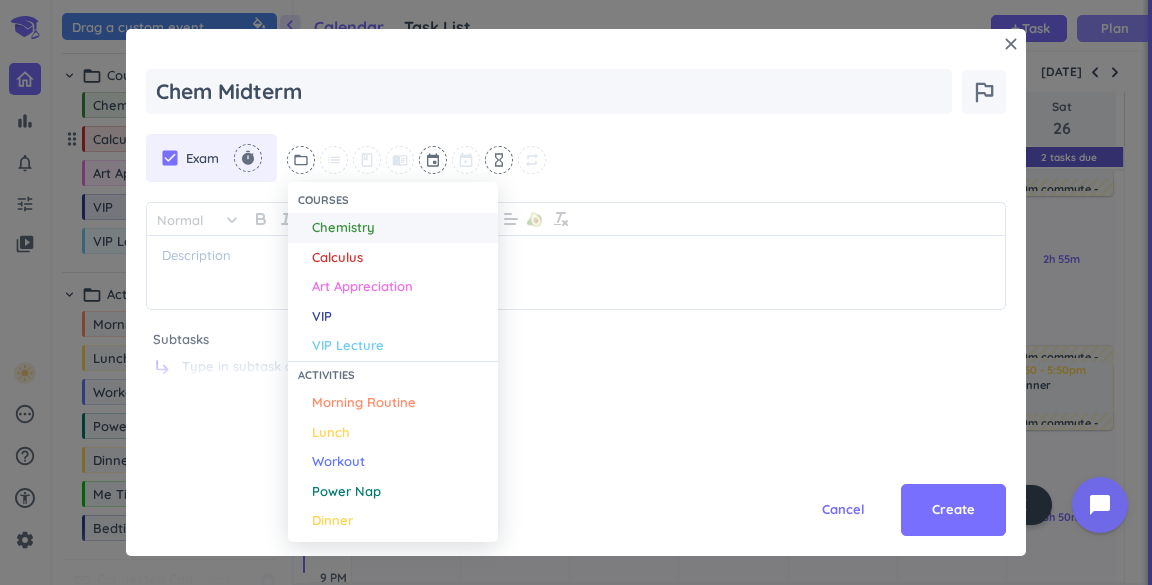 click on "Chemistry" at bounding box center [343, 228] 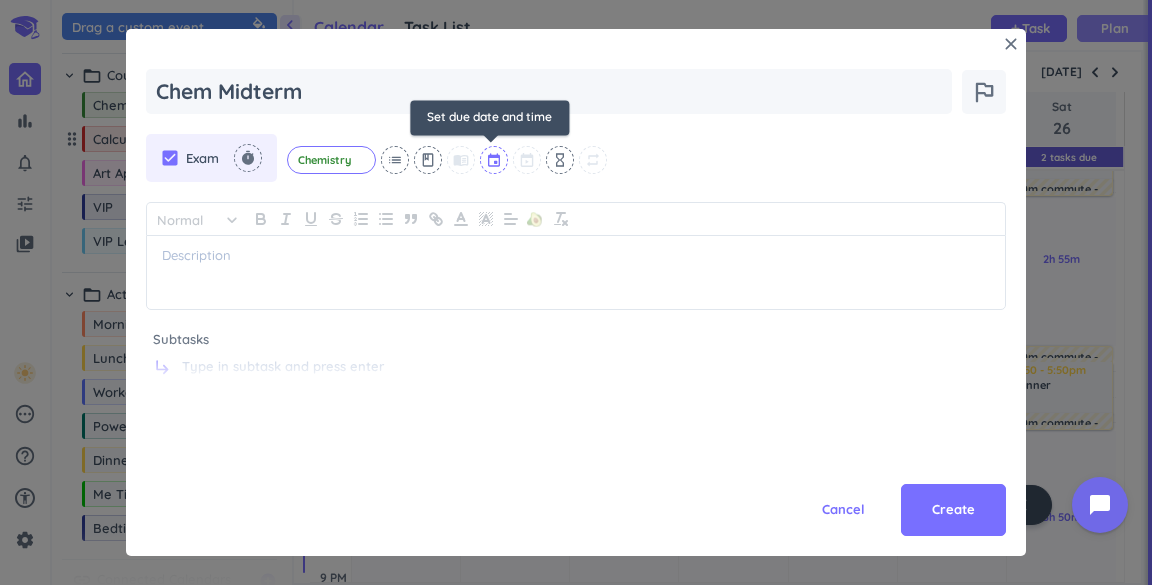 click at bounding box center (495, 160) 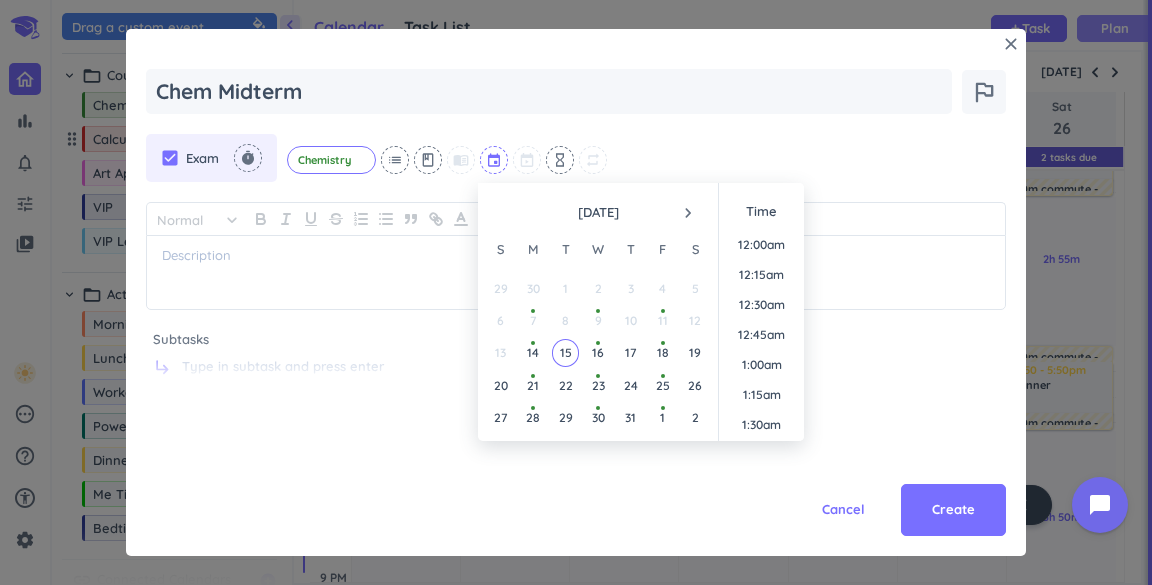 scroll, scrollTop: 1769, scrollLeft: 0, axis: vertical 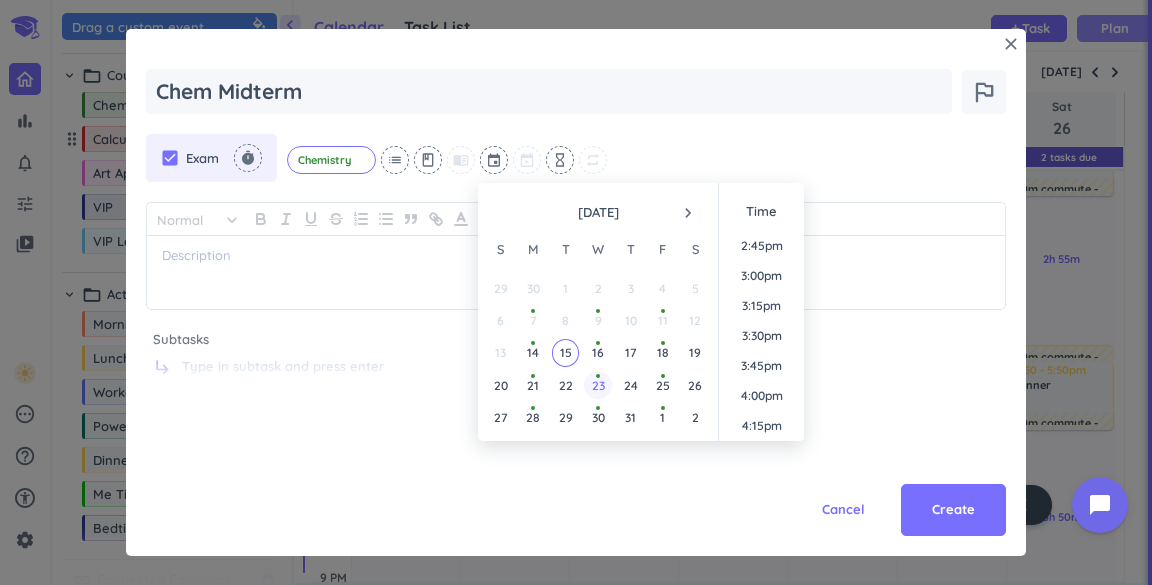 click on "23" at bounding box center (597, 385) 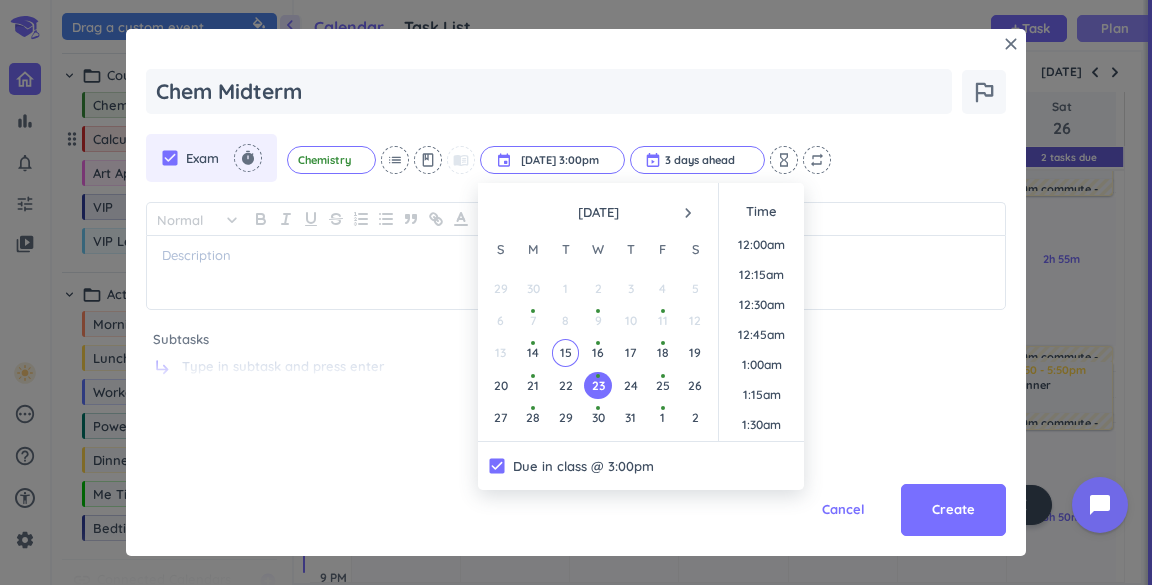 scroll, scrollTop: 1709, scrollLeft: 0, axis: vertical 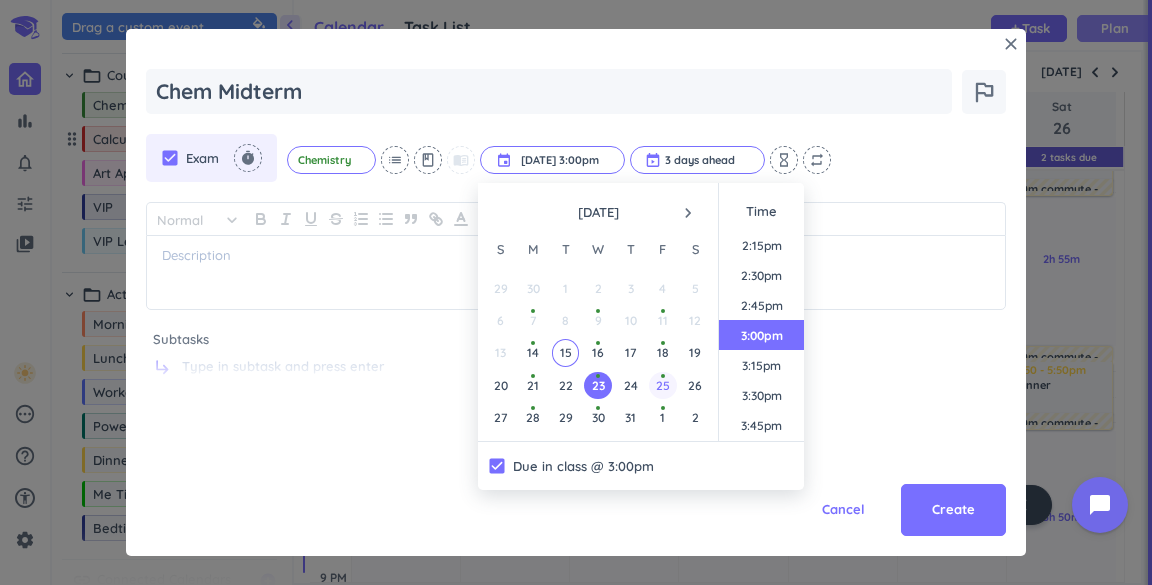 click on "25" at bounding box center (663, 385) 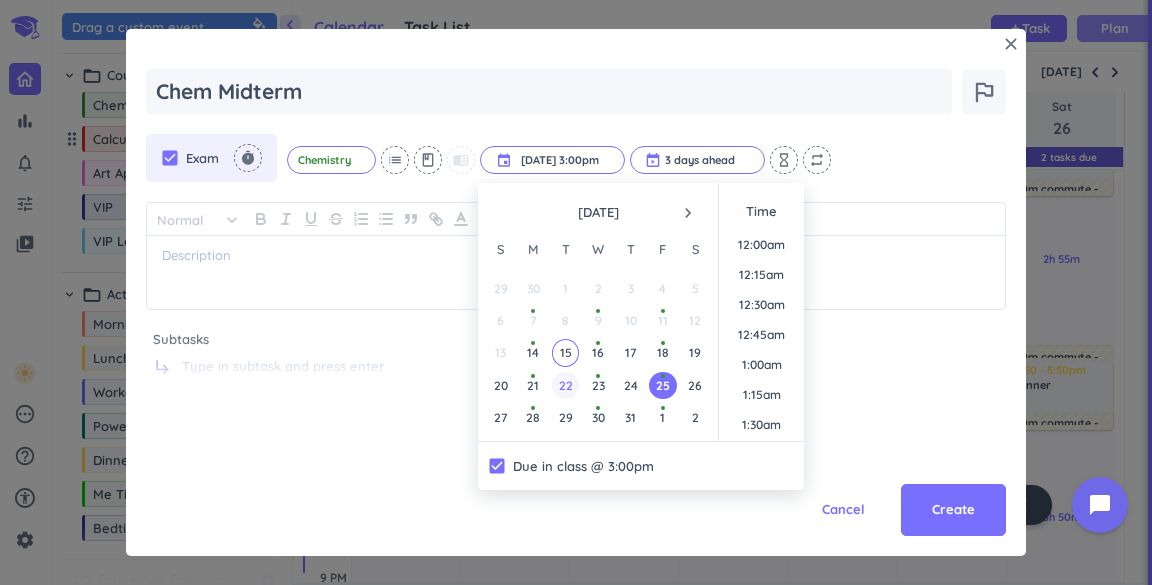scroll, scrollTop: 1709, scrollLeft: 0, axis: vertical 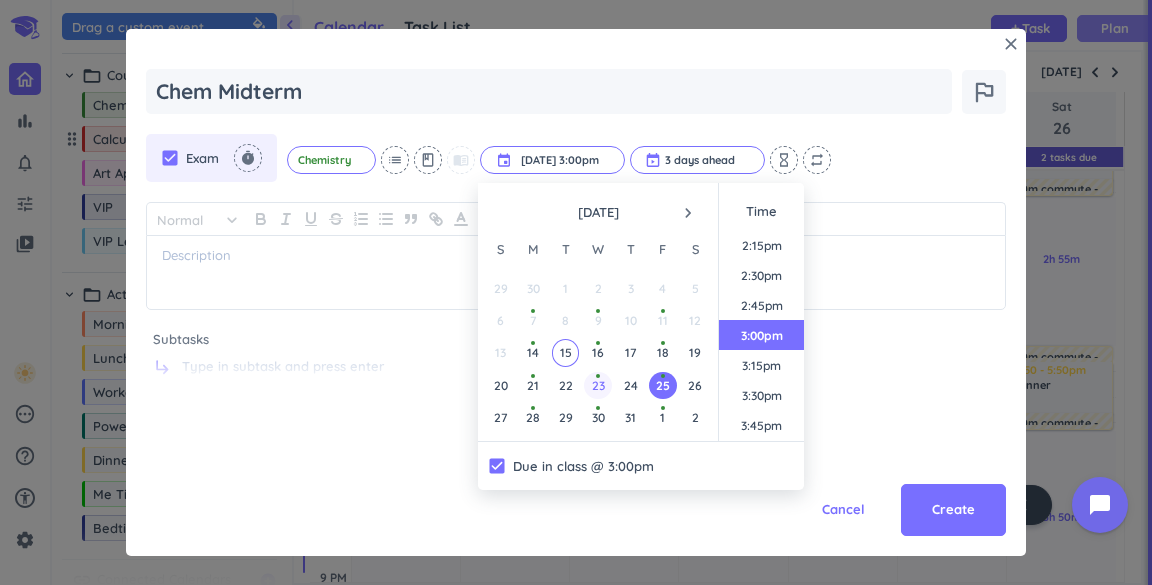 click on "23" at bounding box center [598, 385] 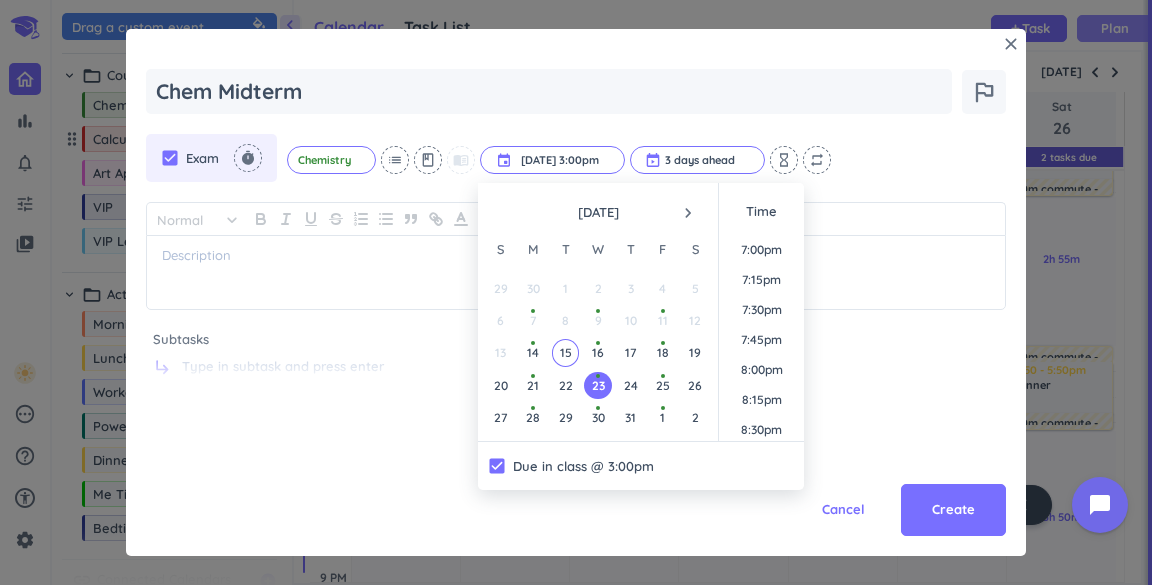 scroll, scrollTop: 2698, scrollLeft: 0, axis: vertical 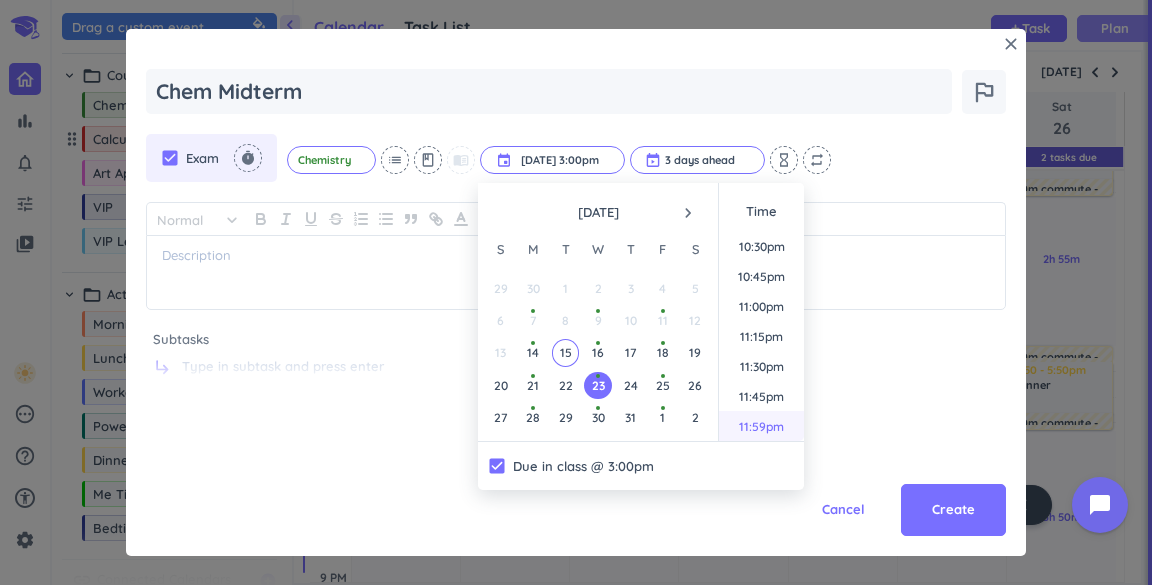 click on "11:59pm" at bounding box center [761, 426] 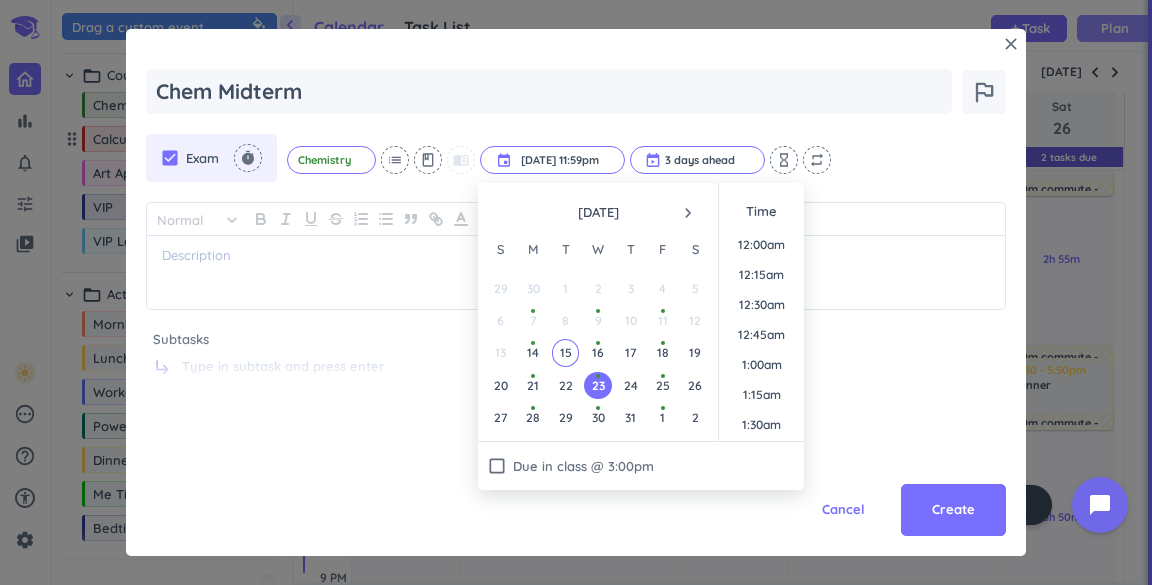 scroll, scrollTop: 2698, scrollLeft: 0, axis: vertical 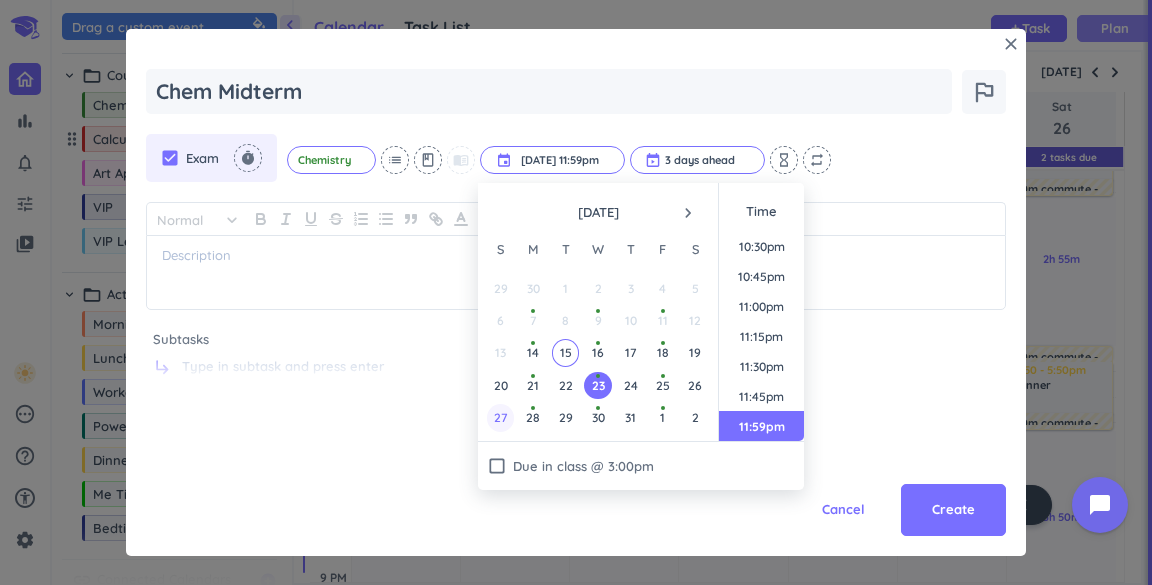 click on "27" at bounding box center [500, 417] 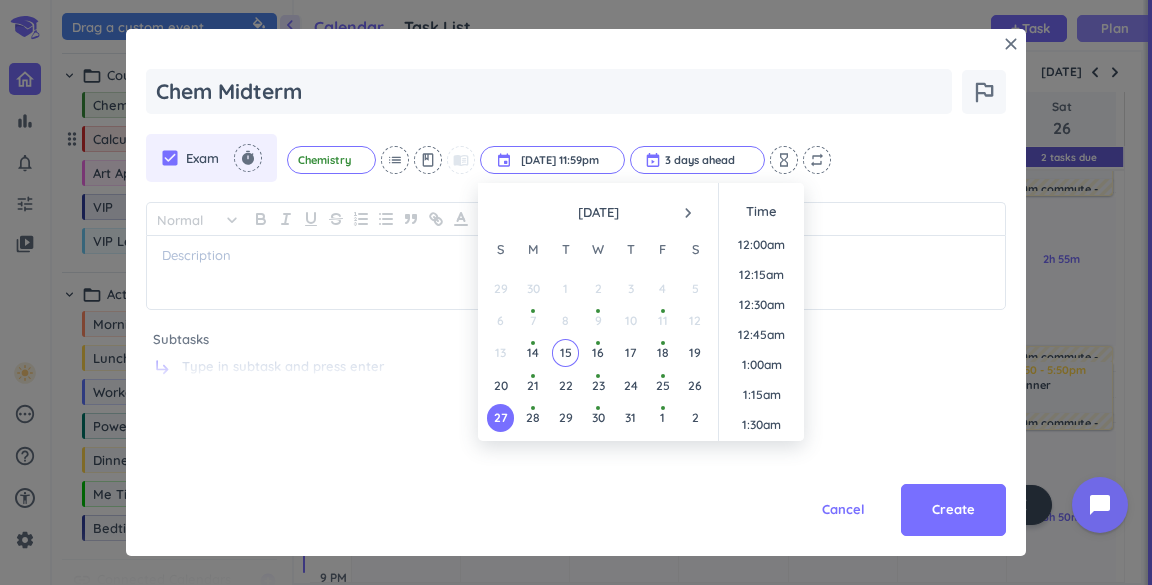scroll, scrollTop: 2698, scrollLeft: 0, axis: vertical 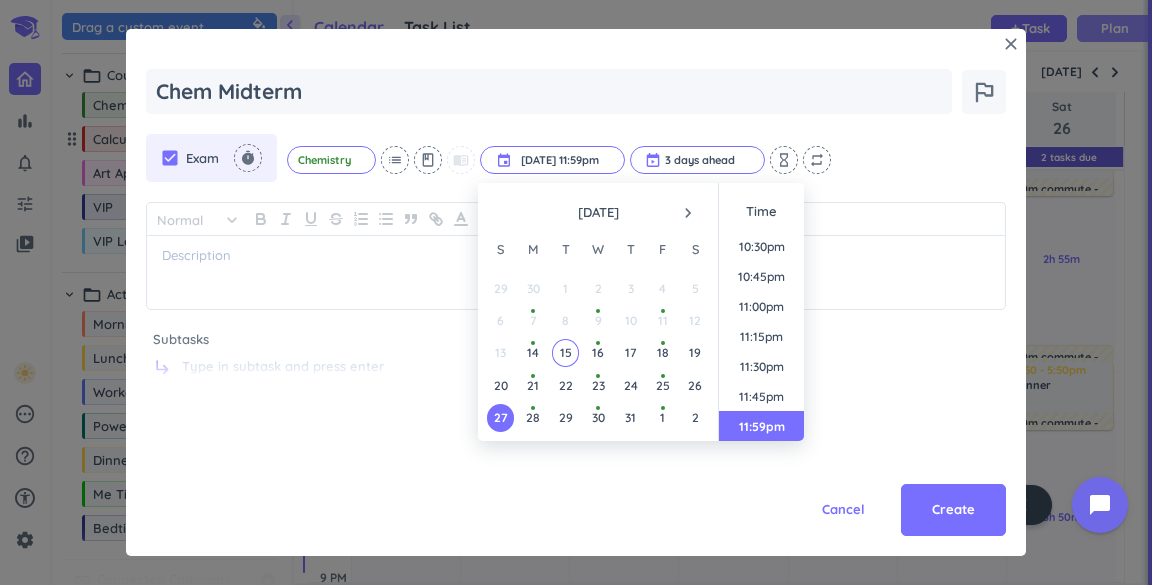 click on "11:59pm" at bounding box center (761, 426) 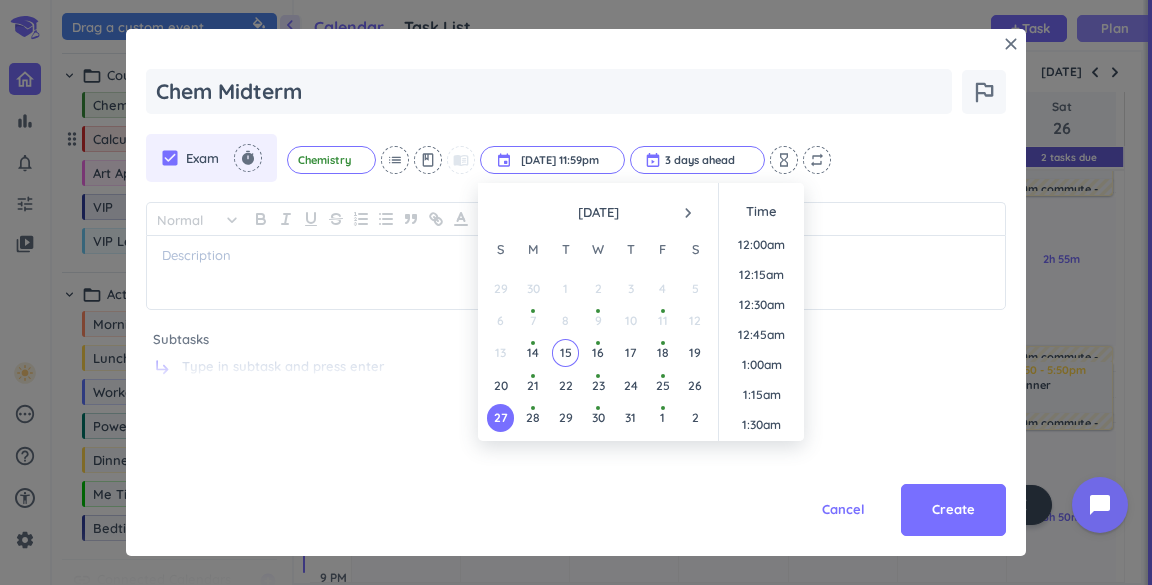 scroll, scrollTop: 2698, scrollLeft: 0, axis: vertical 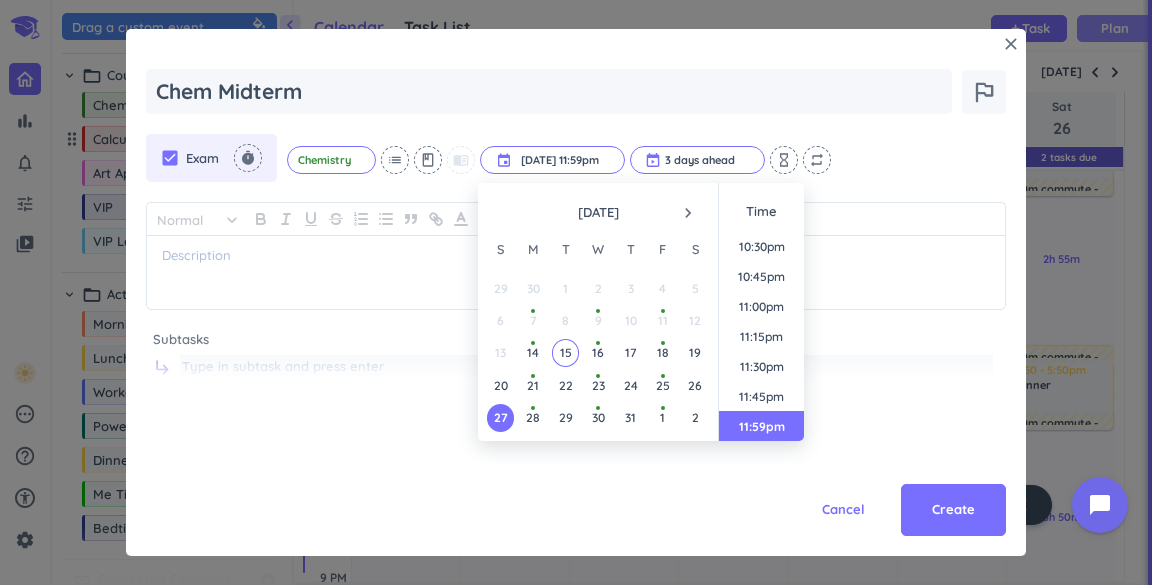 click at bounding box center [586, 367] 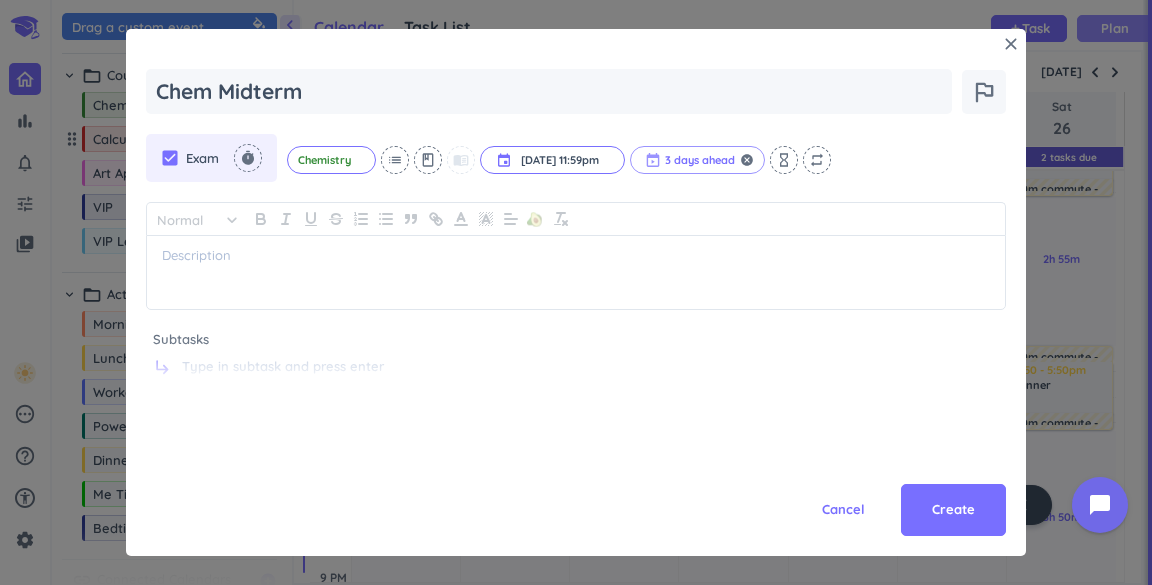 click at bounding box center (697, 160) 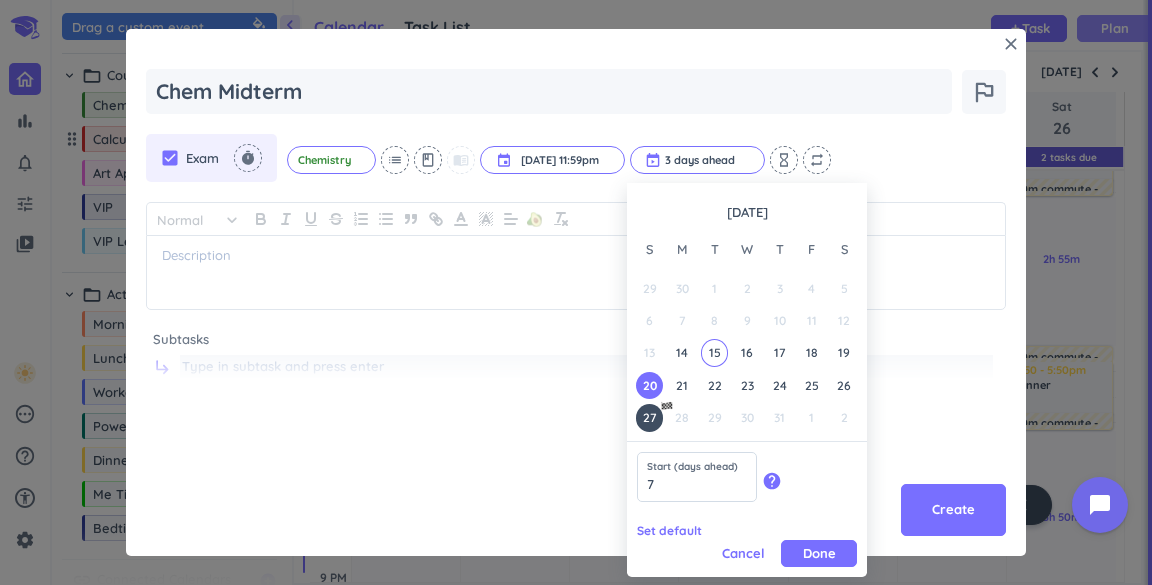 click at bounding box center (586, 367) 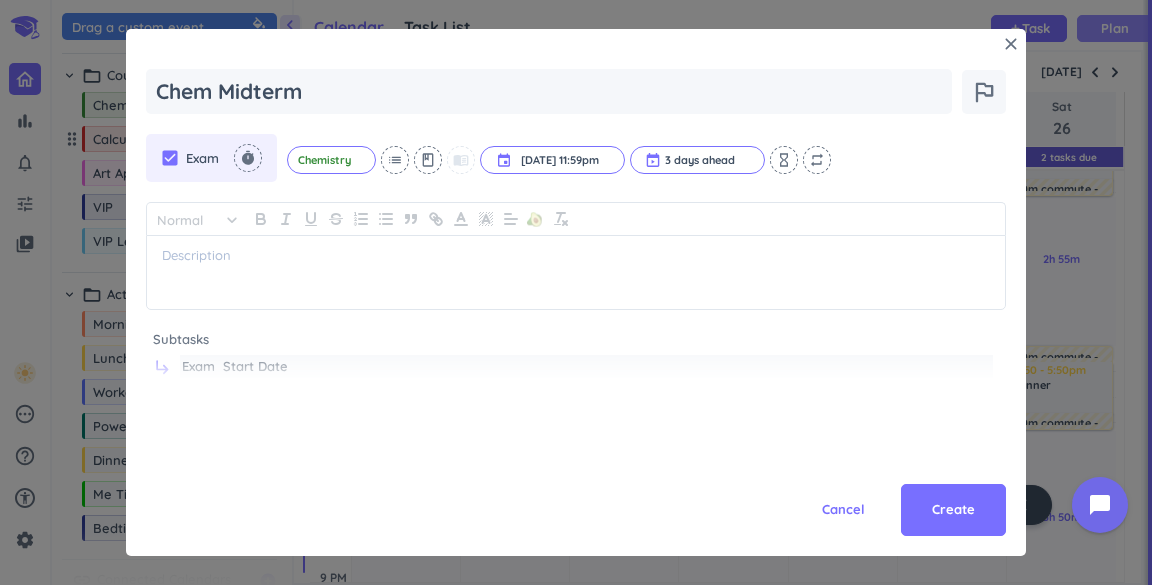 type on "Exam  Start Date" 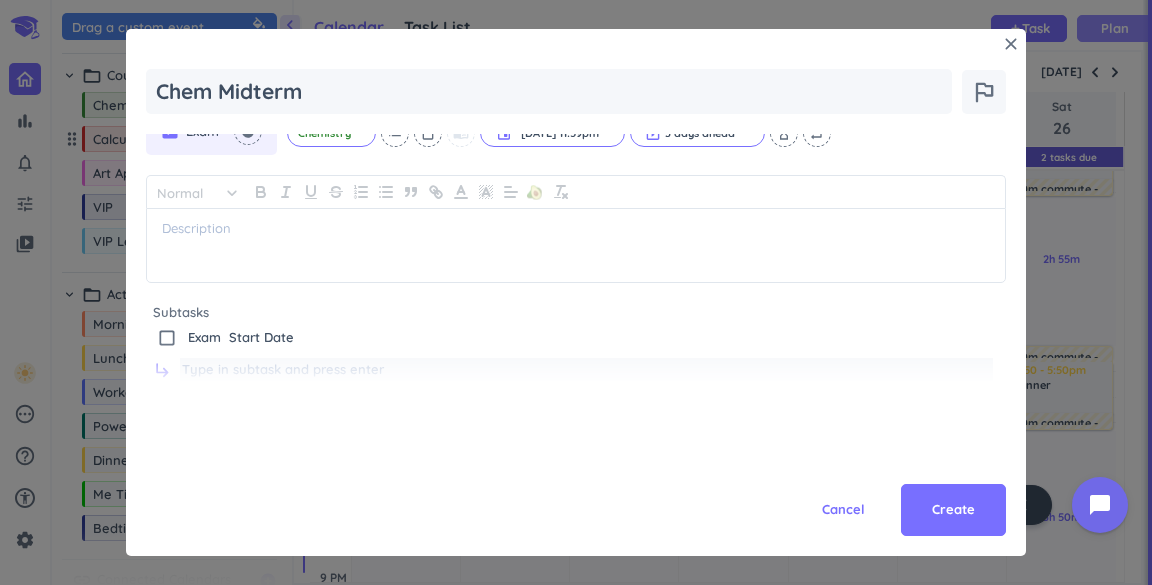 scroll, scrollTop: 34, scrollLeft: 0, axis: vertical 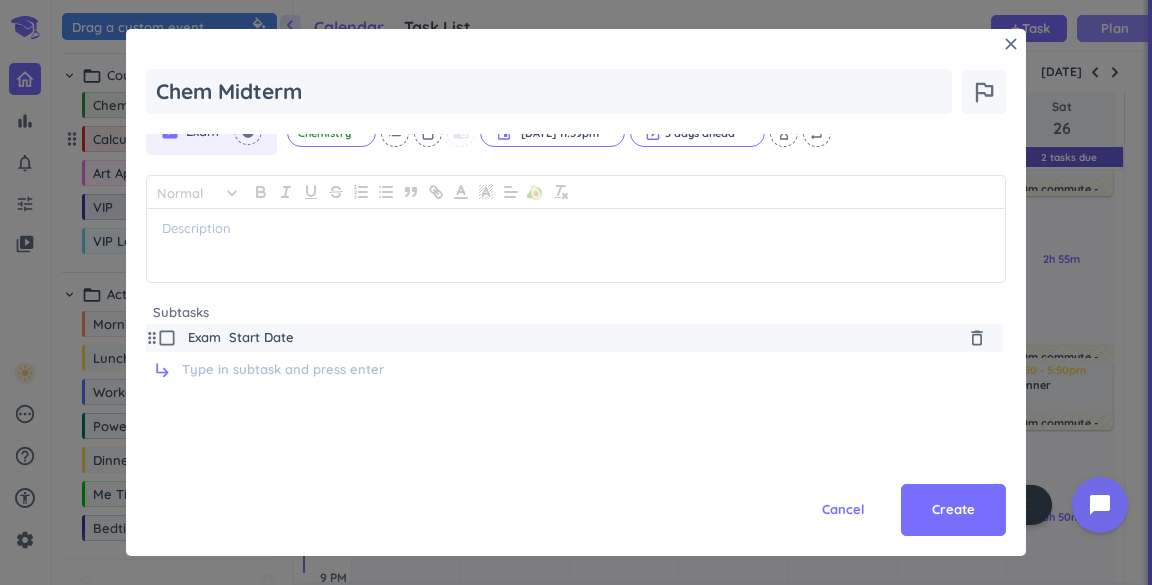 click on "Exam  Start Date" at bounding box center (574, 338) 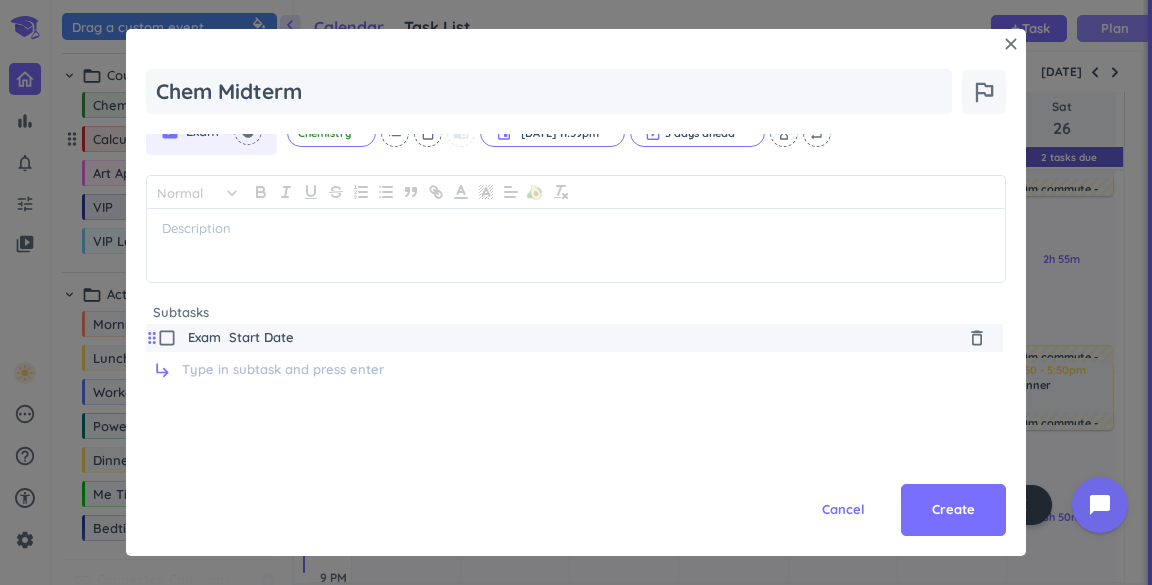 click on "drag_indicator" at bounding box center (152, 338) 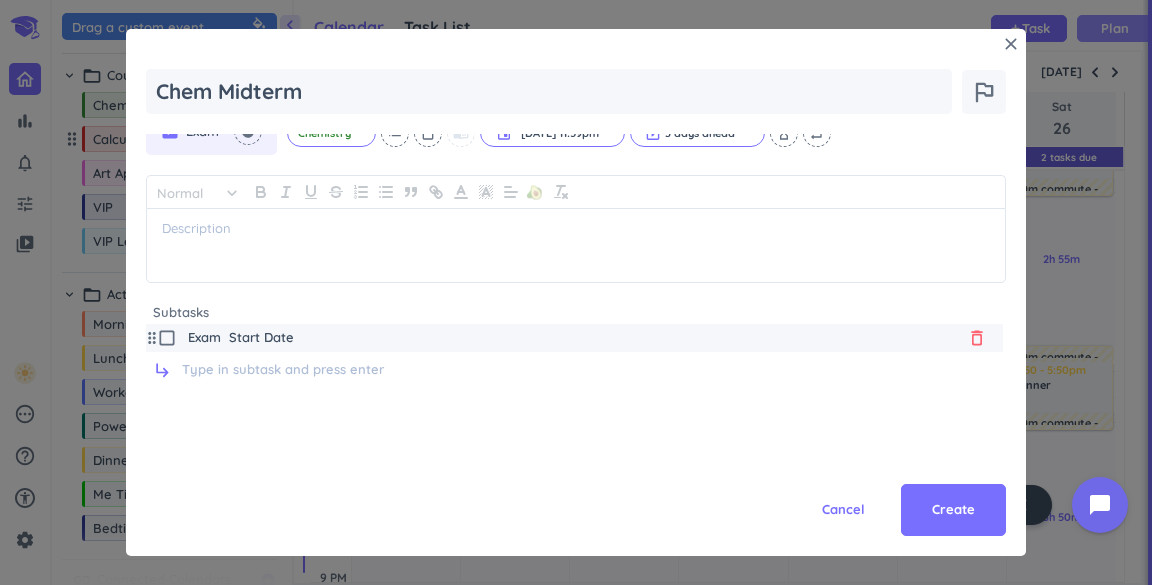 click on "delete_outline" at bounding box center (977, 338) 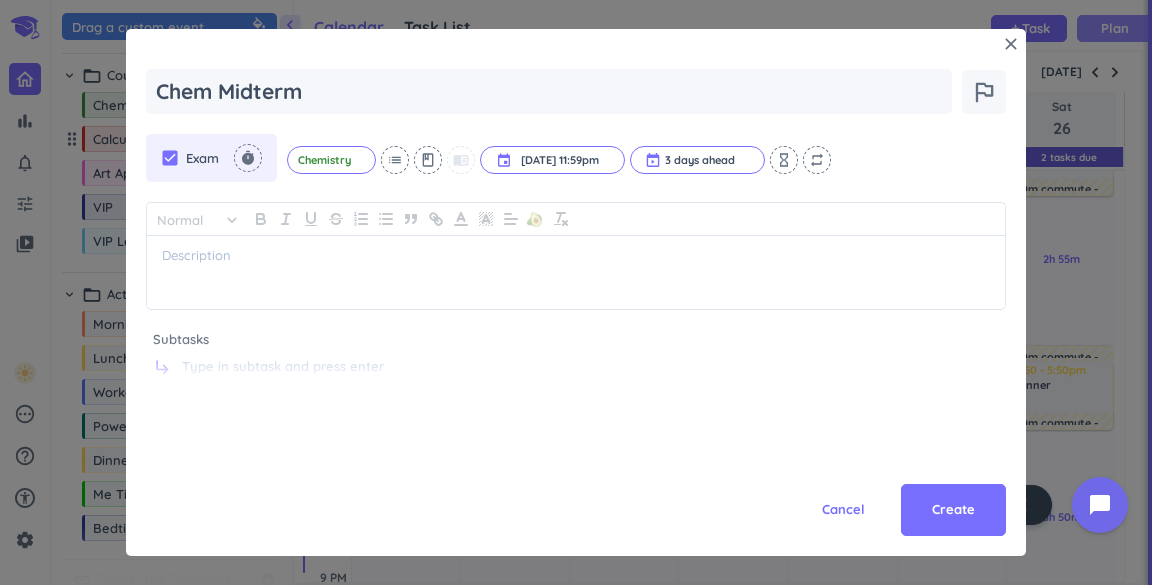 scroll, scrollTop: 0, scrollLeft: 0, axis: both 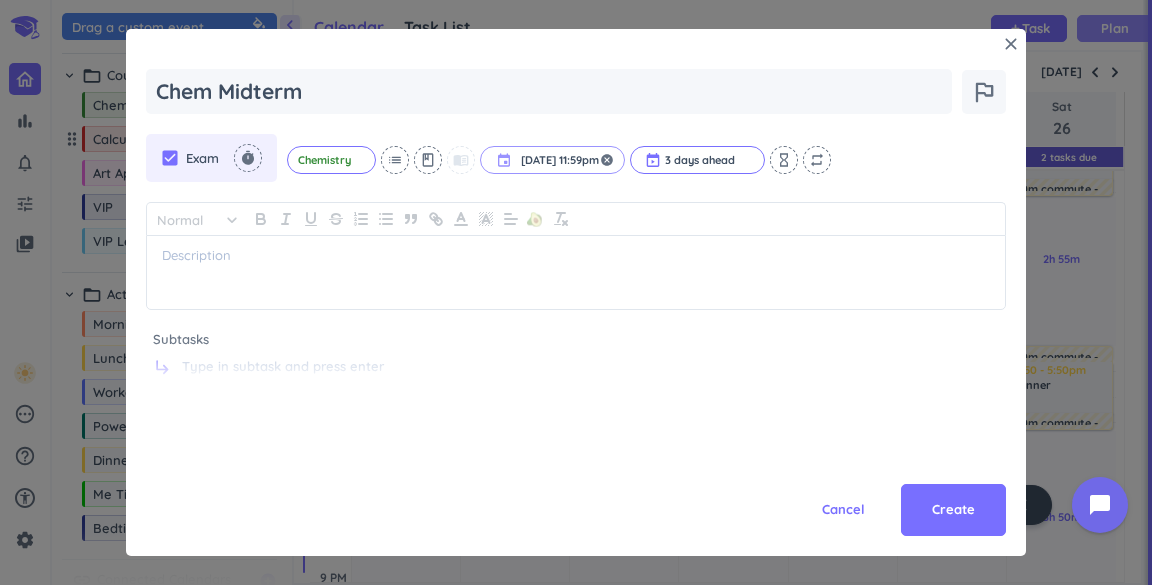 click on "[DATE] 11:59pm" at bounding box center [552, 160] 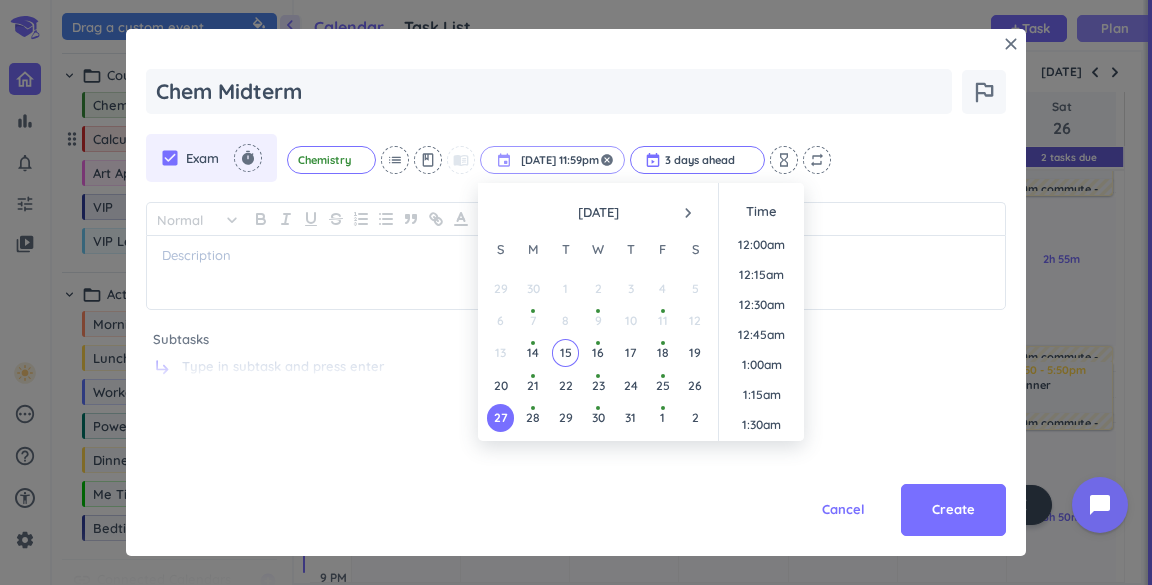 scroll, scrollTop: 2698, scrollLeft: 0, axis: vertical 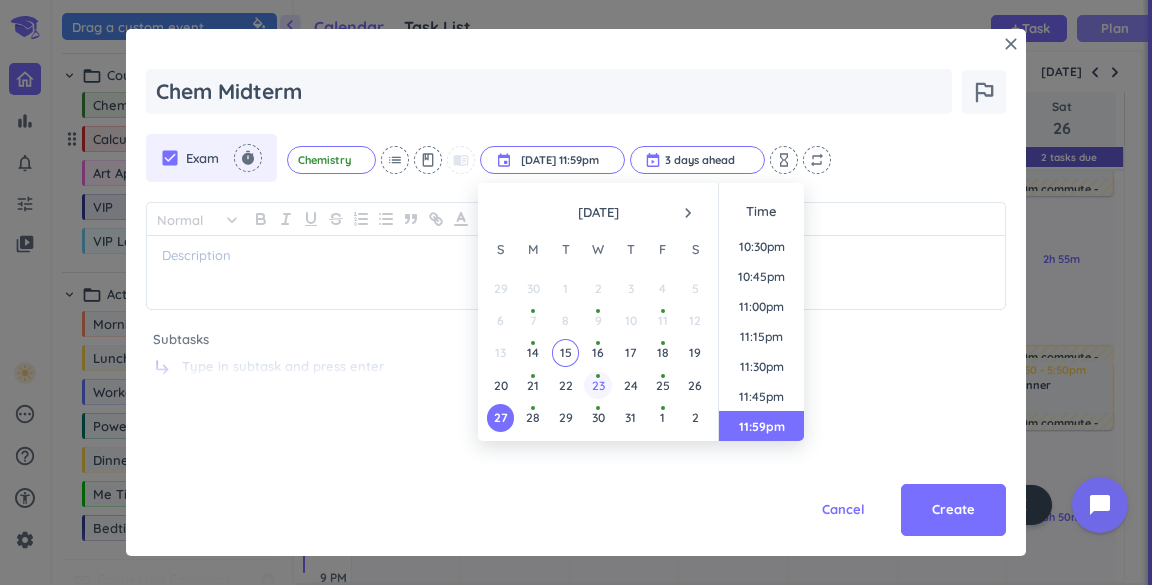 click on "23" at bounding box center [598, 385] 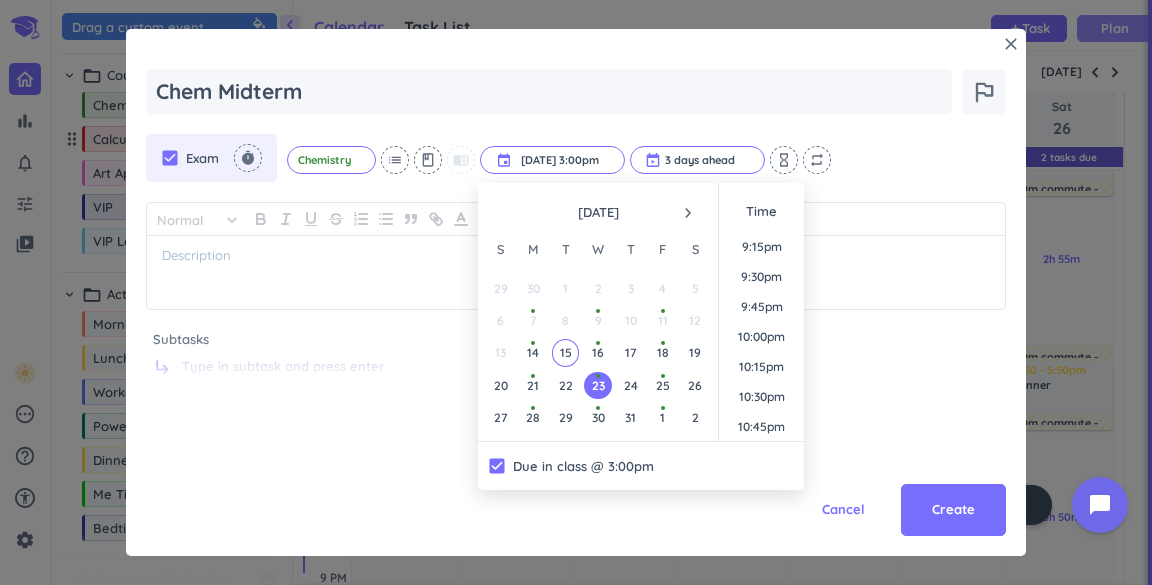 scroll, scrollTop: 2698, scrollLeft: 0, axis: vertical 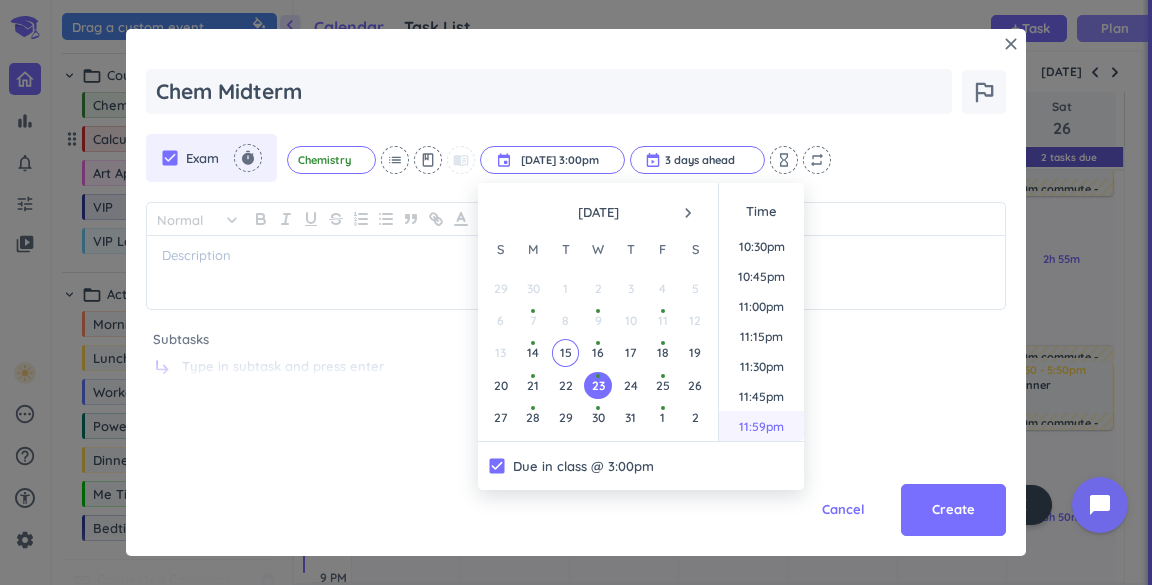 click on "11:59pm" at bounding box center [761, 426] 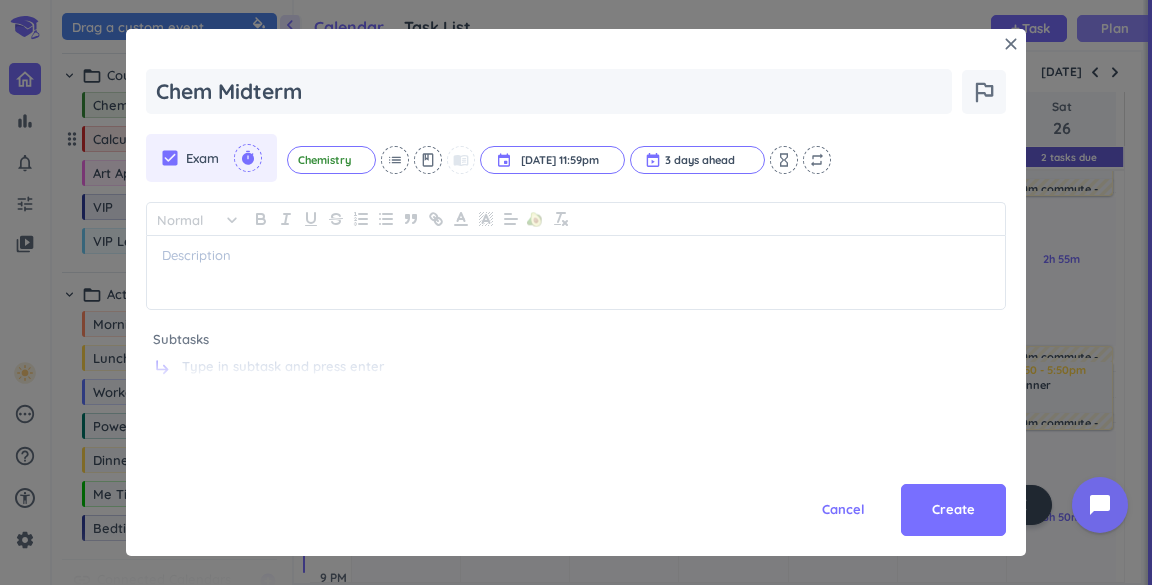 click on "timer" at bounding box center [248, 158] 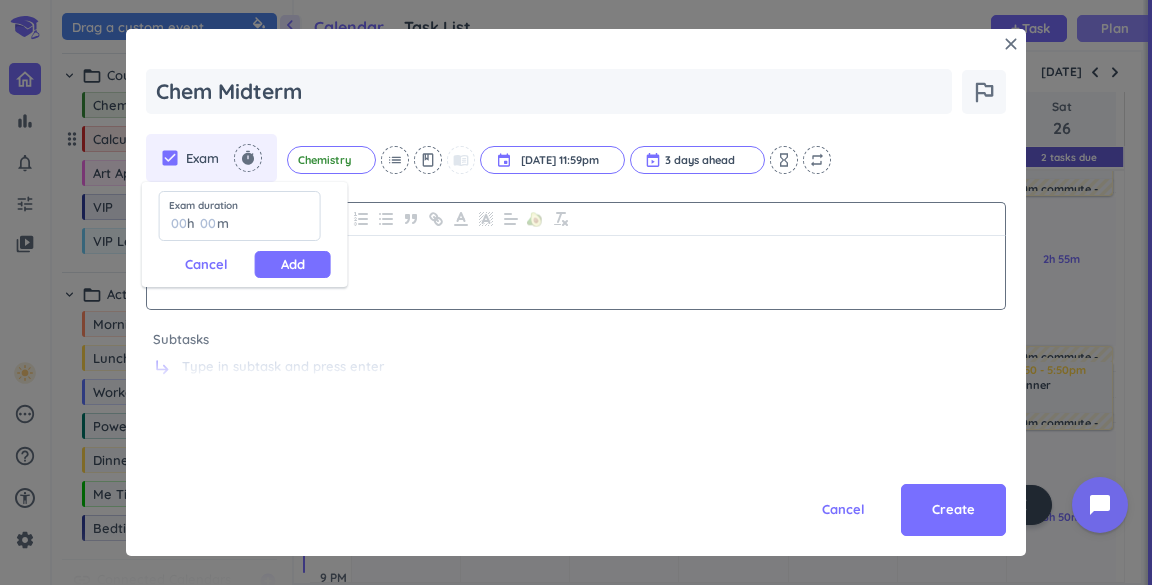 type on "3" 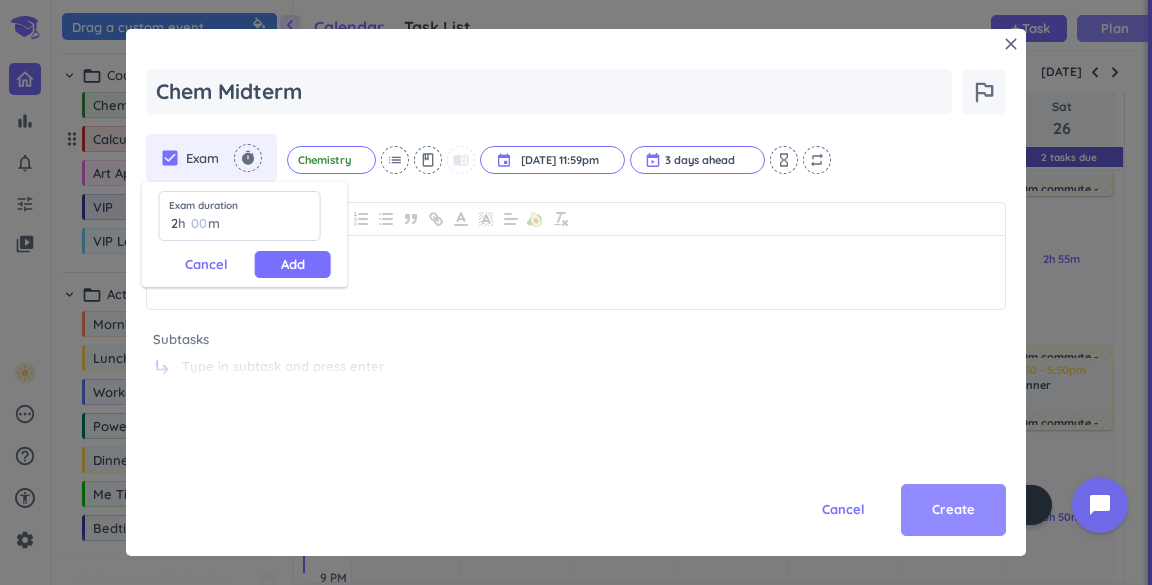 type on "2" 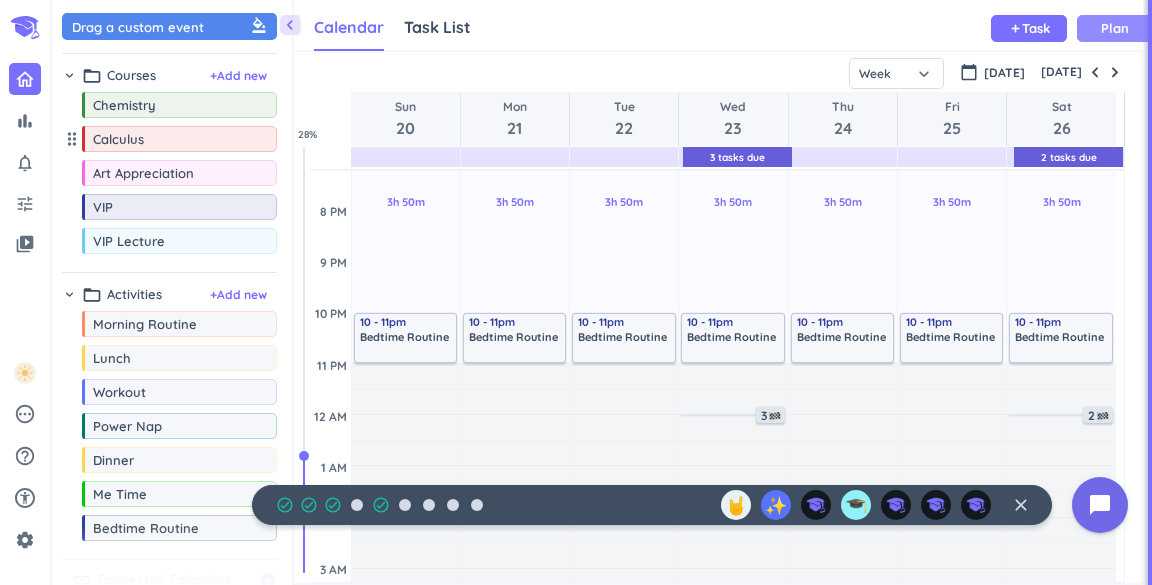 scroll, scrollTop: 777, scrollLeft: 0, axis: vertical 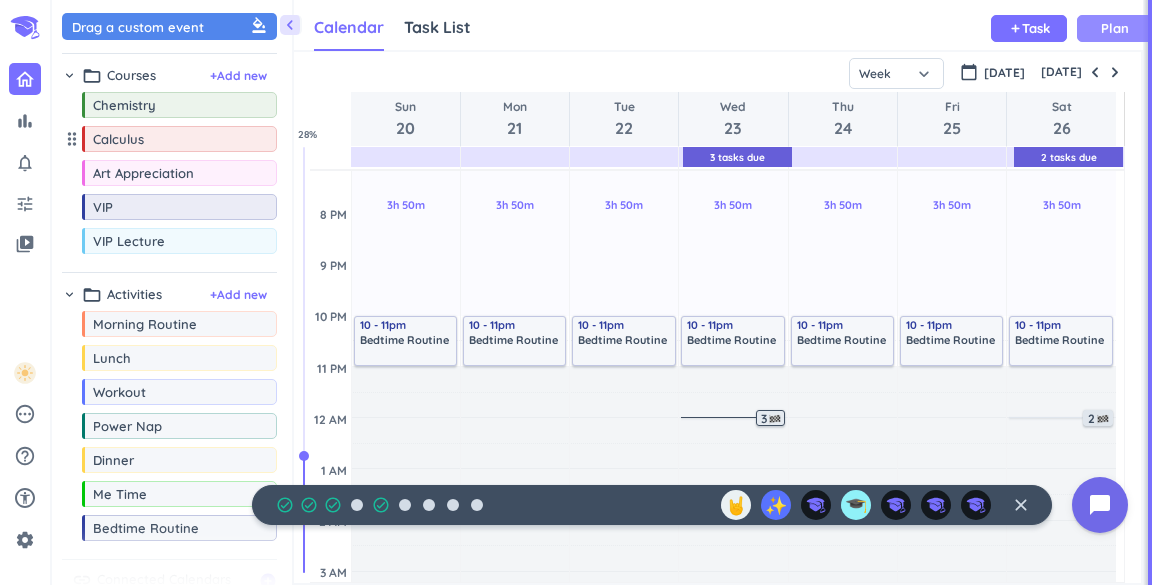 click at bounding box center [775, 419] 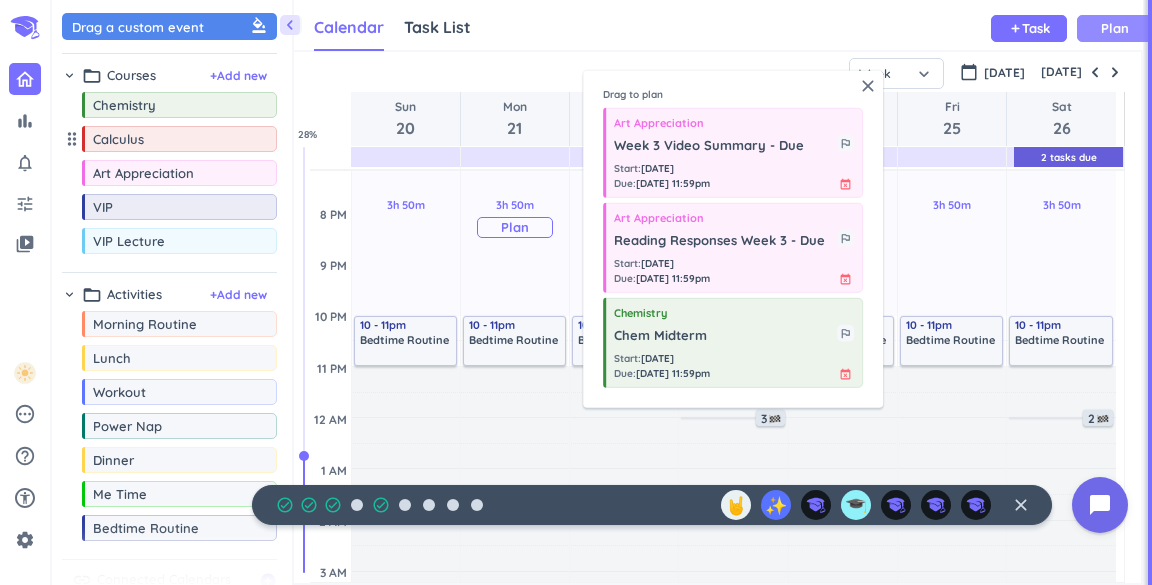 click on "3h 50m Past due Plan" at bounding box center (515, 217) 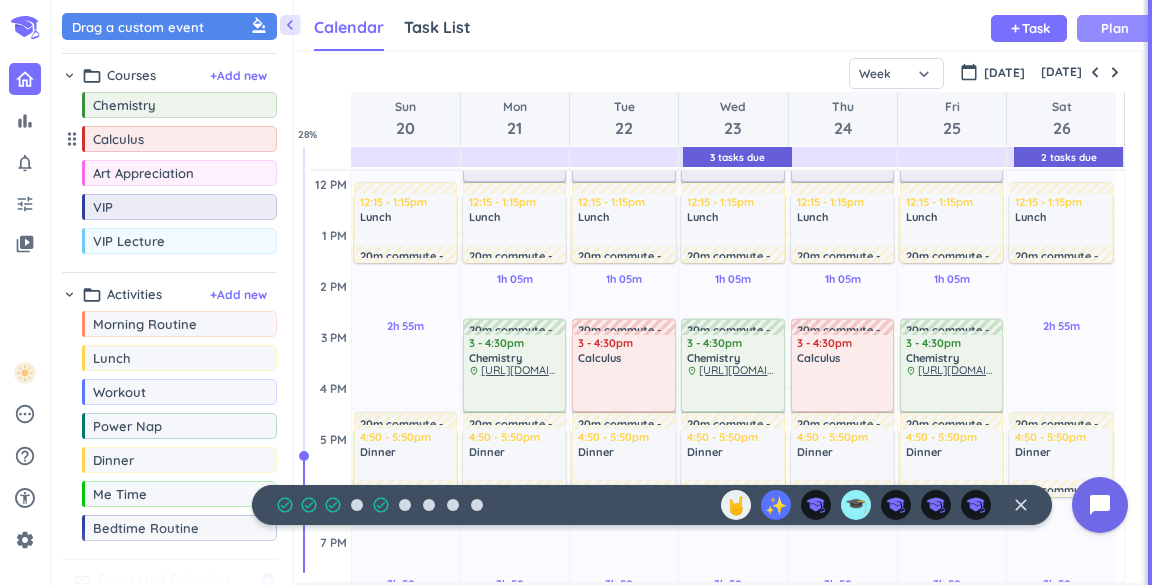 scroll, scrollTop: 397, scrollLeft: 0, axis: vertical 